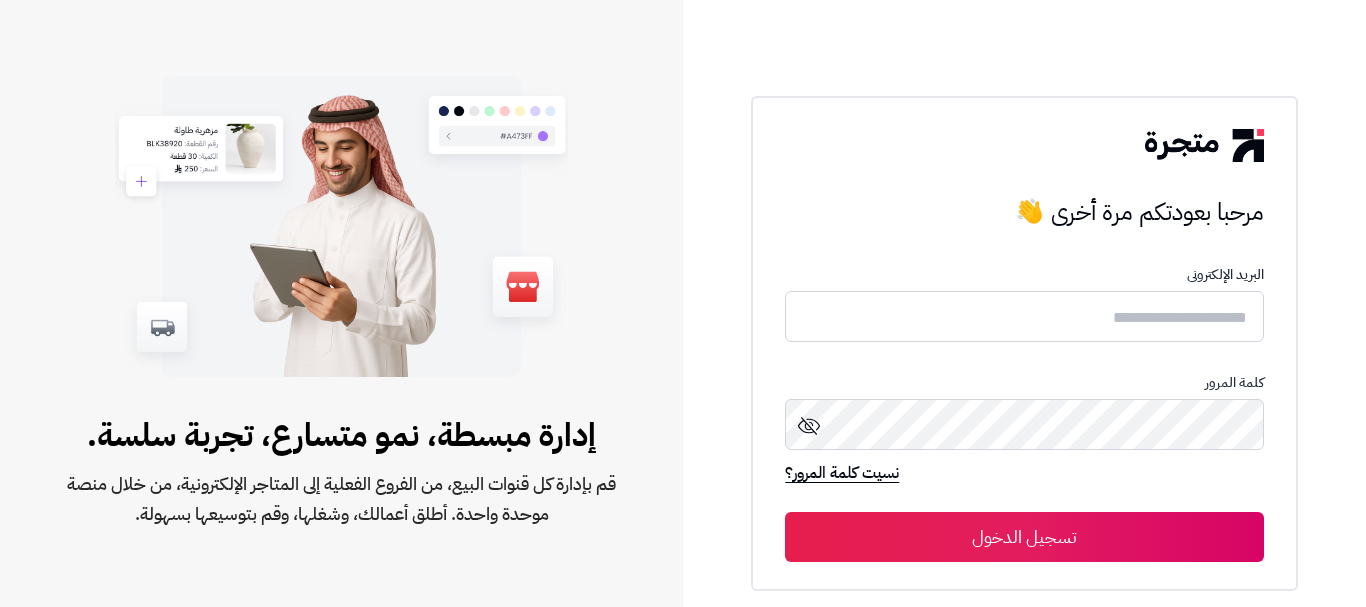 scroll, scrollTop: 0, scrollLeft: 0, axis: both 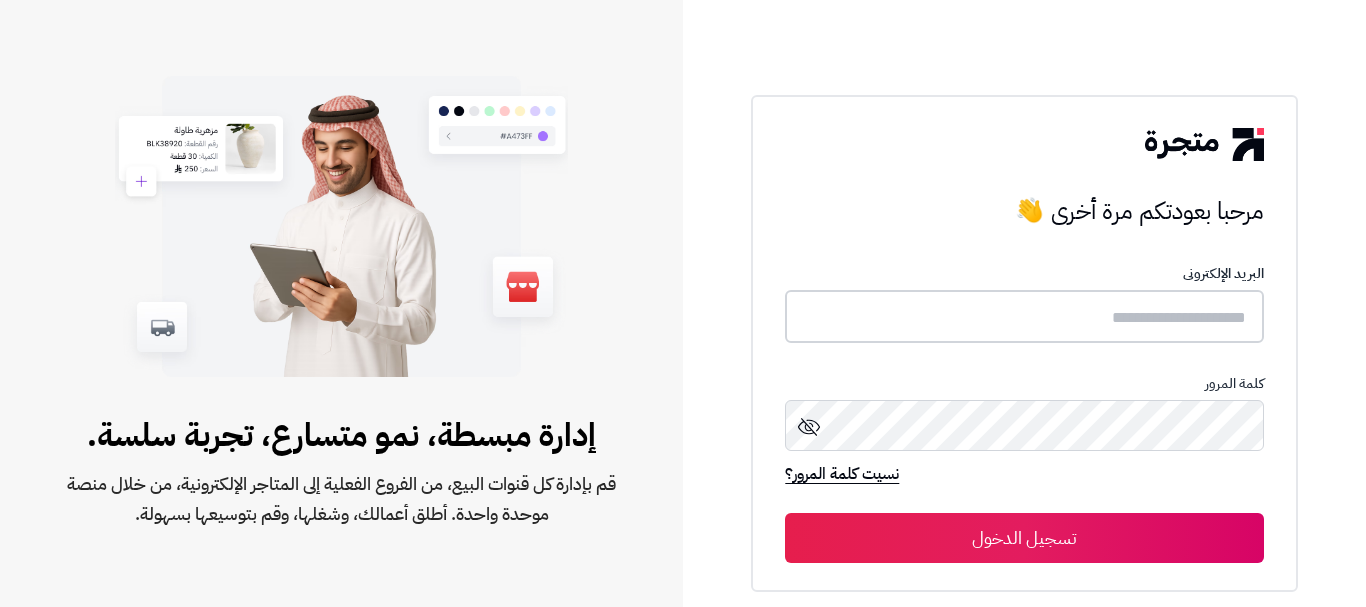 type on "****" 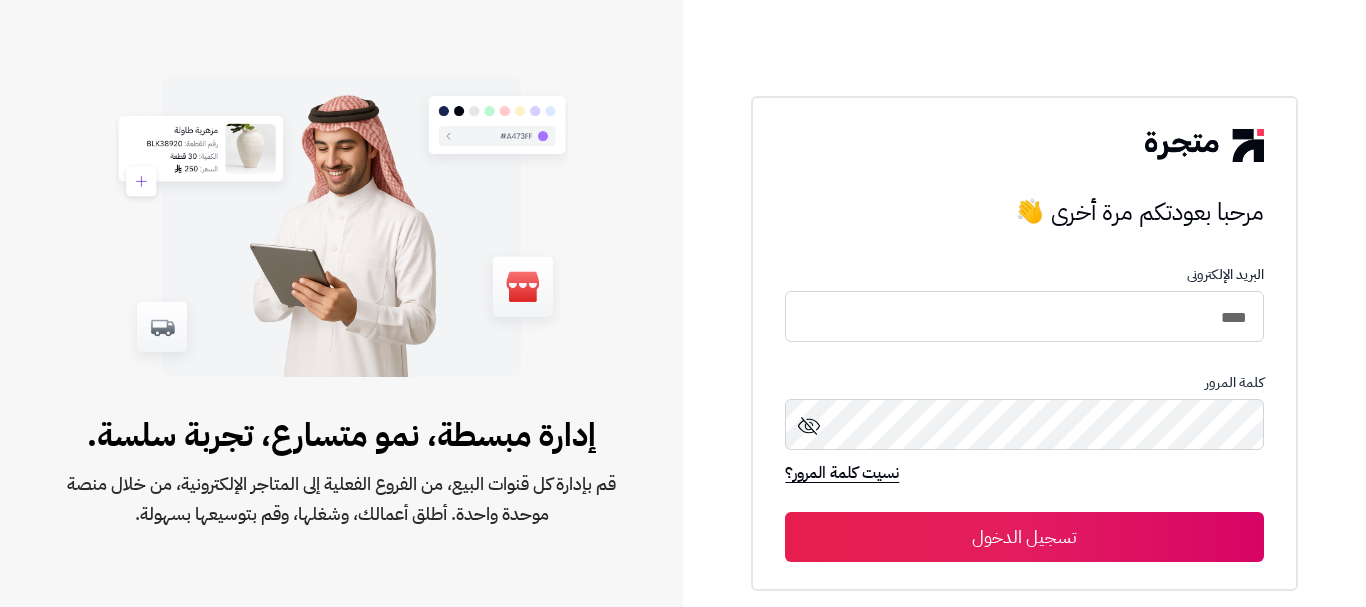 click on "تسجيل الدخول" at bounding box center (1024, 537) 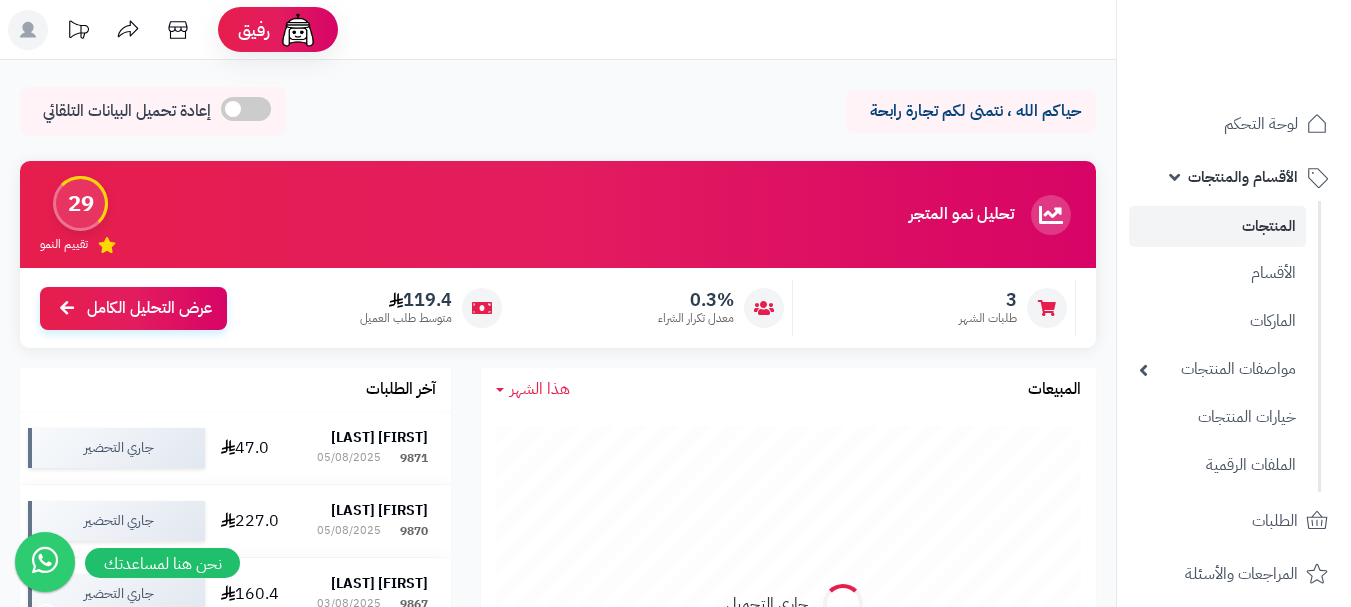 scroll, scrollTop: 0, scrollLeft: 0, axis: both 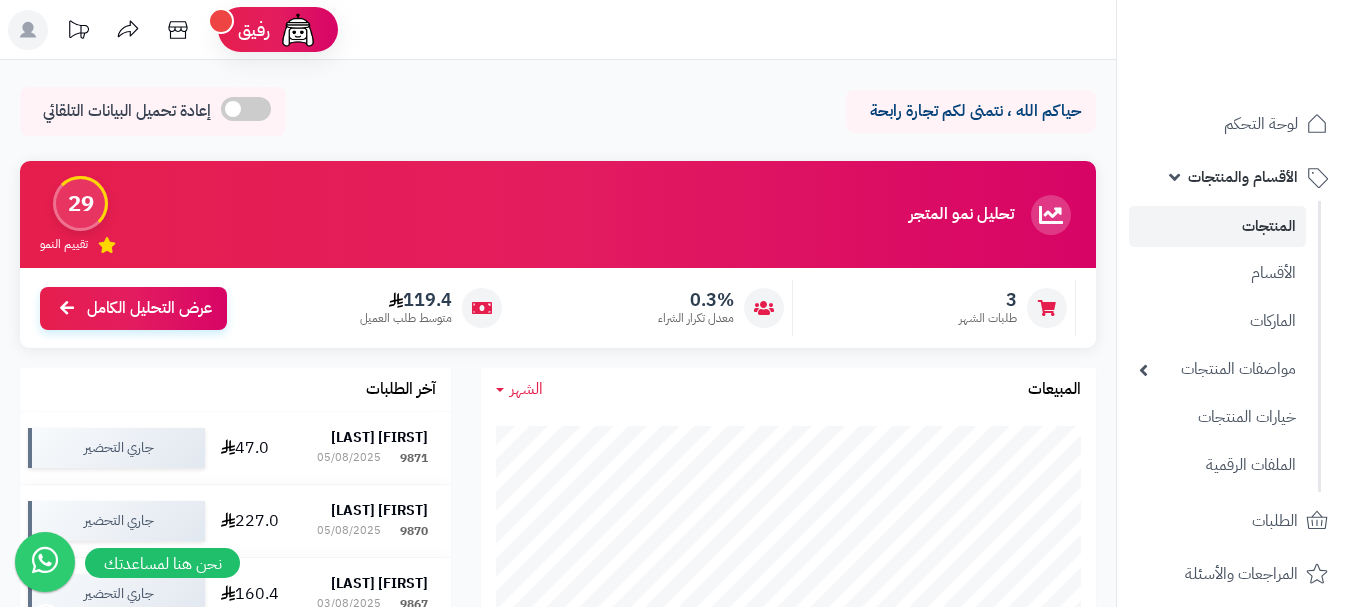 click on "المنتجات" at bounding box center [1217, 226] 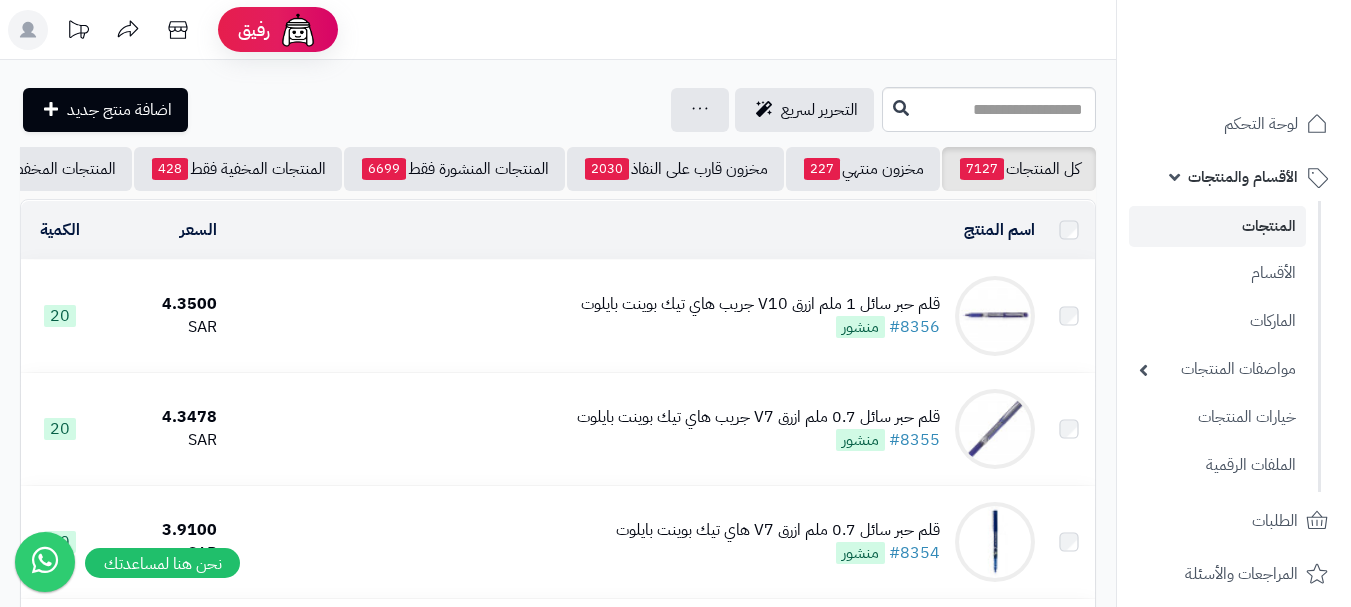 scroll, scrollTop: 0, scrollLeft: 0, axis: both 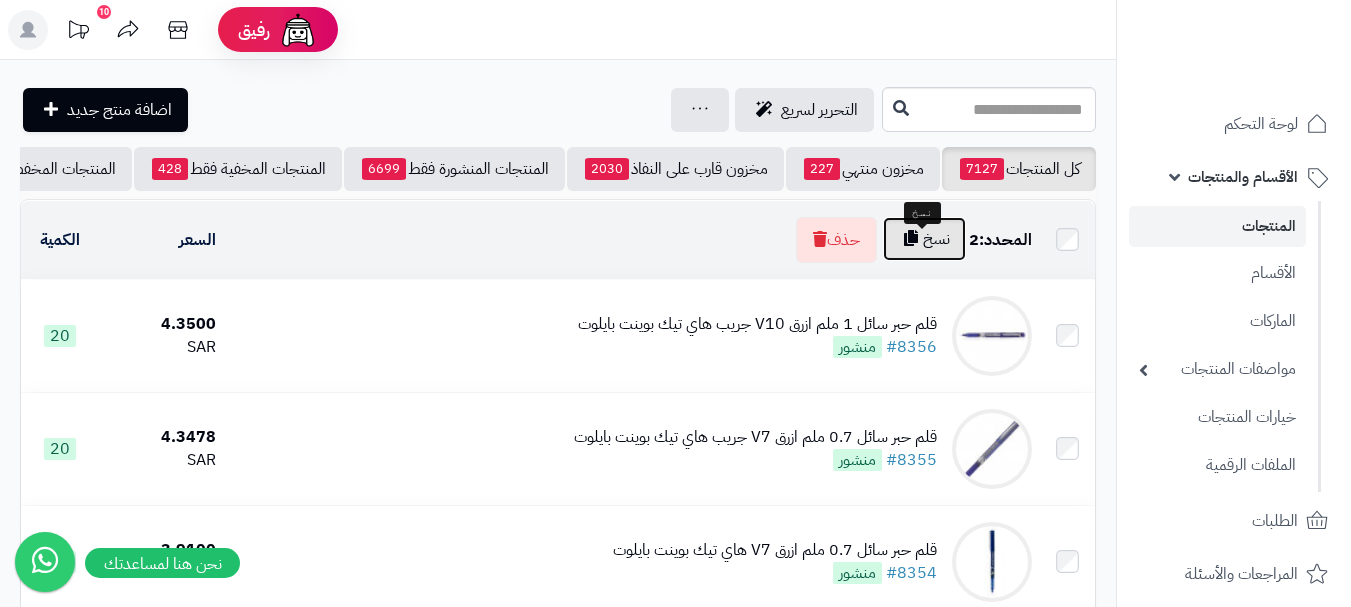 click on "نسخ" at bounding box center [924, 239] 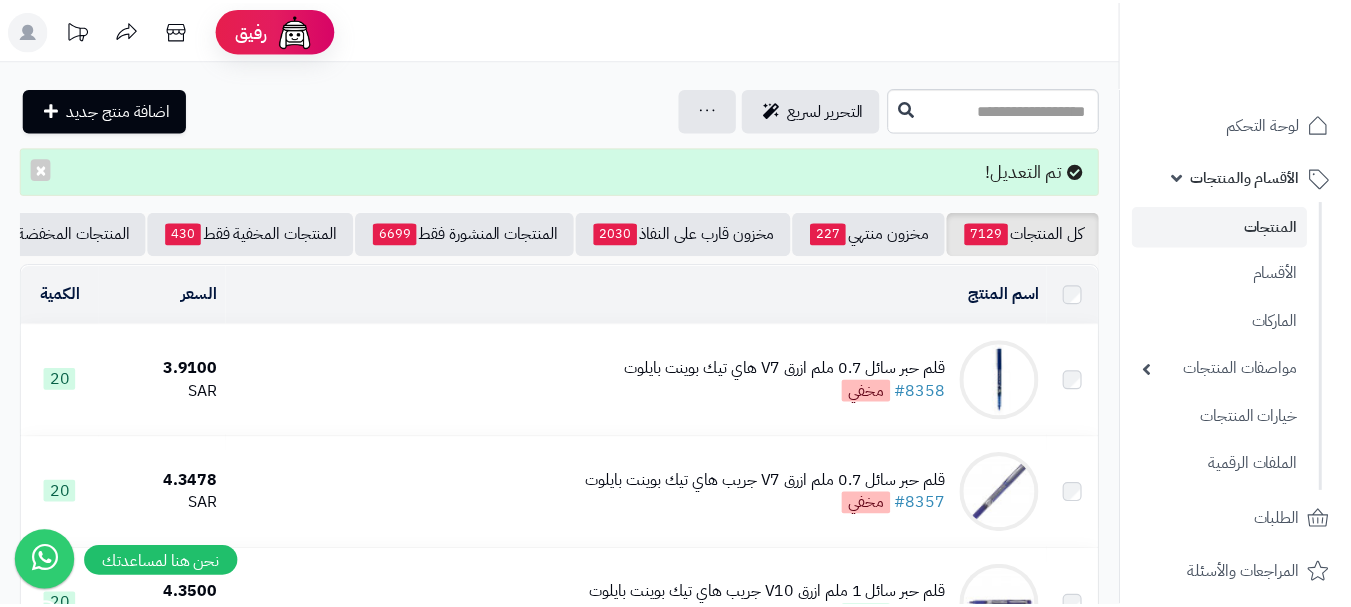 scroll, scrollTop: 0, scrollLeft: 0, axis: both 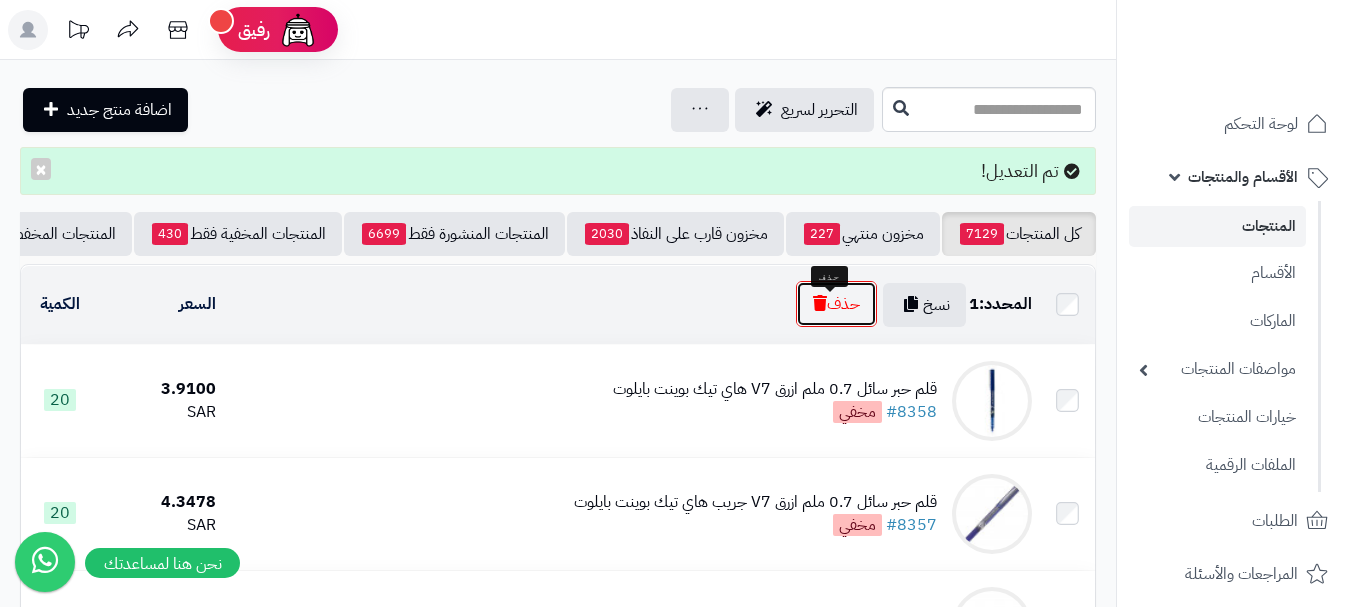 click on "حذف" at bounding box center [836, 304] 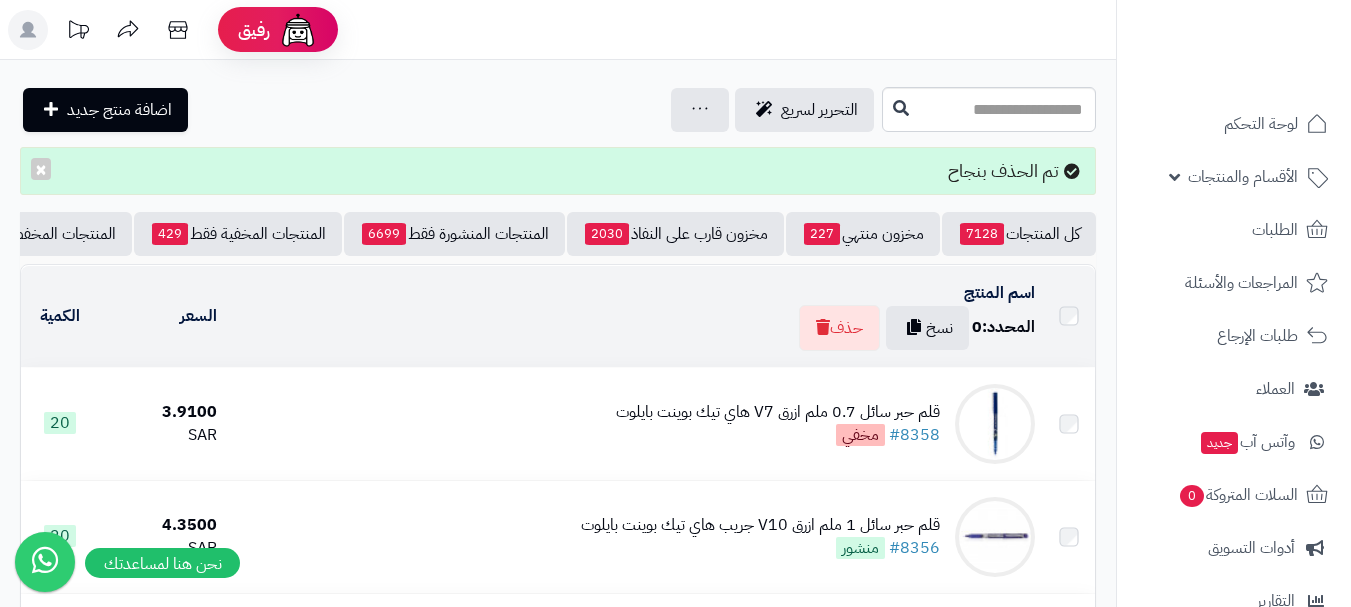 scroll, scrollTop: 0, scrollLeft: 0, axis: both 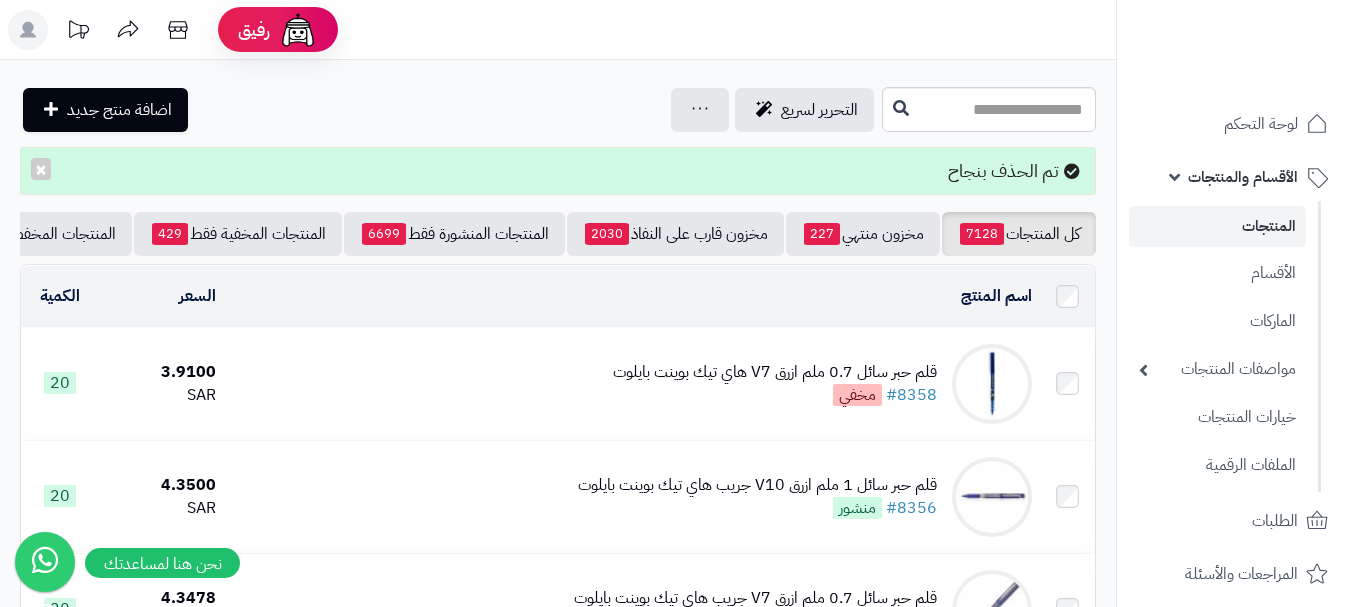 click on "قلم حبر سائل 0.7 ملم ازرق V7 هاي تيك بوينت بايلوت" at bounding box center (775, 372) 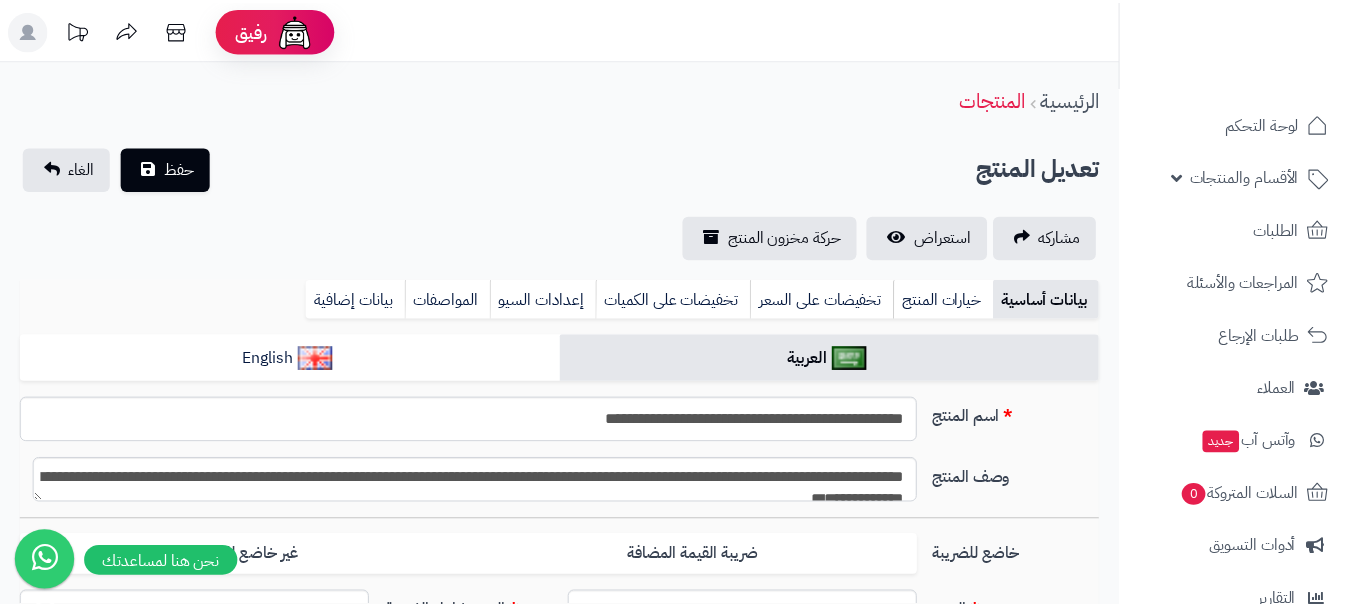 scroll, scrollTop: 0, scrollLeft: 0, axis: both 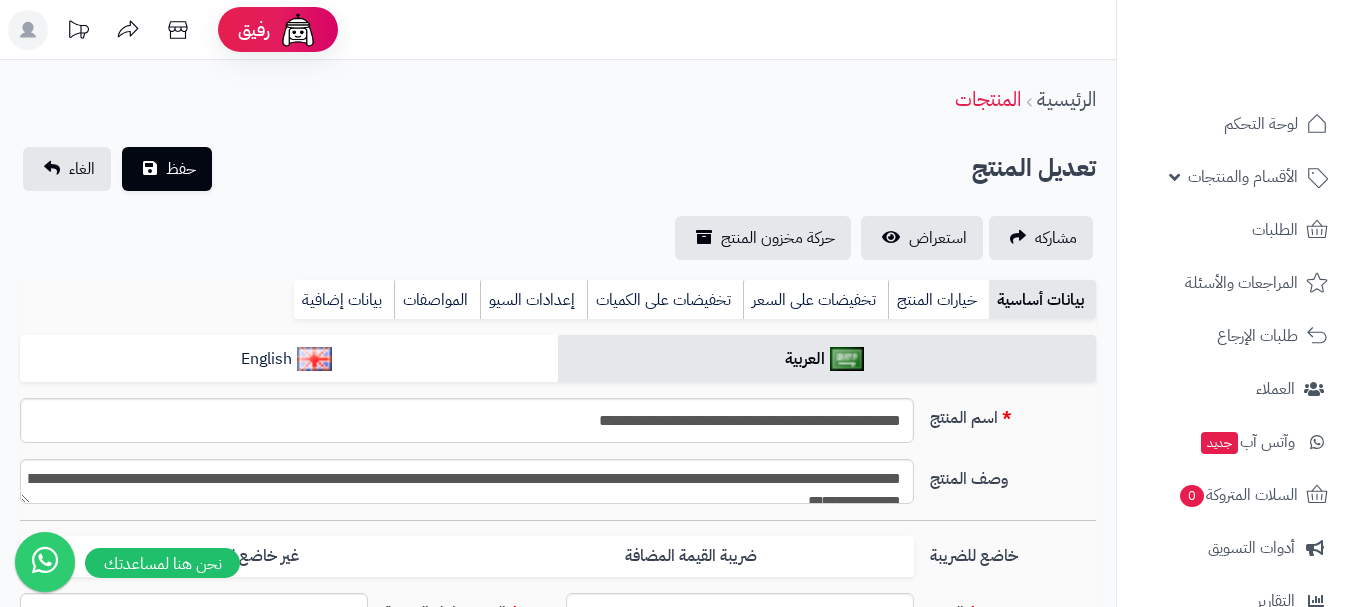 type on "****" 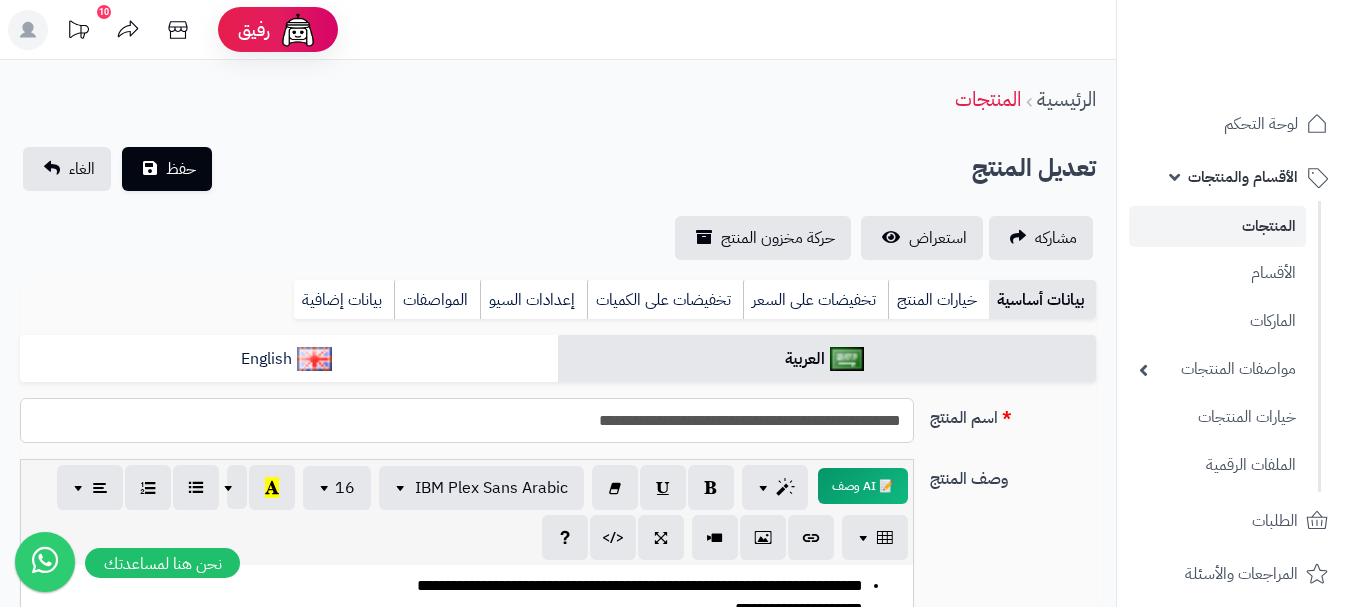 drag, startPoint x: 740, startPoint y: 423, endPoint x: 758, endPoint y: 425, distance: 18.110771 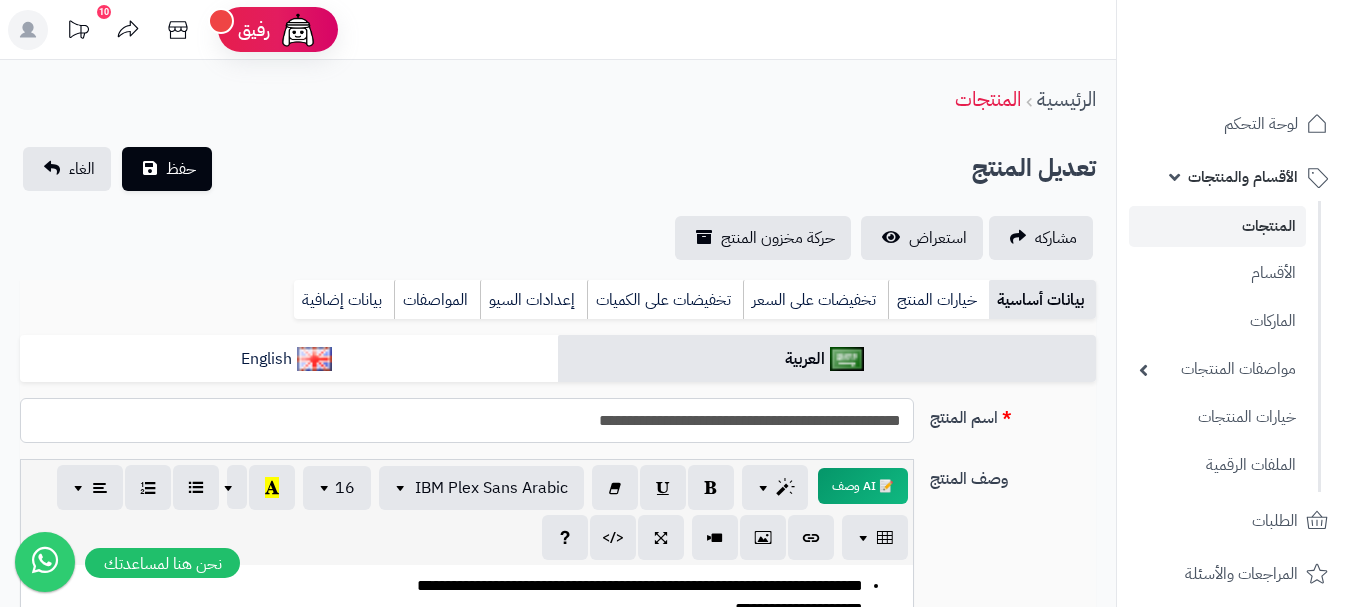 click on "**********" at bounding box center [467, 420] 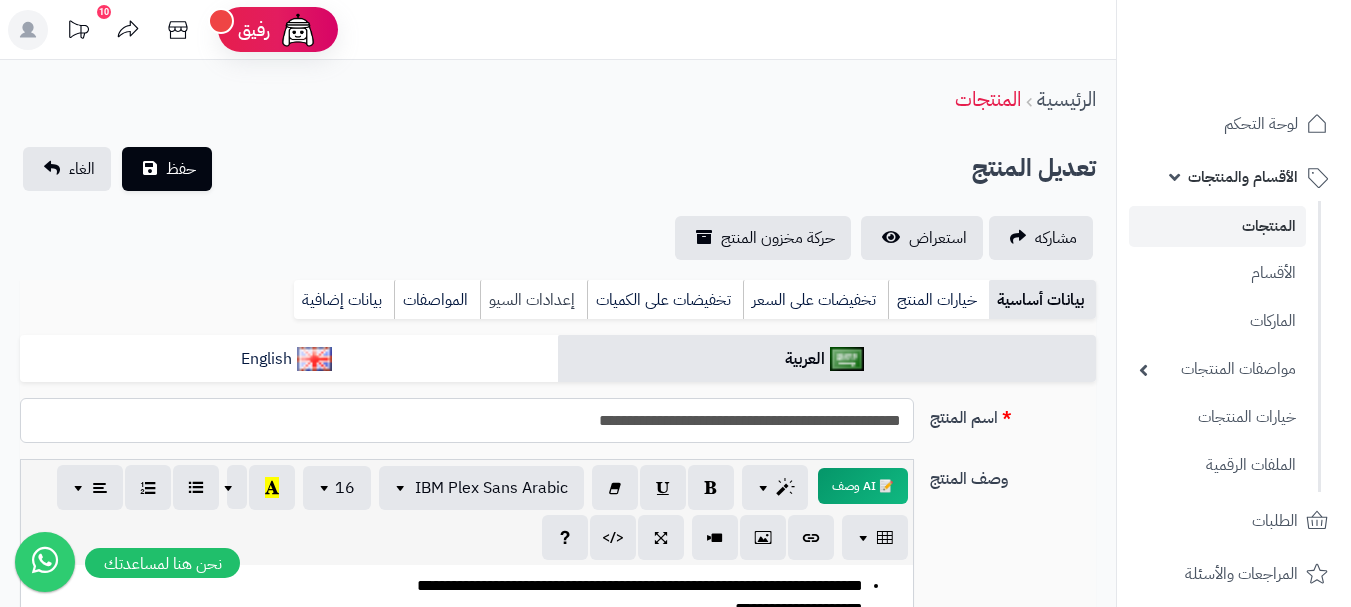 type on "**********" 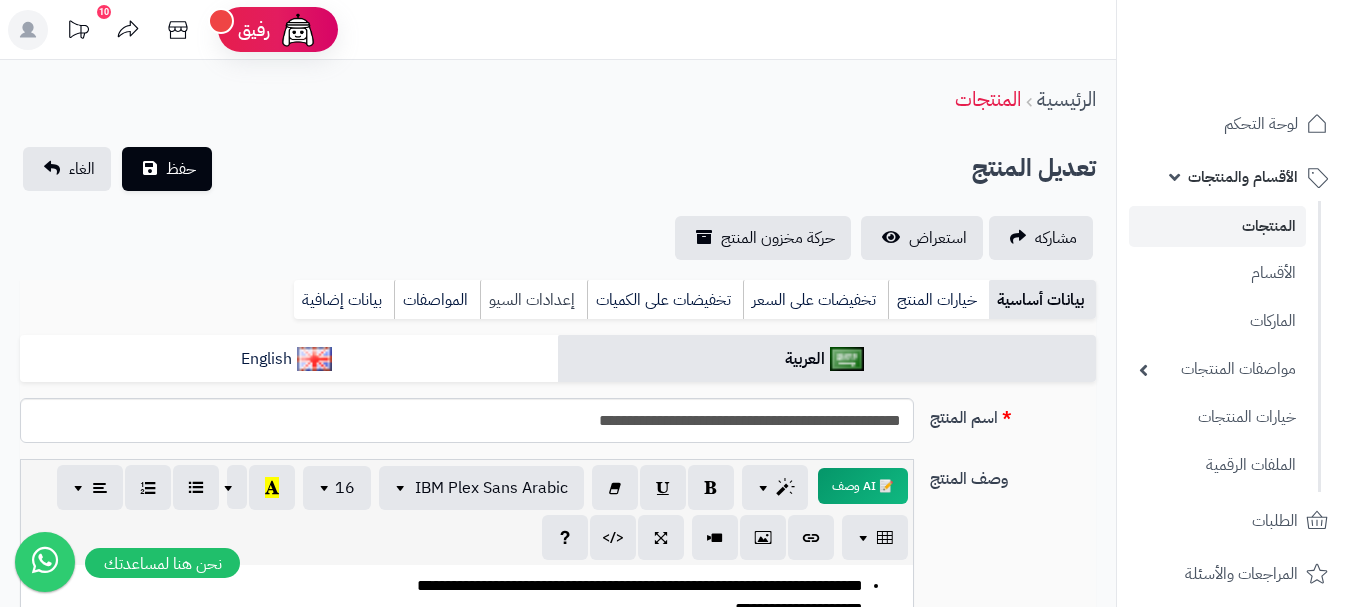 click on "إعدادات السيو" at bounding box center [533, 300] 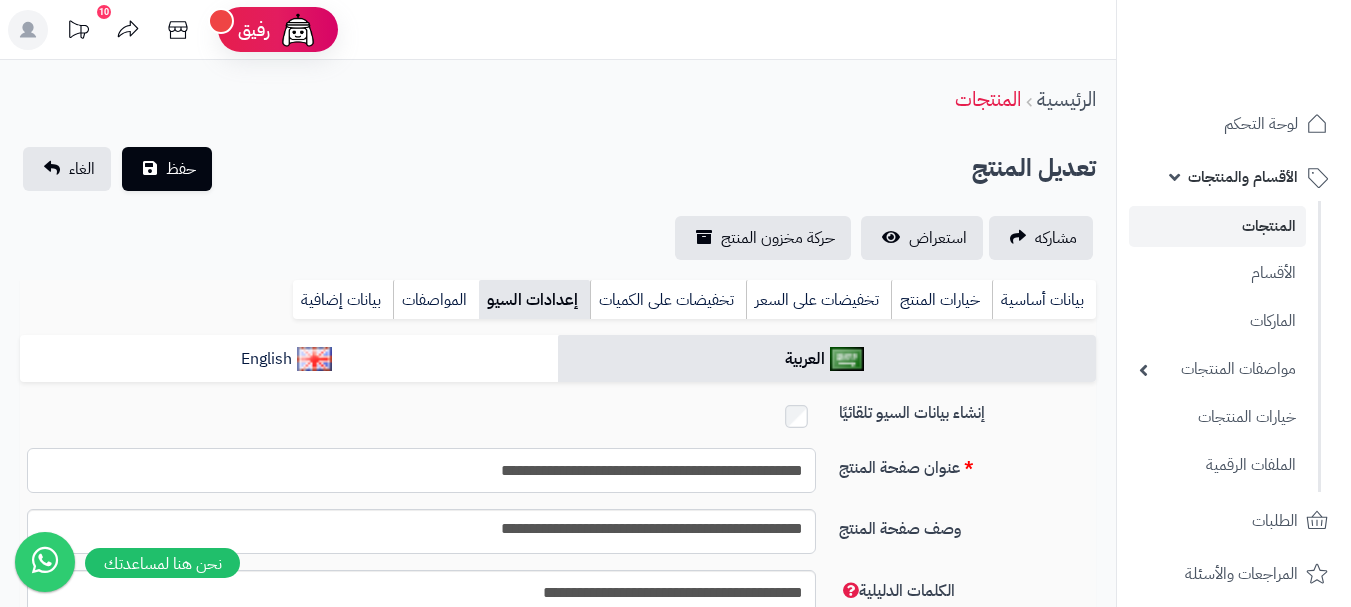 click on "**********" at bounding box center (421, 470) 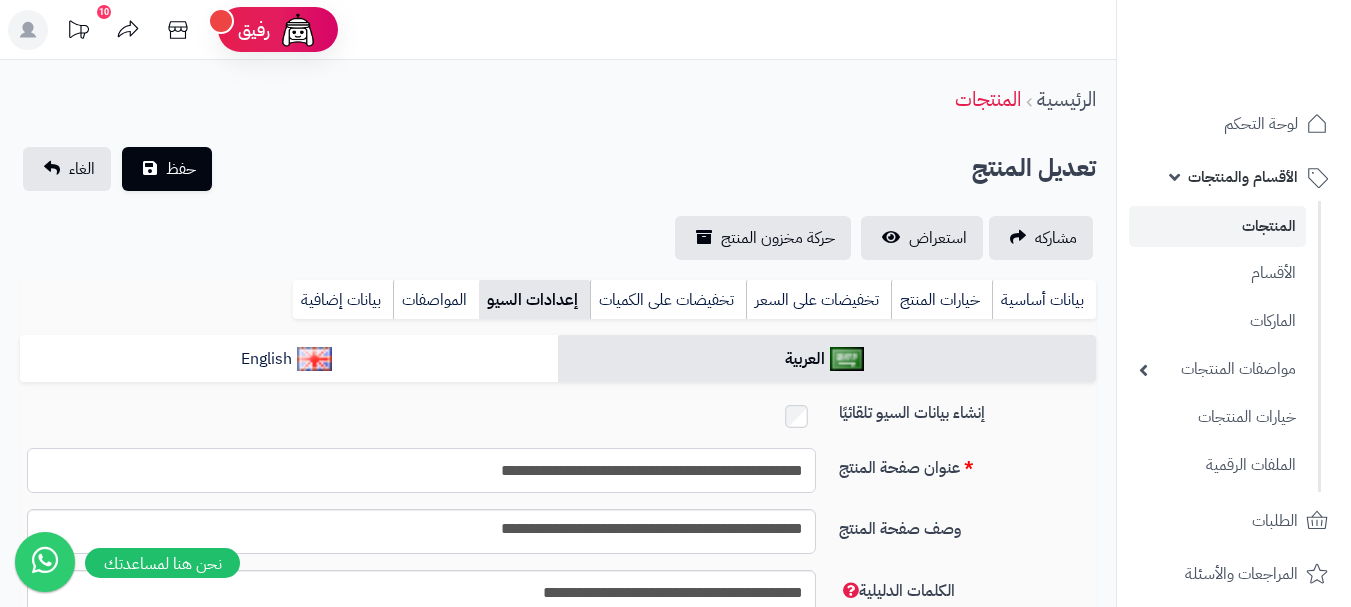 click on "**********" at bounding box center (421, 470) 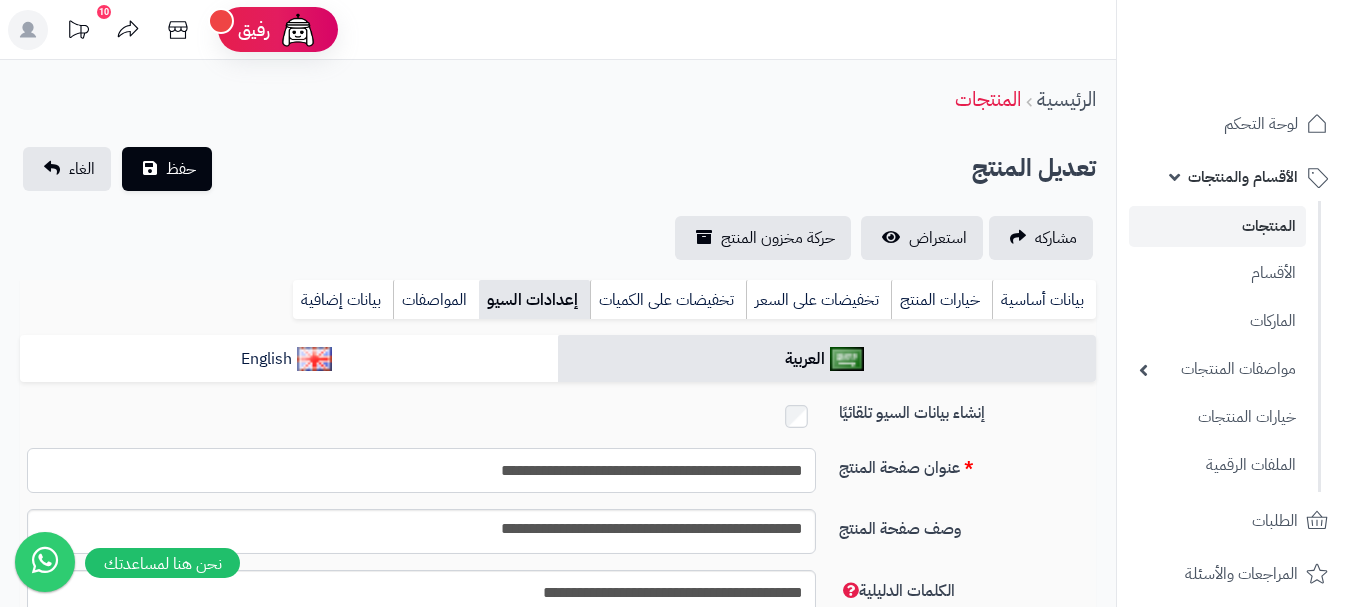 type on "**********" 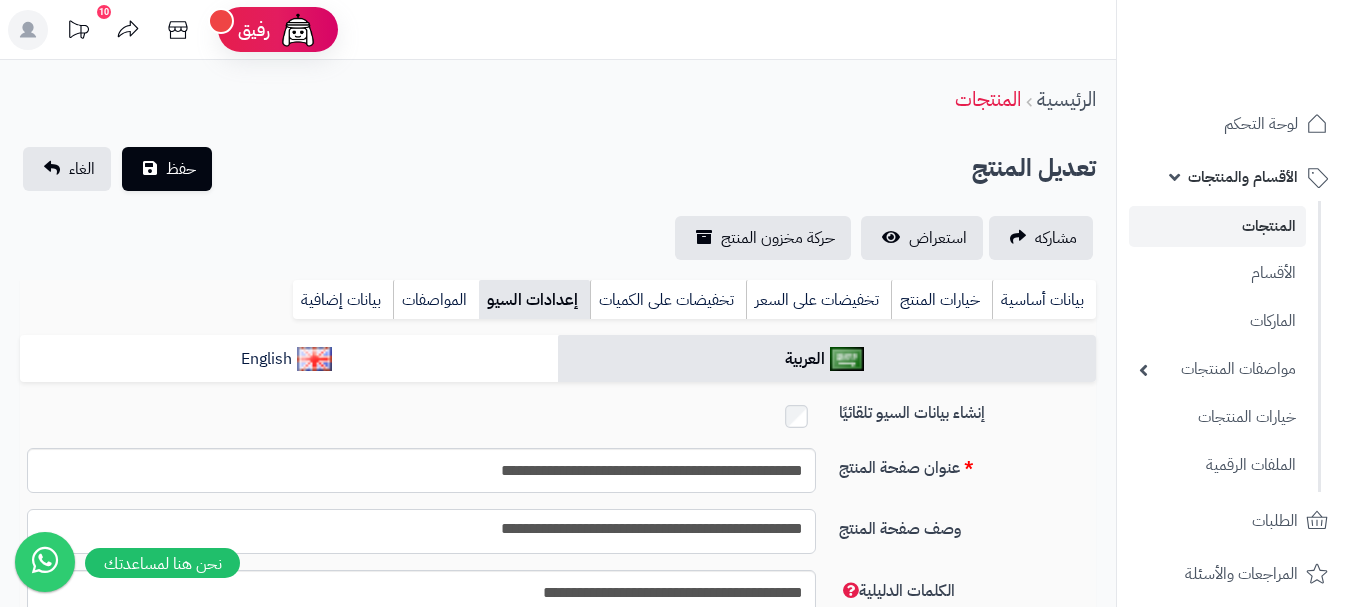 click on "**********" at bounding box center (421, 531) 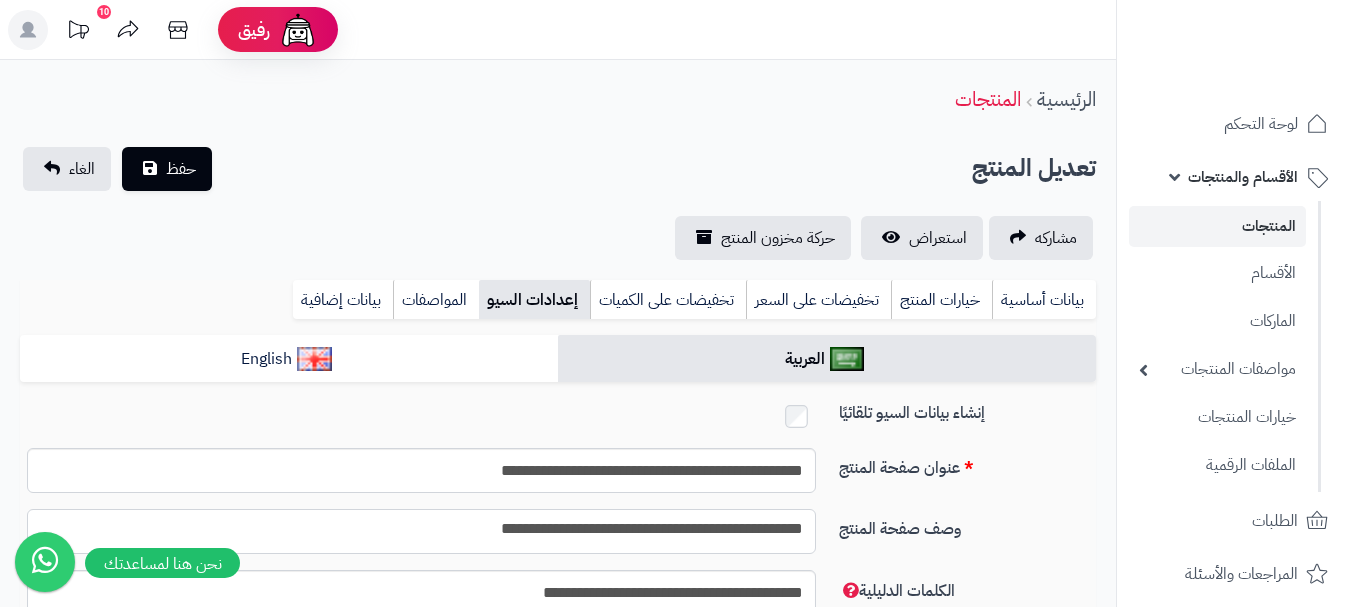 click on "**********" at bounding box center [421, 531] 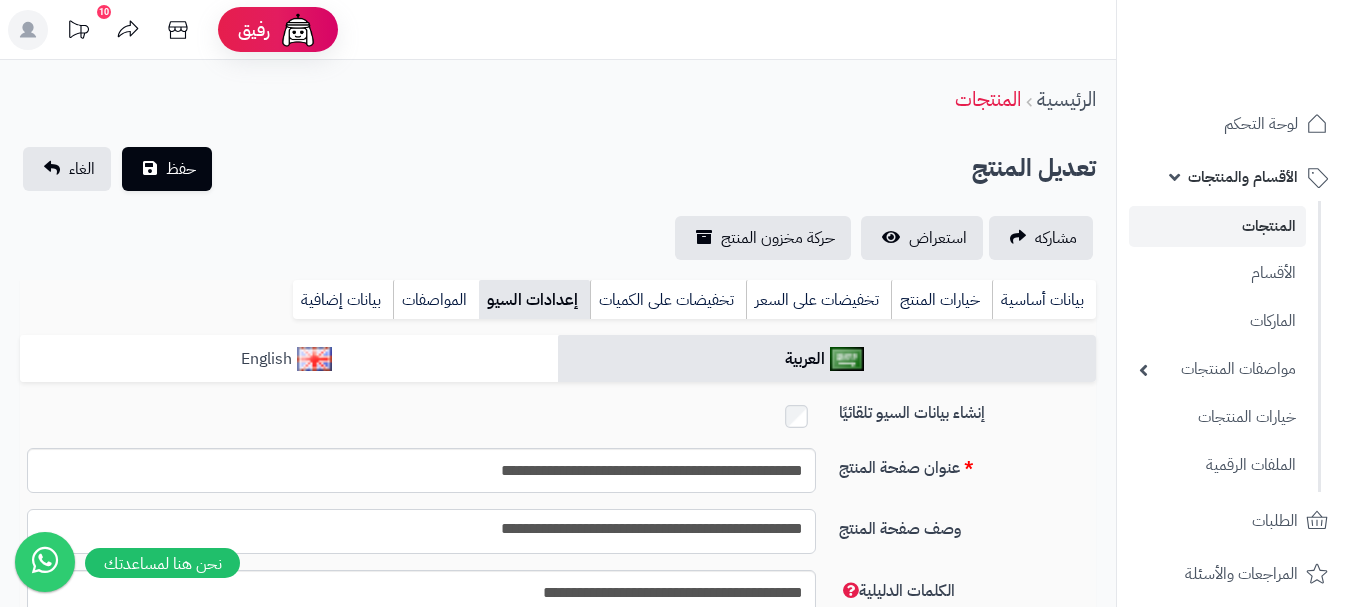 type on "**********" 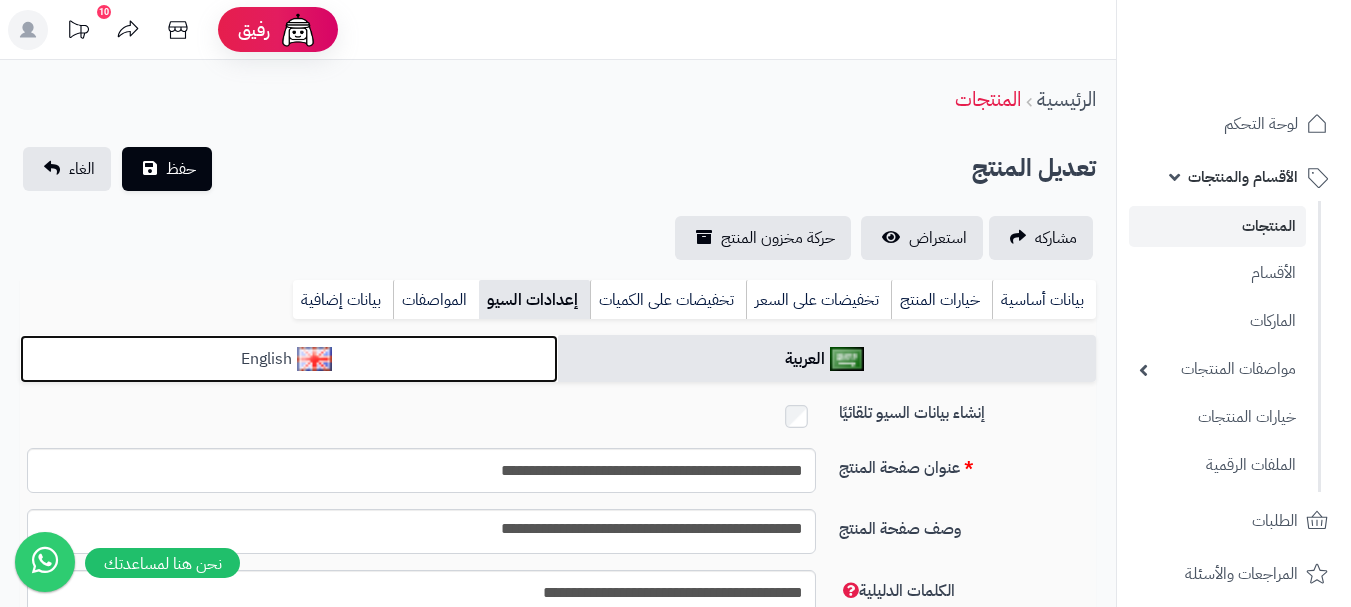 click on "English" at bounding box center (289, 359) 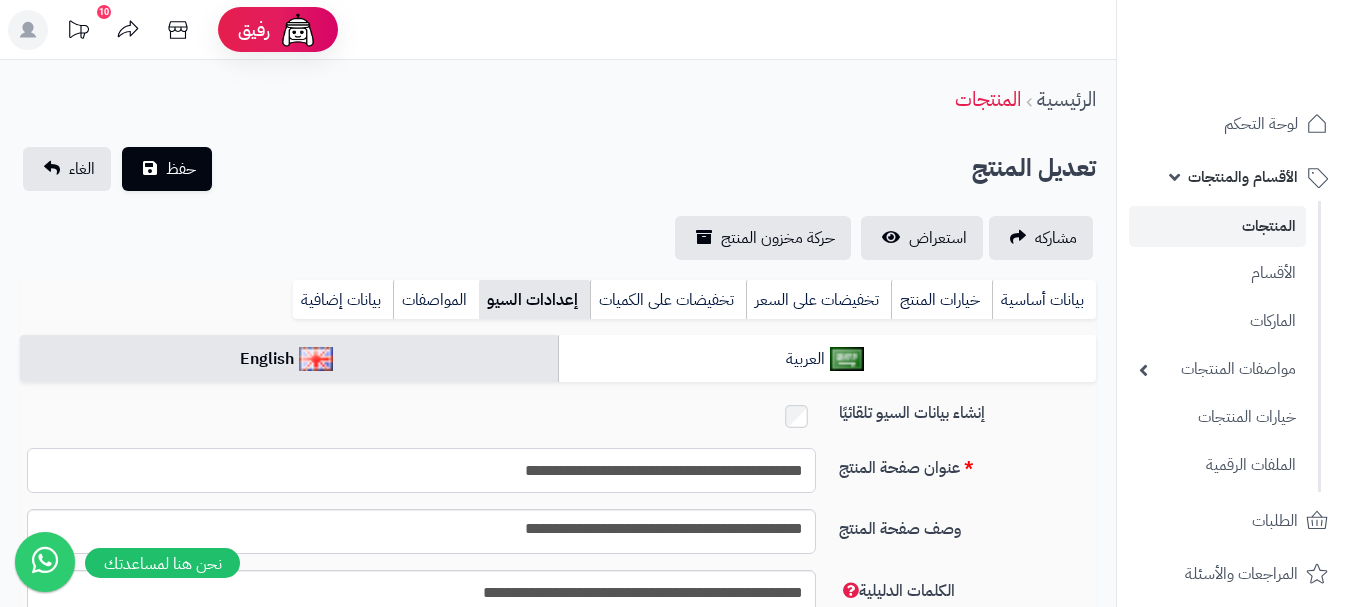 drag, startPoint x: 623, startPoint y: 467, endPoint x: 640, endPoint y: 467, distance: 17 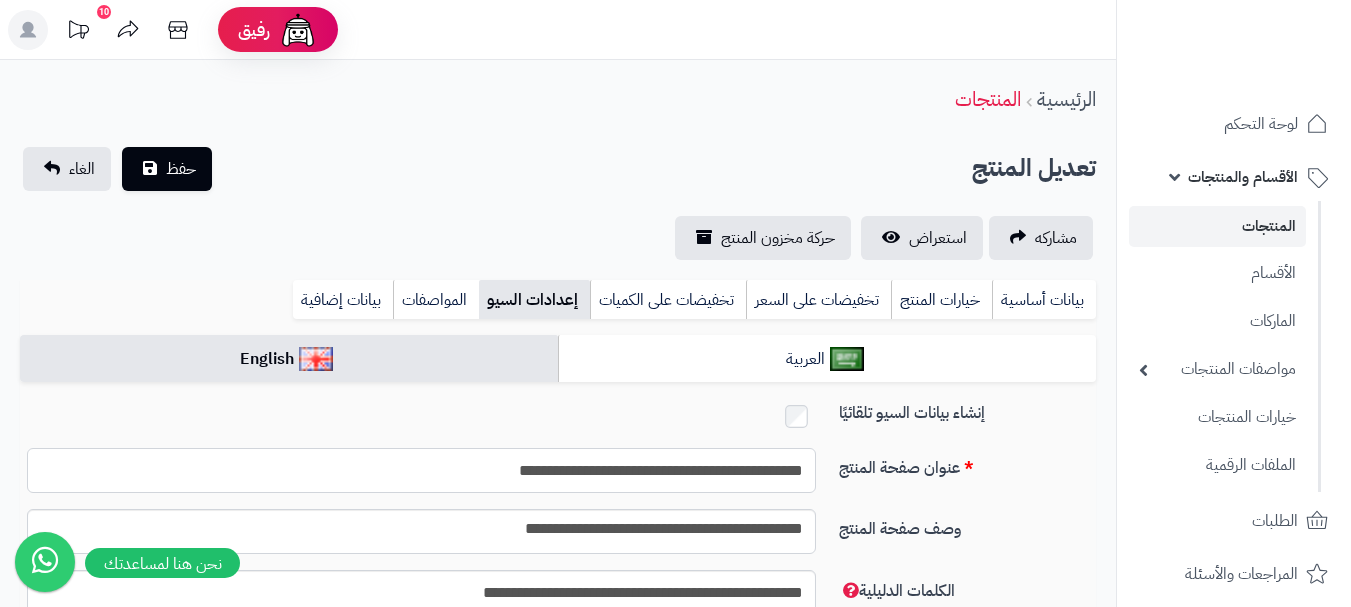 click on "**********" at bounding box center (421, 470) 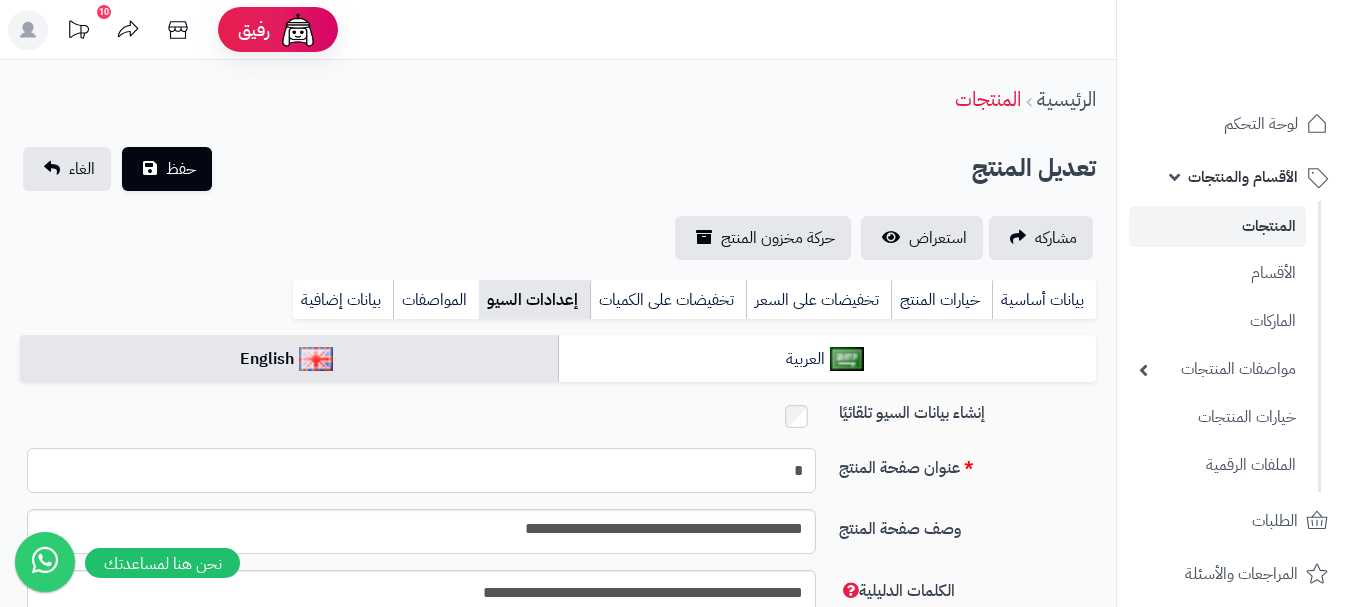 type on "*" 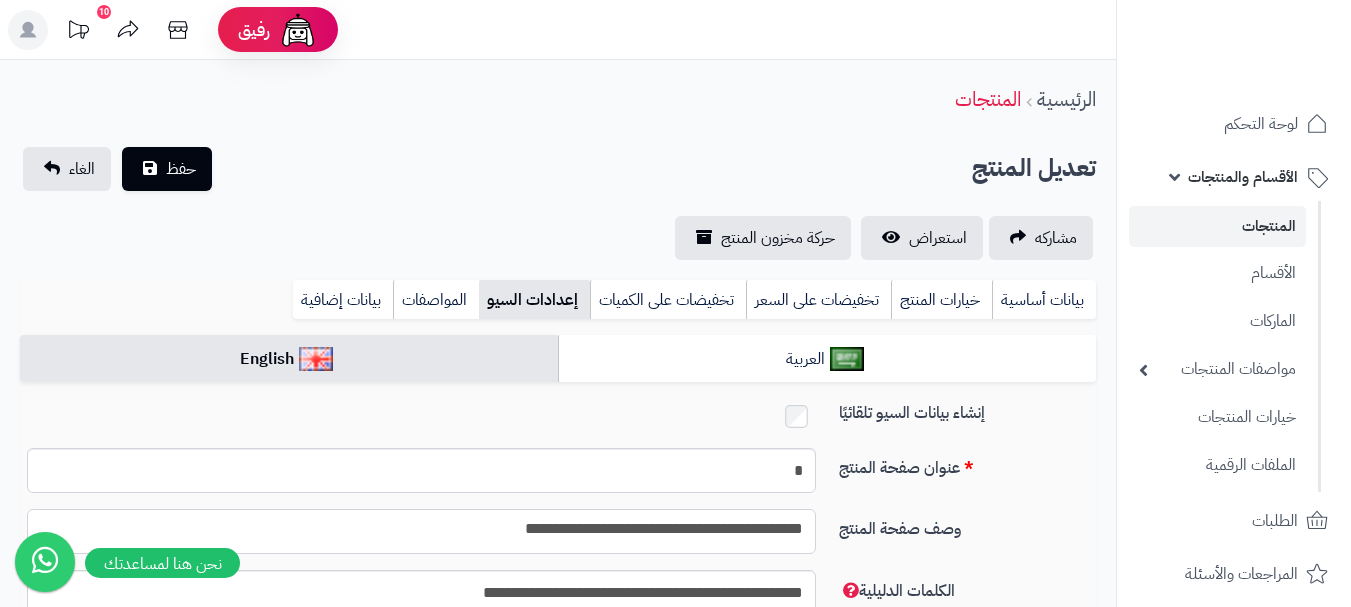 drag, startPoint x: 624, startPoint y: 523, endPoint x: 639, endPoint y: 523, distance: 15 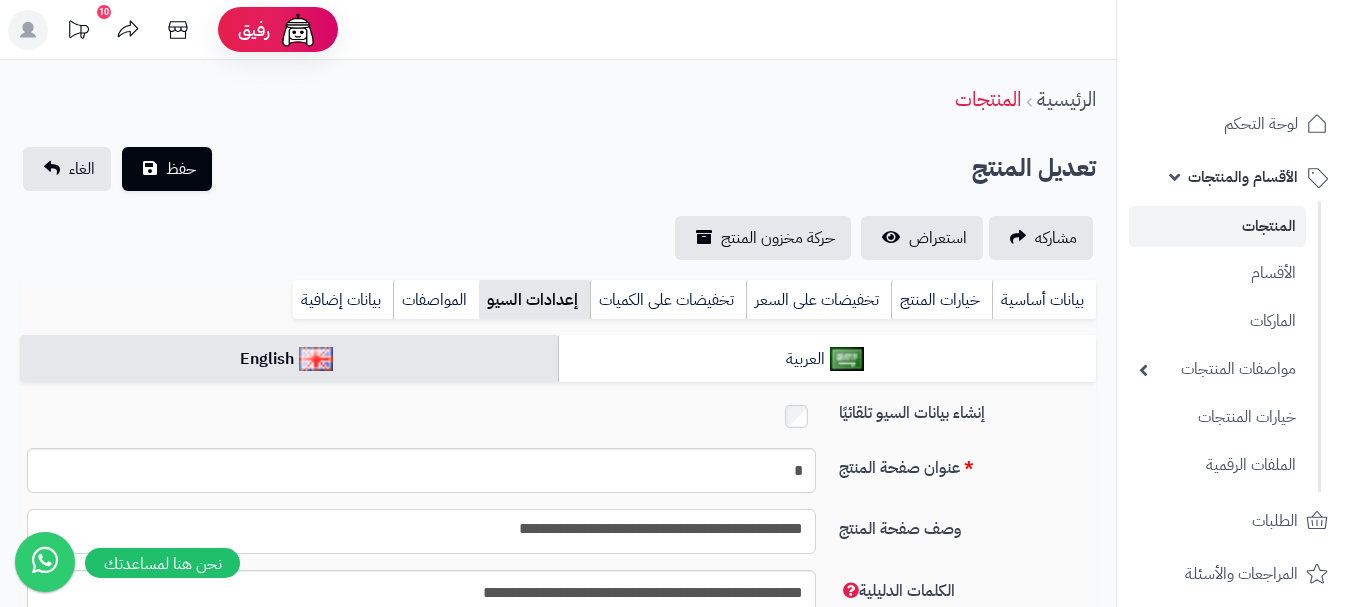 click on "**********" at bounding box center (421, 531) 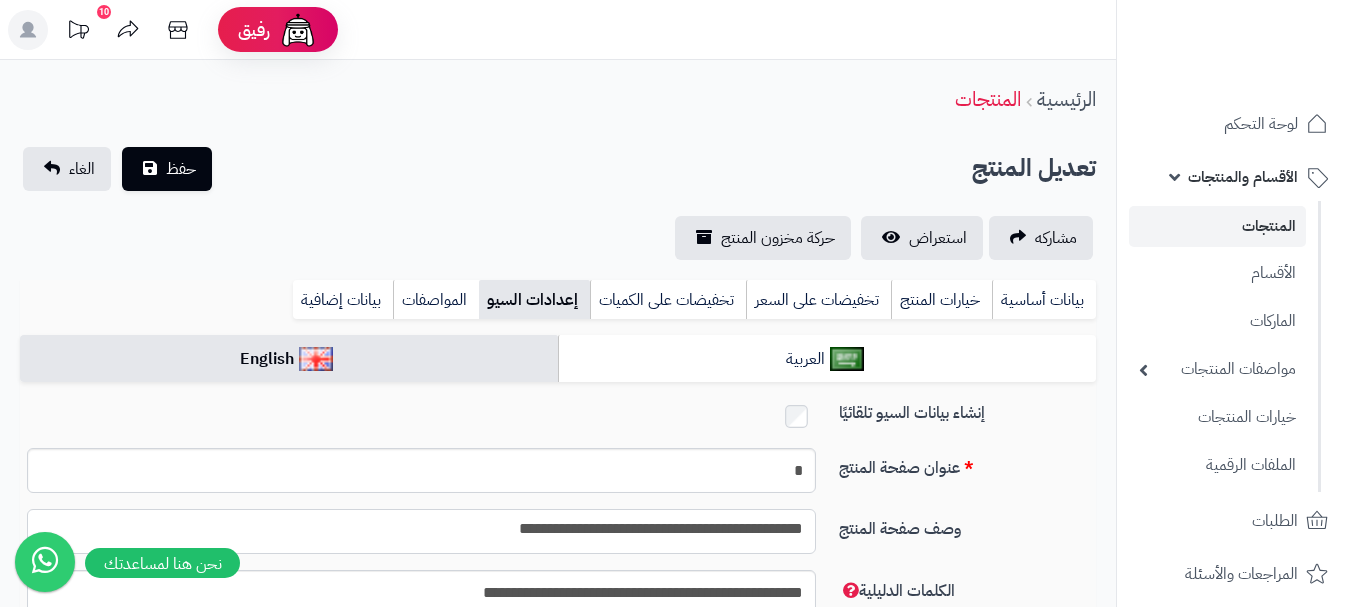 type on "**********" 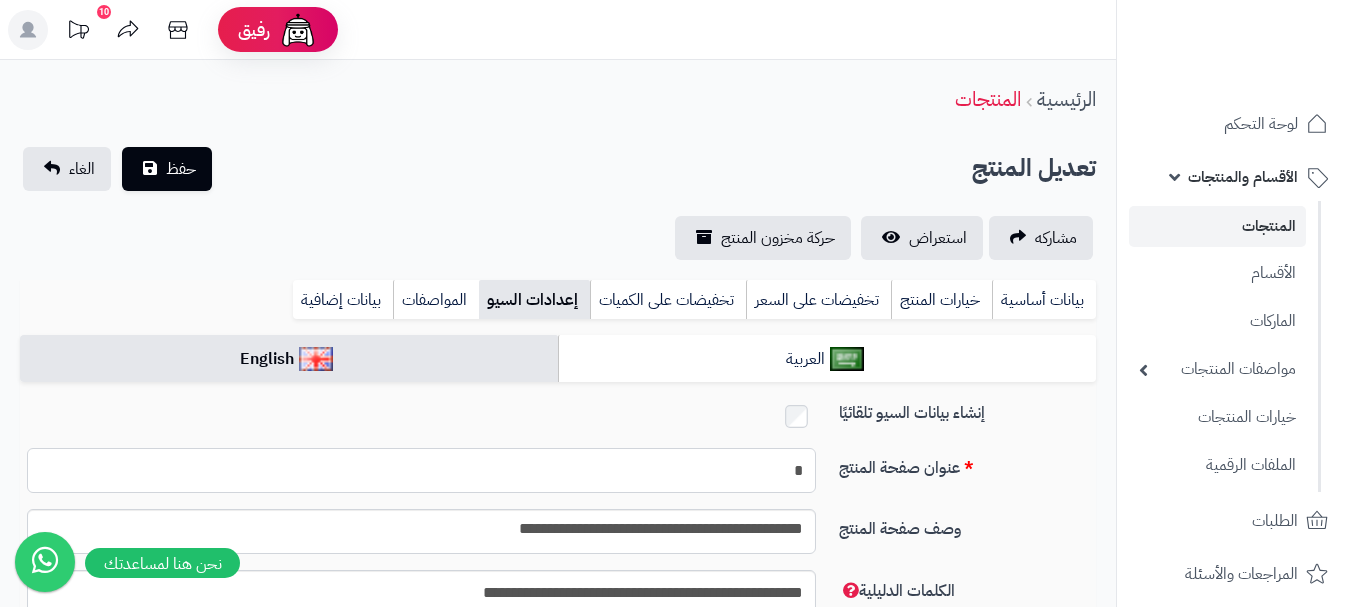 click on "*" at bounding box center [421, 470] 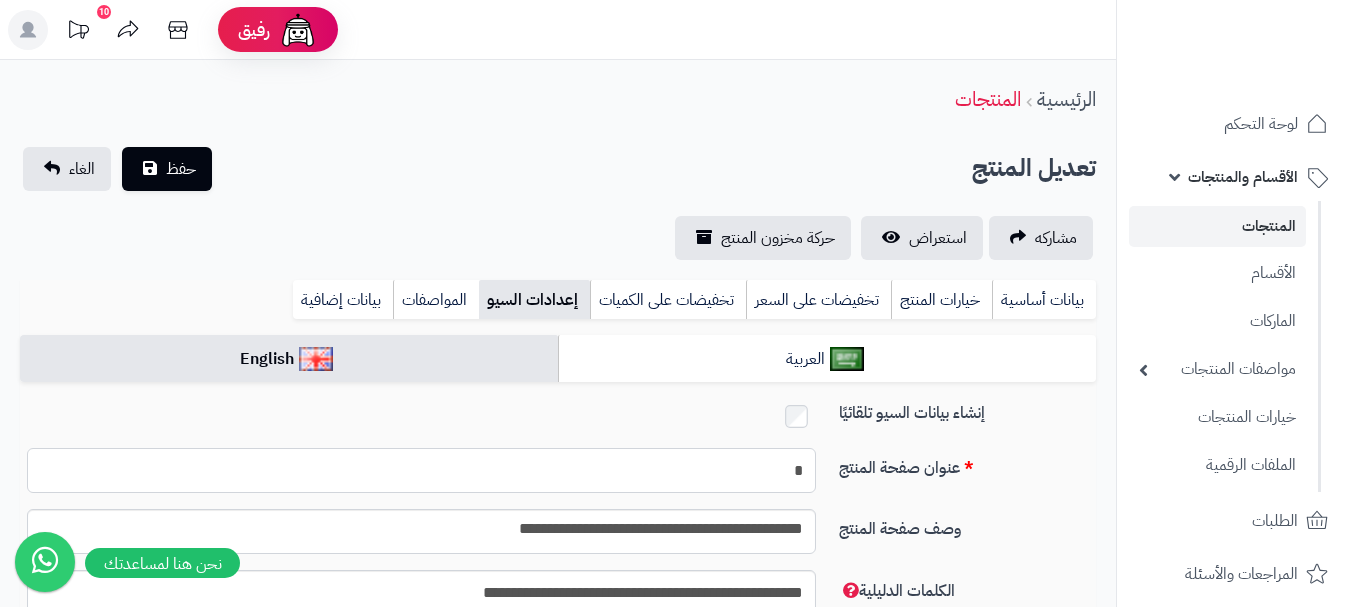 click on "*" at bounding box center [421, 470] 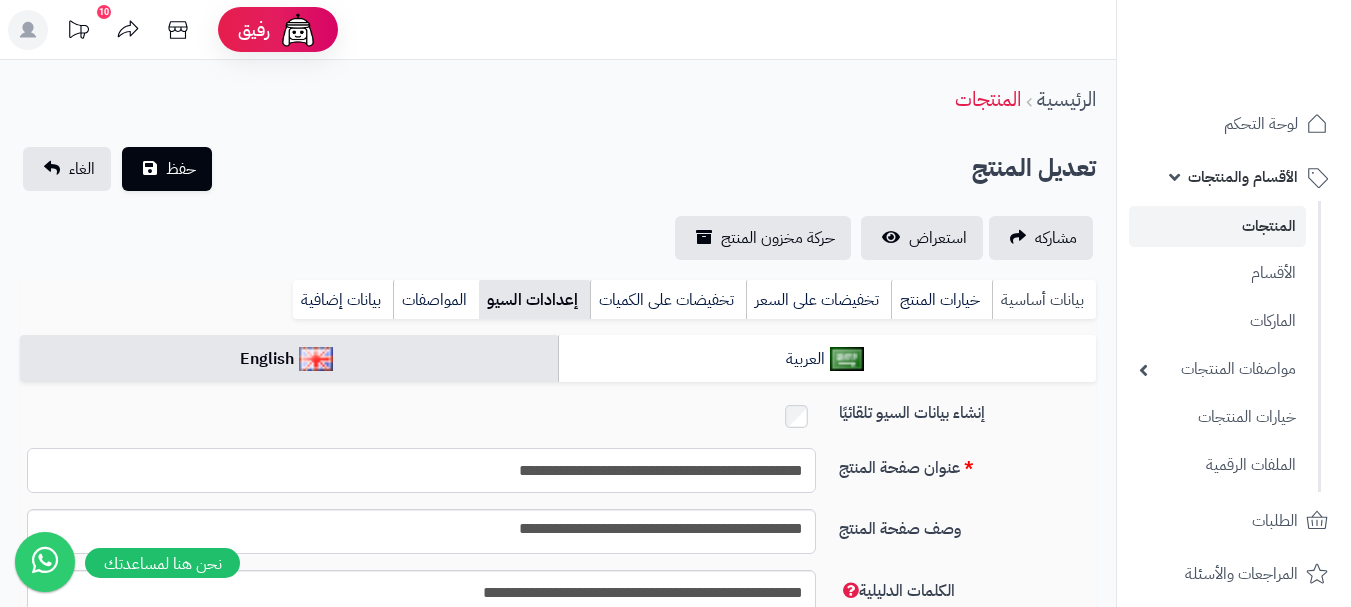 type on "**********" 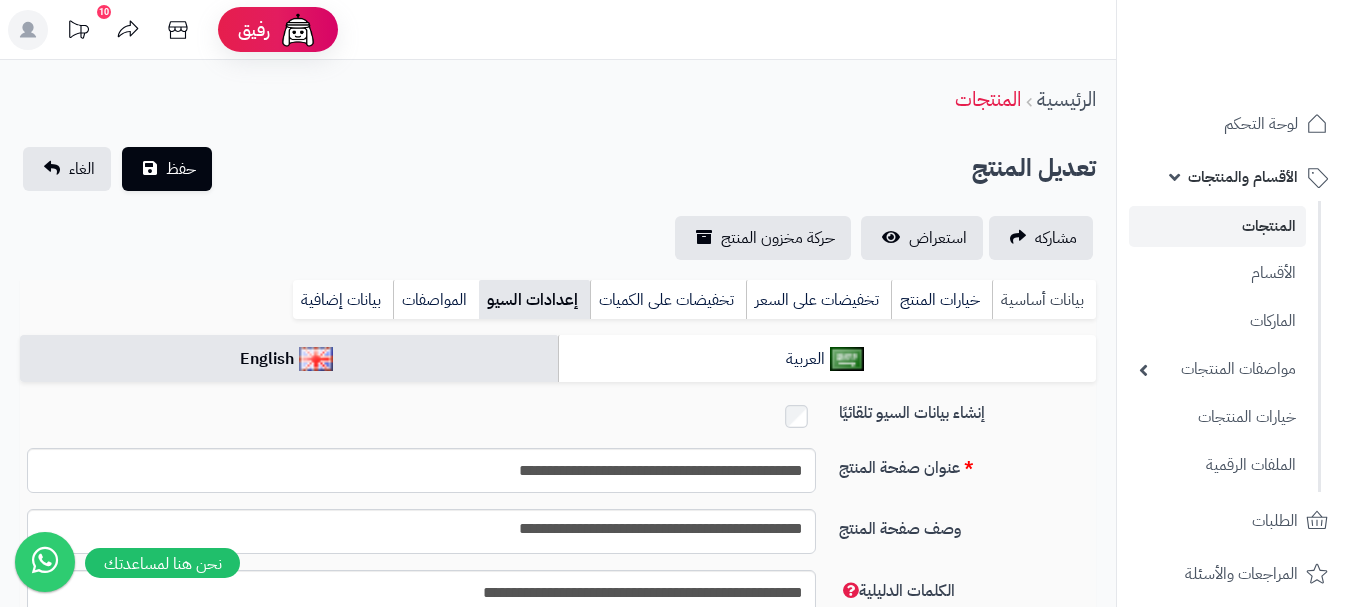 click on "بيانات أساسية" at bounding box center (1044, 300) 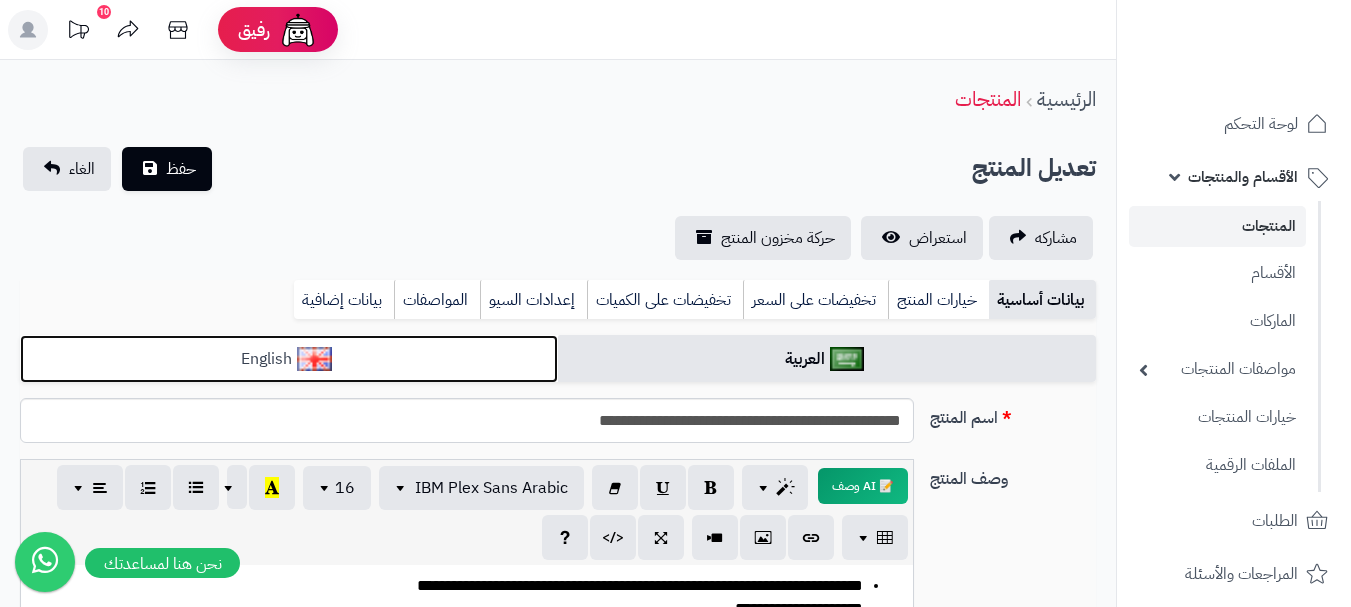 click on "English" at bounding box center [289, 359] 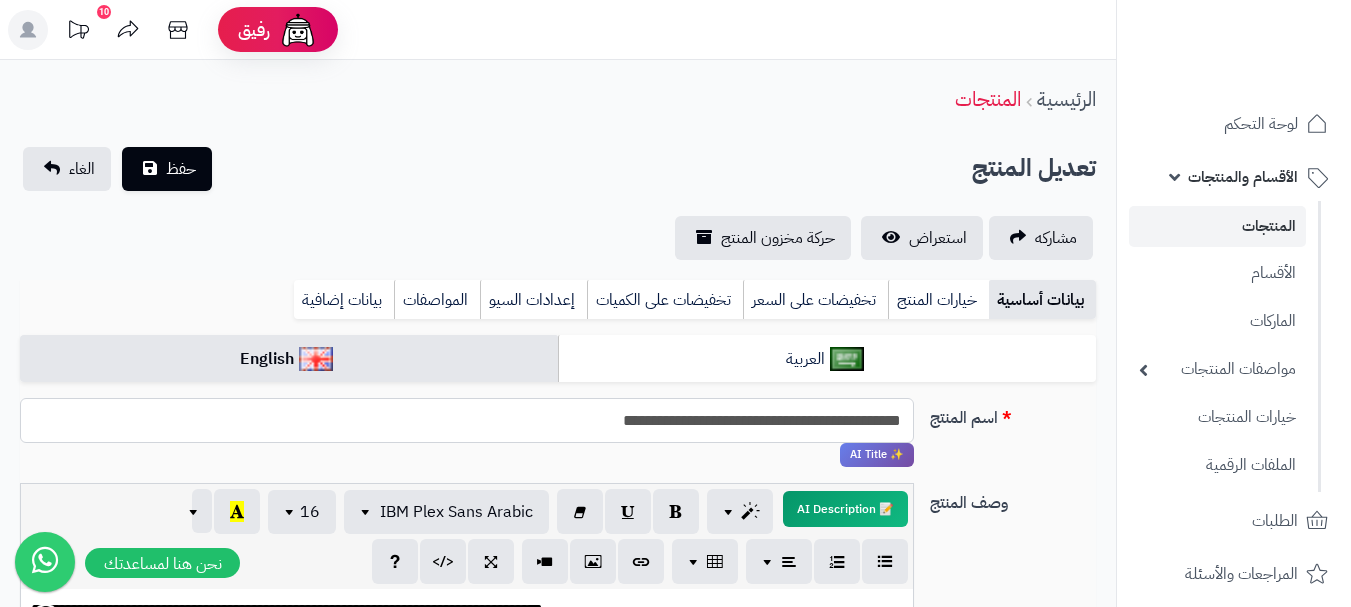 click on "**********" at bounding box center (467, 420) 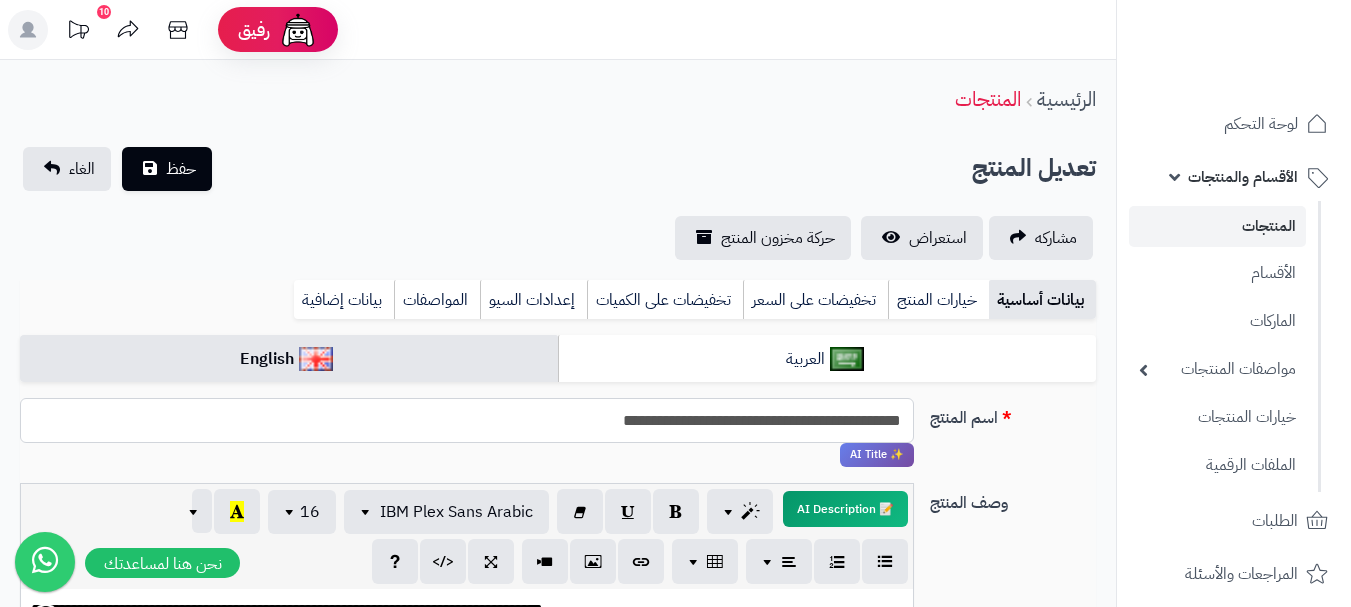 click on "**********" at bounding box center [467, 420] 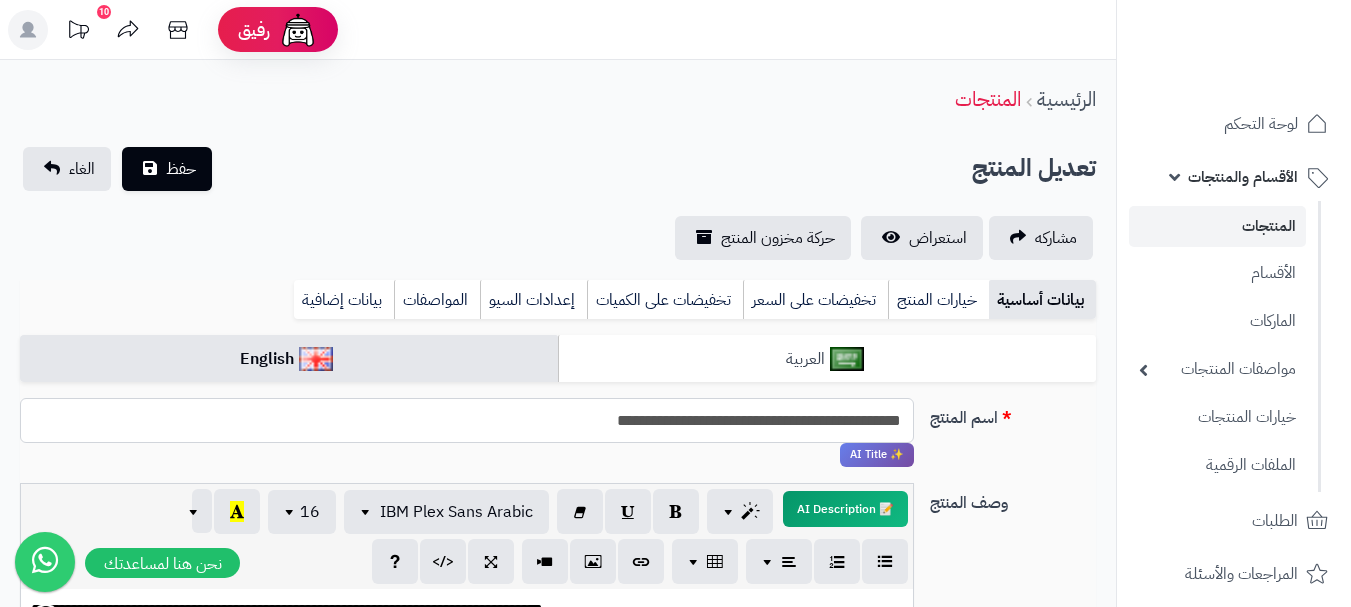 type on "**********" 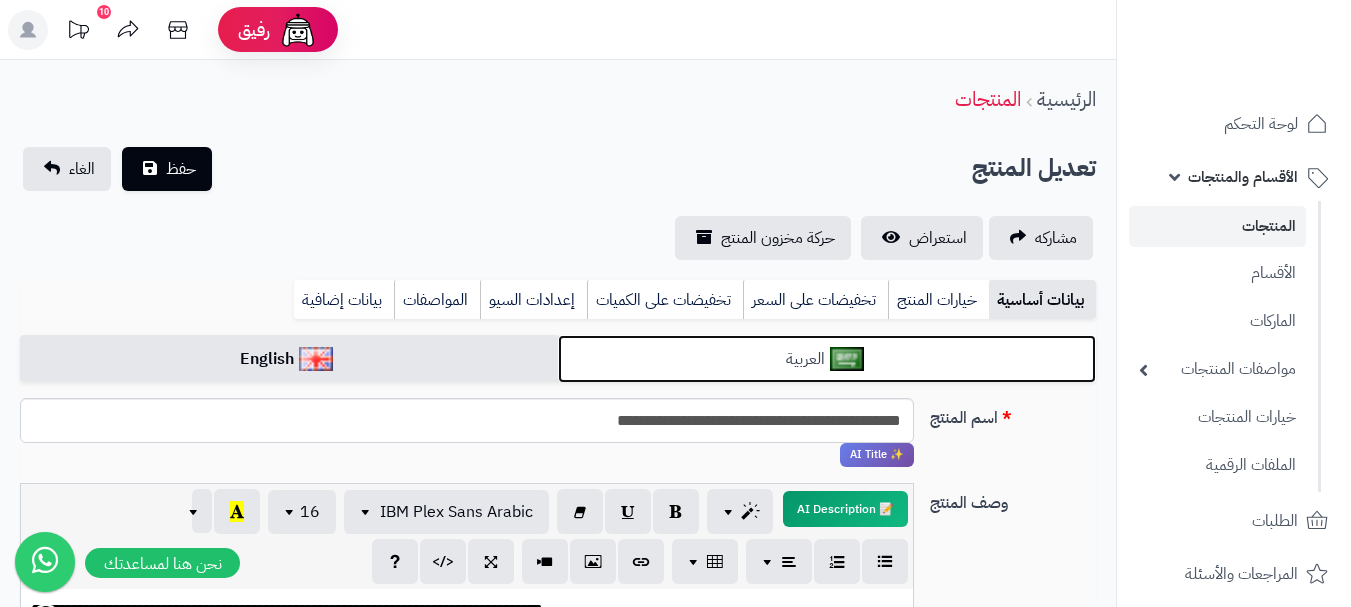 click on "العربية" at bounding box center (827, 359) 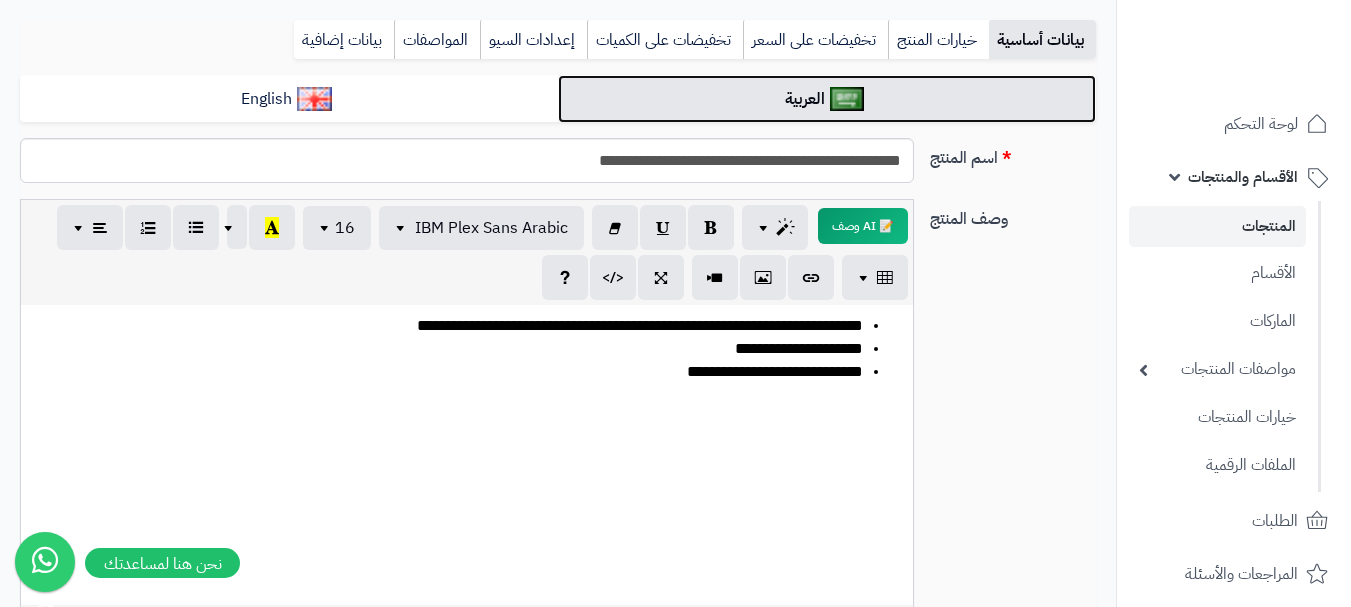 scroll, scrollTop: 0, scrollLeft: 0, axis: both 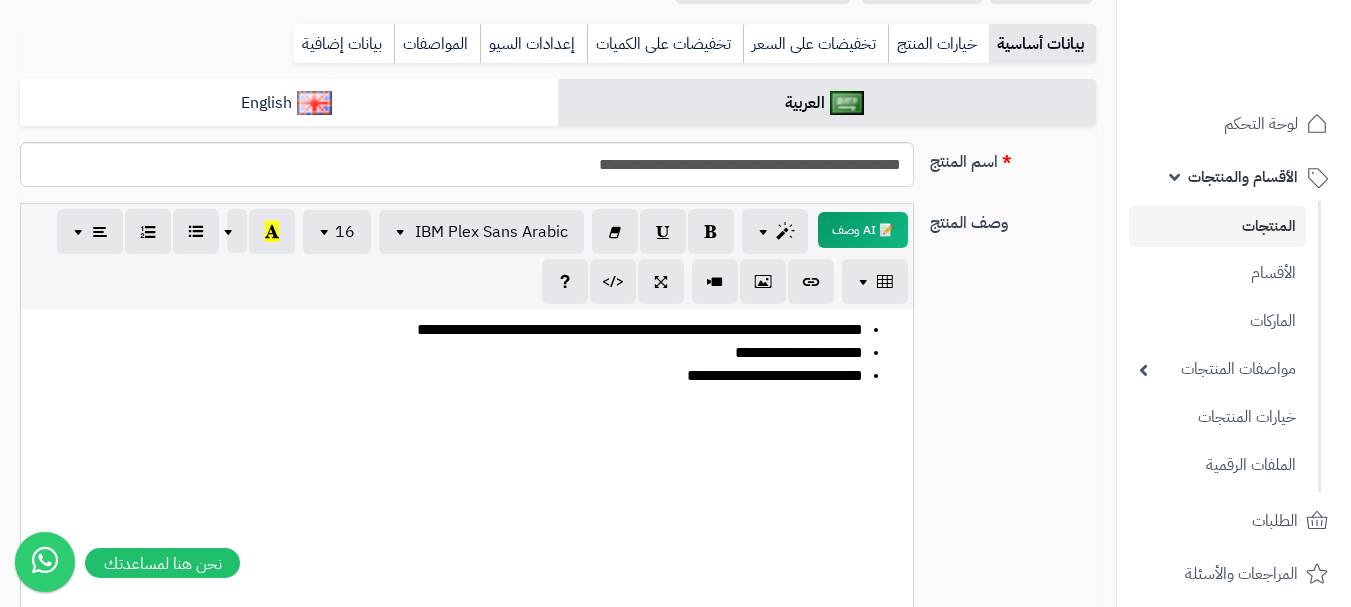 click on "**********" at bounding box center (447, 376) 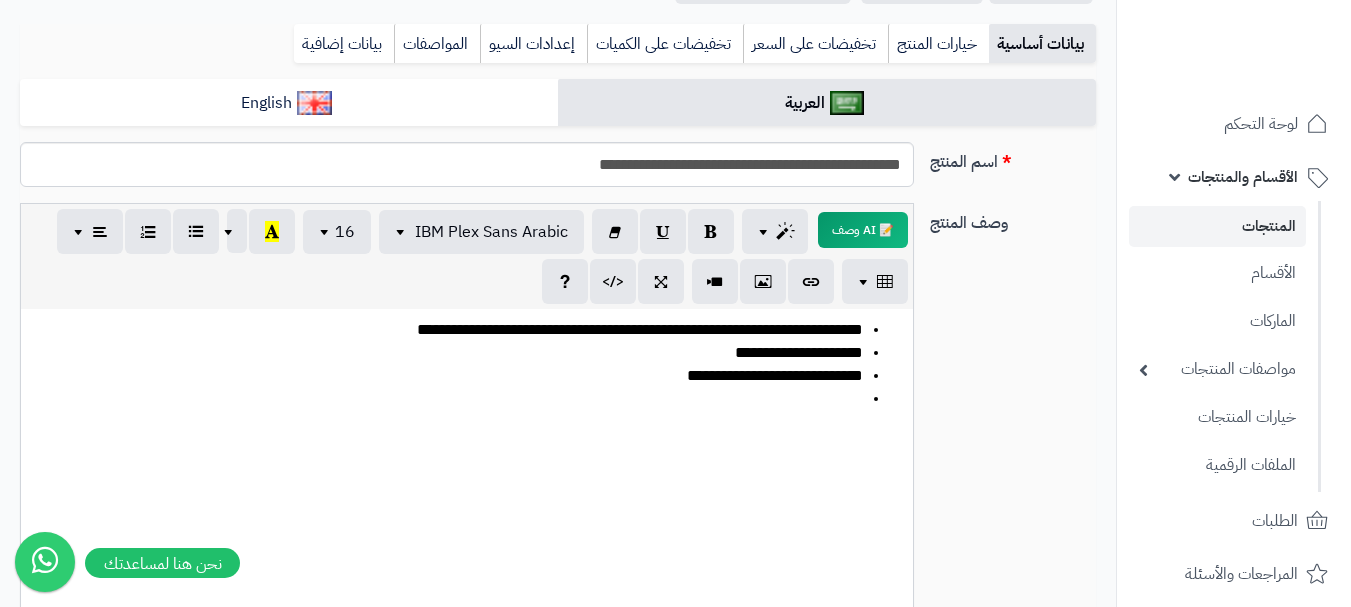 paste 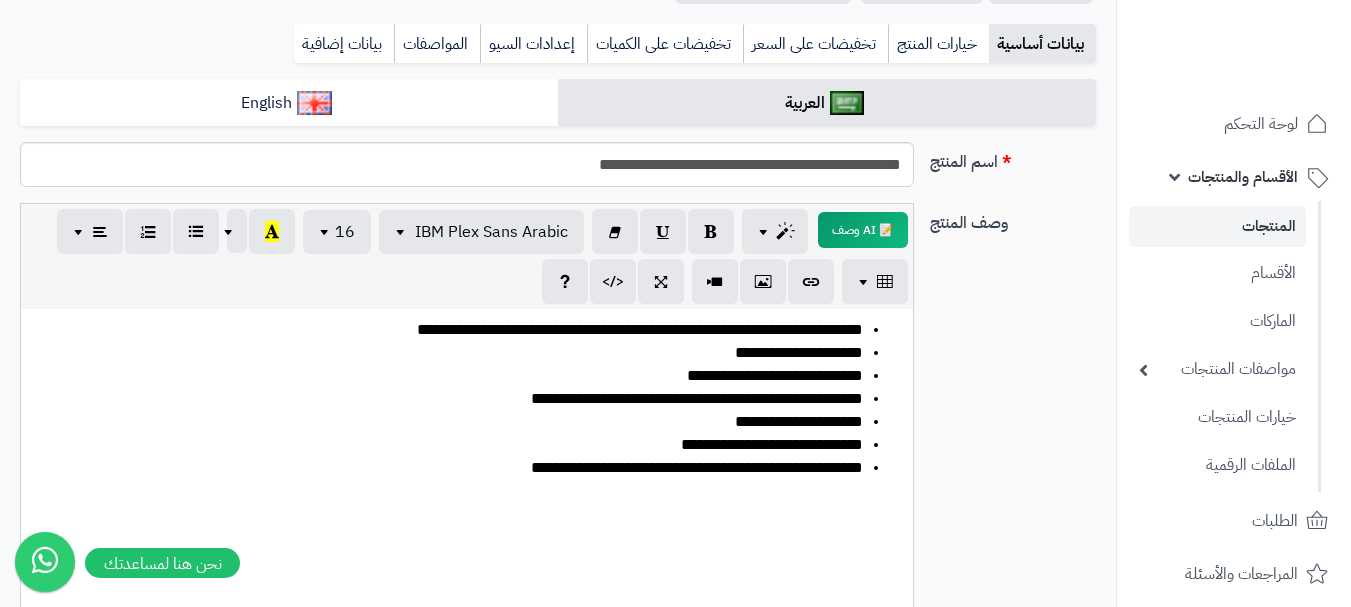 click on "**********" at bounding box center [467, 399] 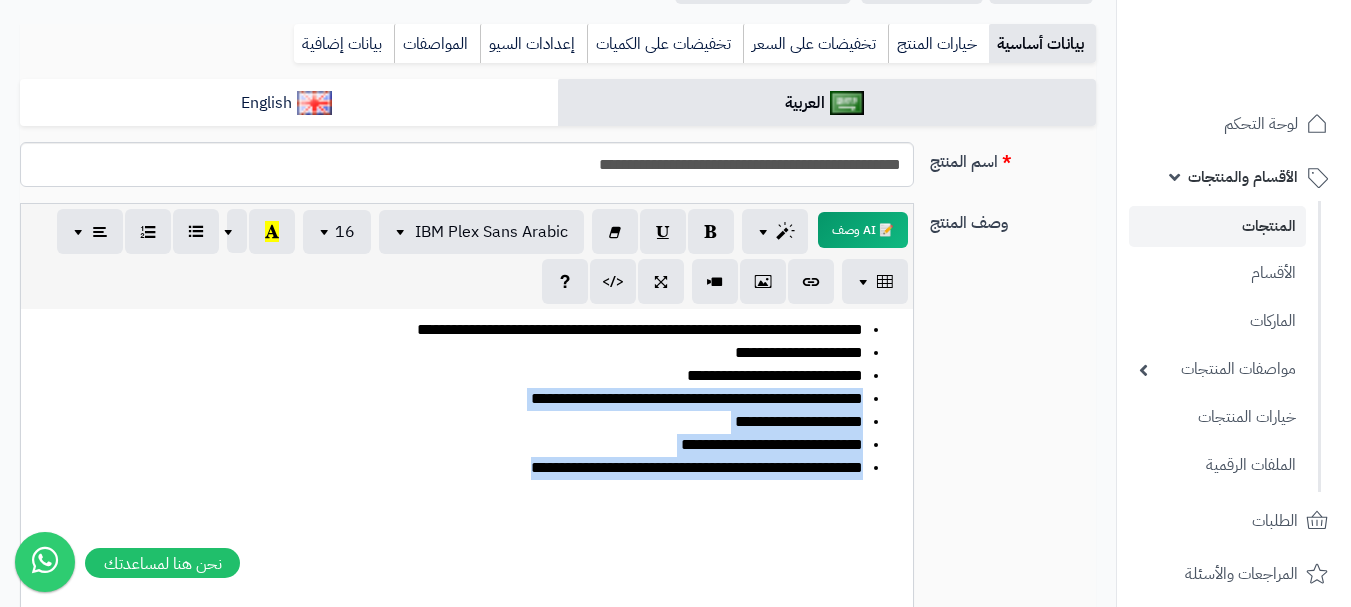 drag, startPoint x: 867, startPoint y: 396, endPoint x: 439, endPoint y: 522, distance: 446.1614 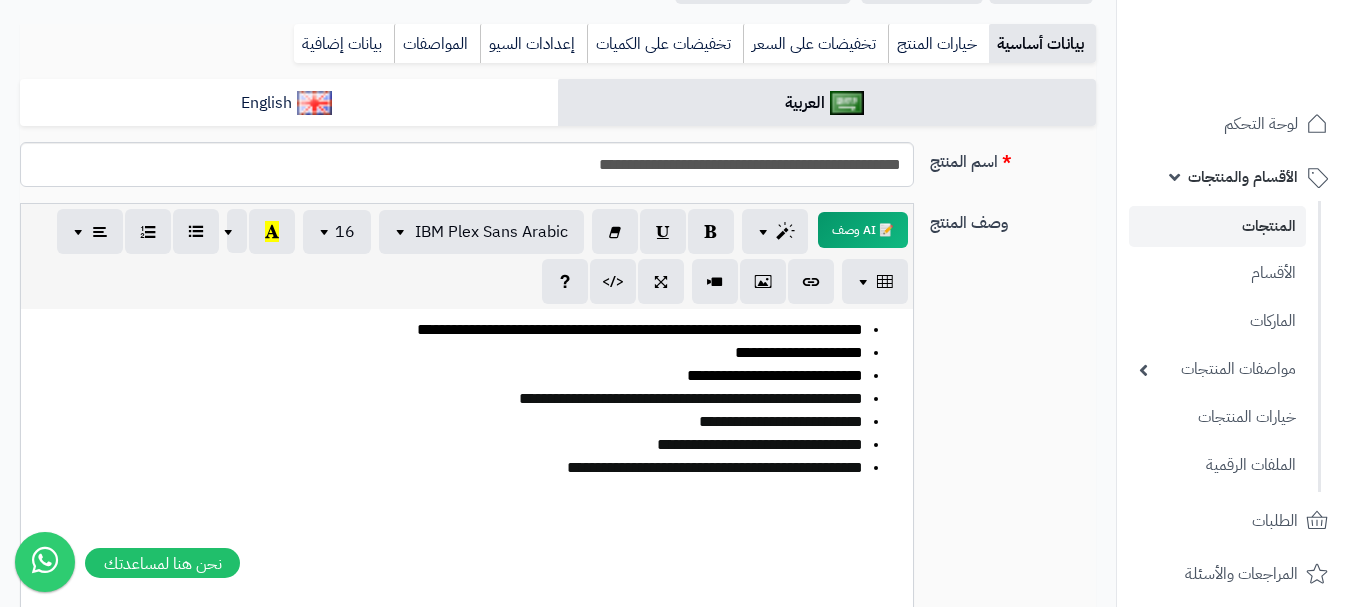 click on "**********" at bounding box center (447, 330) 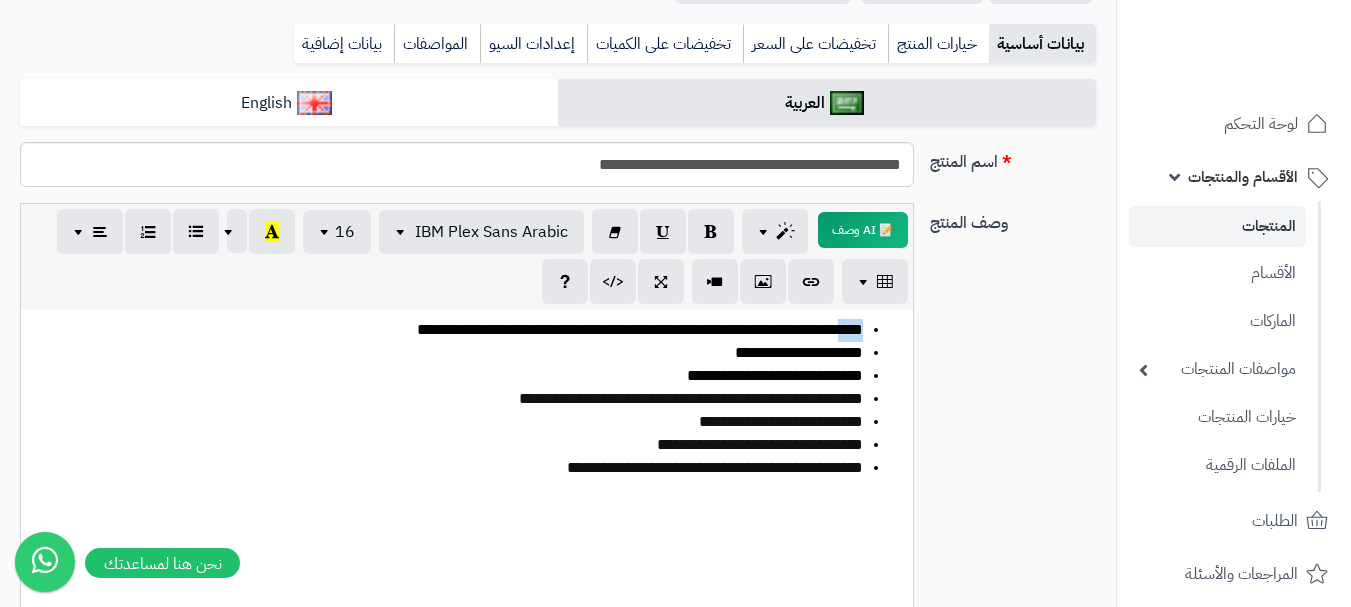 click on "**********" at bounding box center [447, 330] 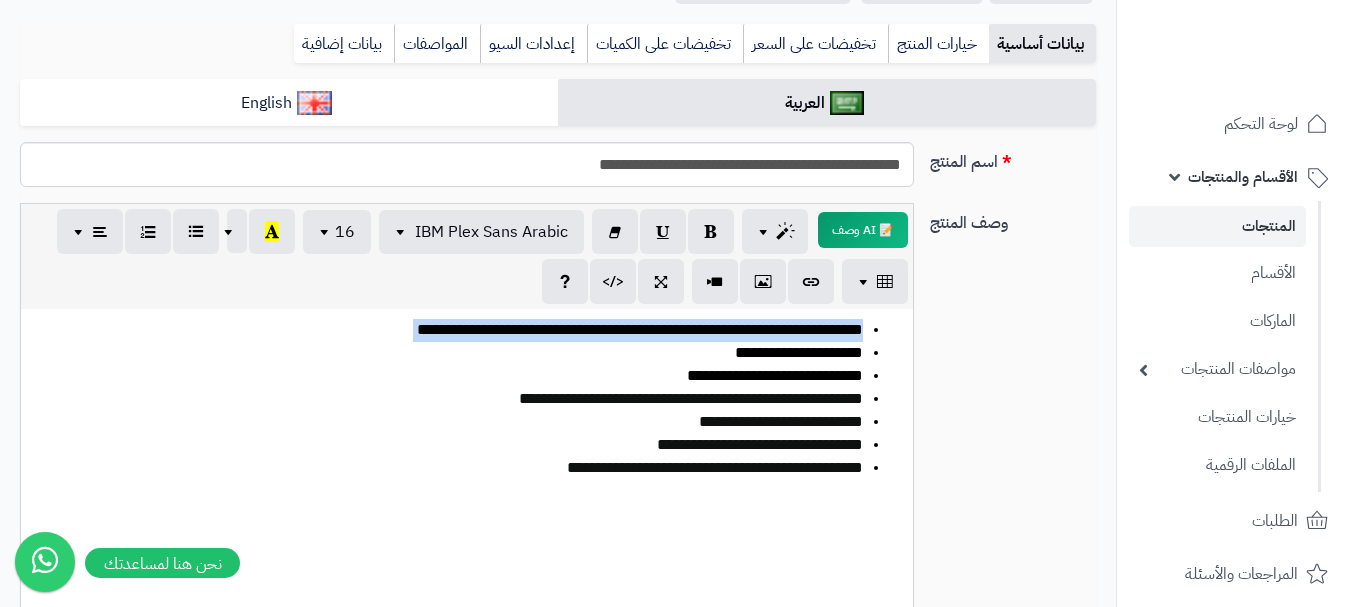 click on "**********" at bounding box center (447, 330) 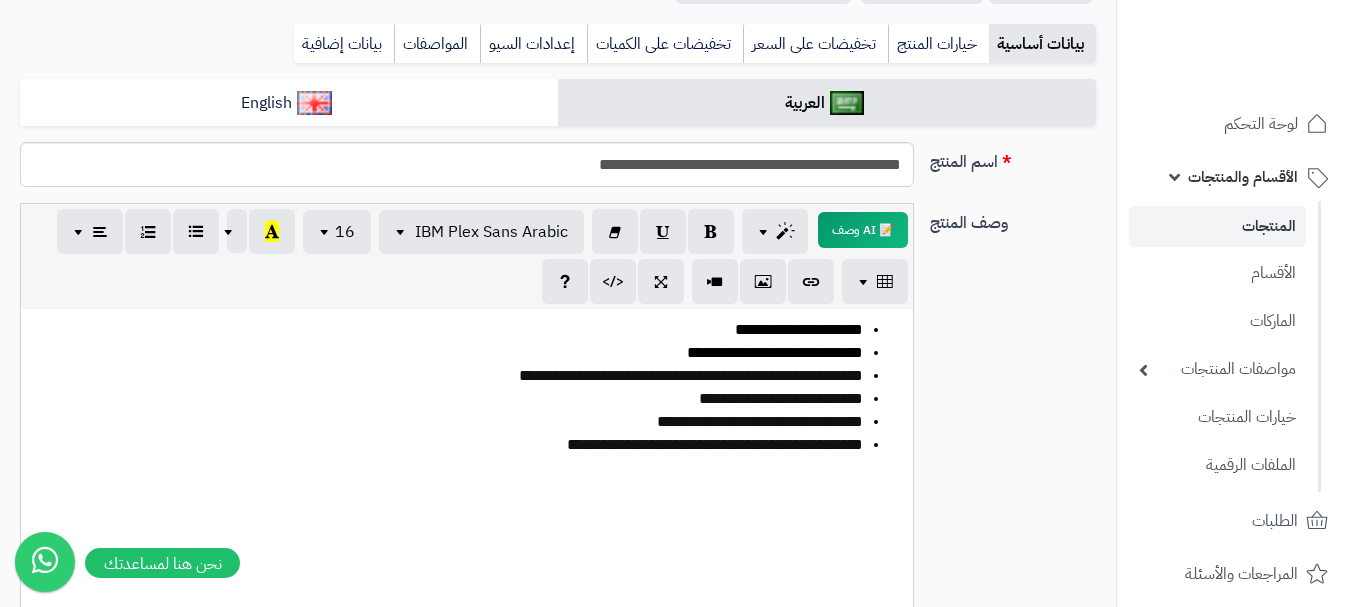 click on "**********" at bounding box center (447, 330) 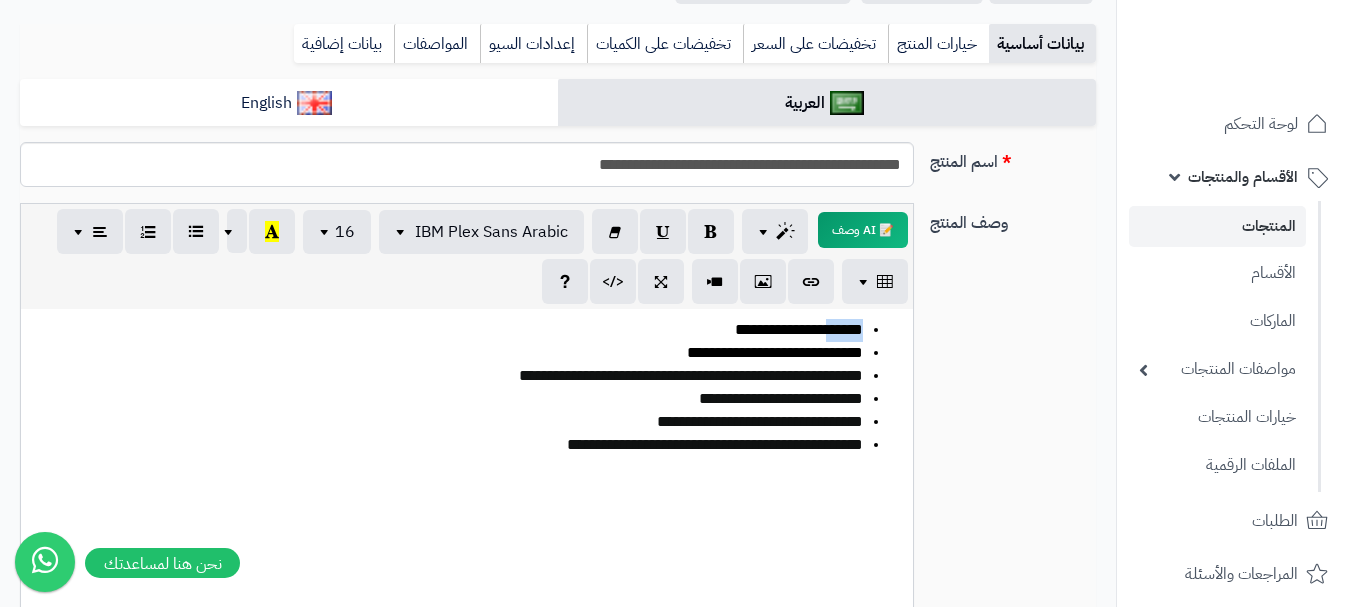 click on "**********" at bounding box center [447, 330] 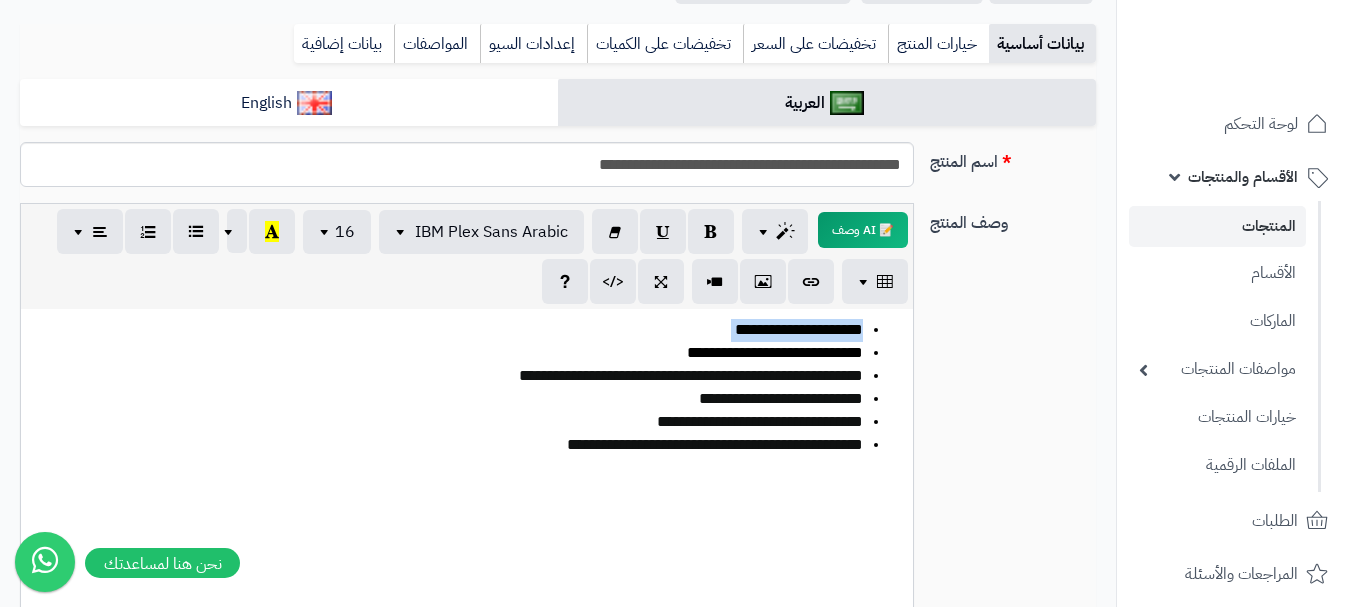 click on "**********" at bounding box center [447, 330] 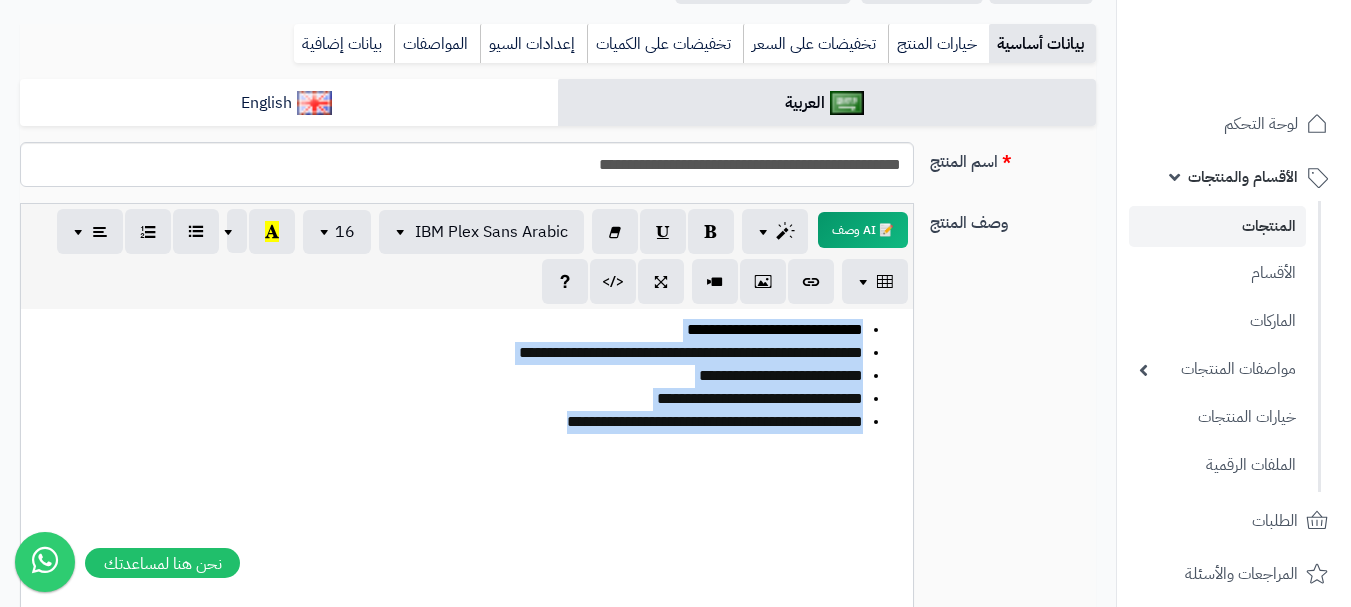 drag, startPoint x: 862, startPoint y: 328, endPoint x: 527, endPoint y: 464, distance: 361.5536 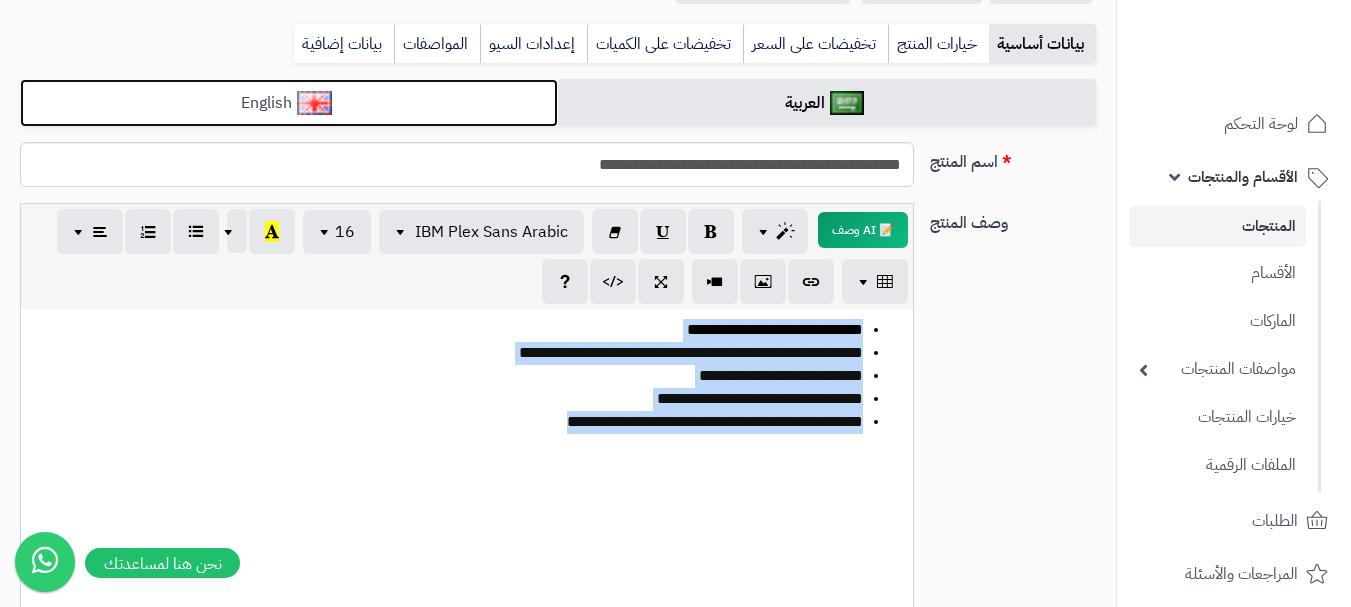 click on "English" at bounding box center [289, 103] 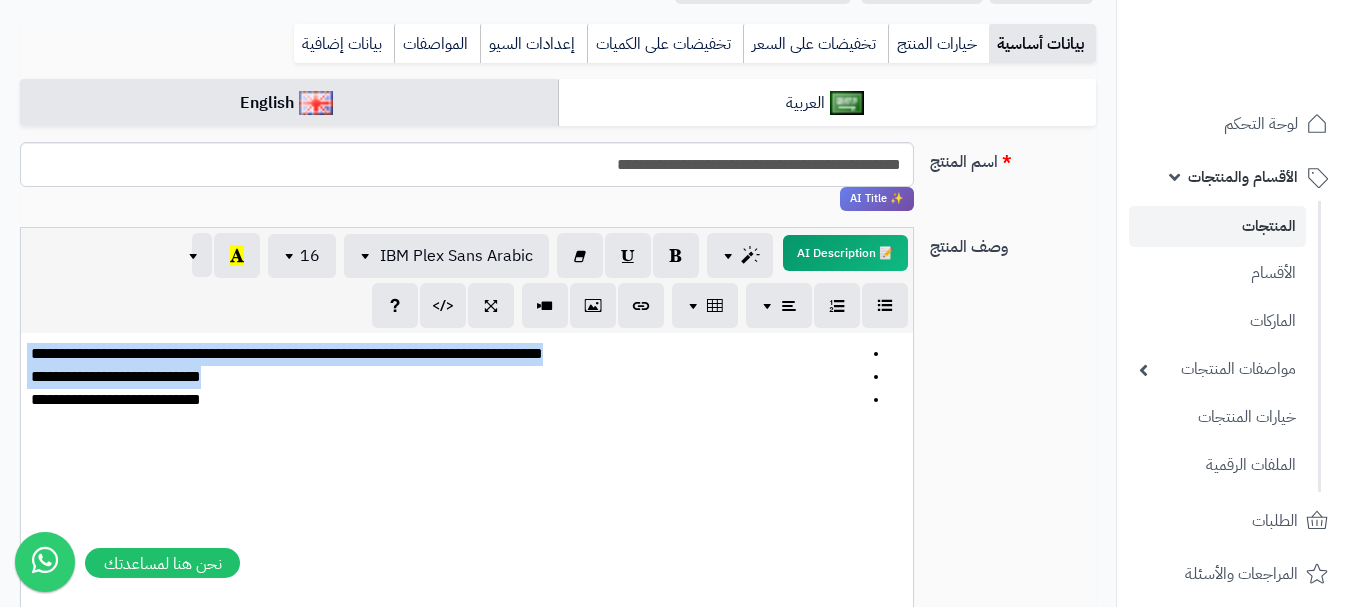 drag, startPoint x: 641, startPoint y: 356, endPoint x: 609, endPoint y: 472, distance: 120.33287 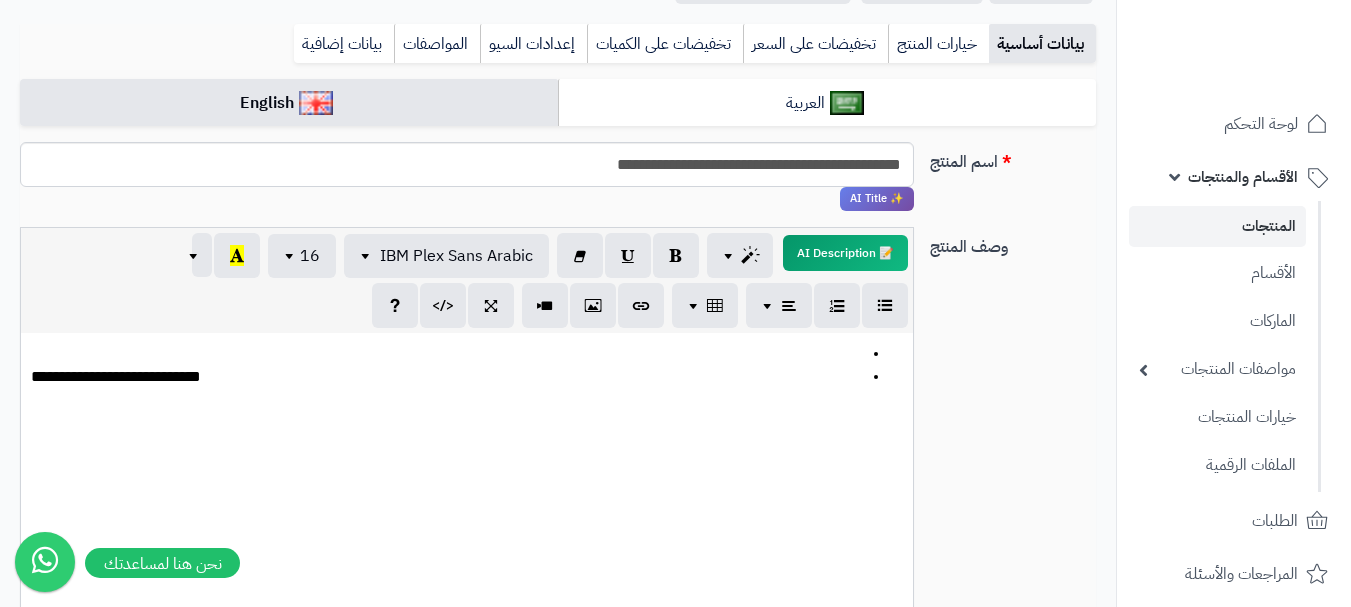 click at bounding box center [447, 354] 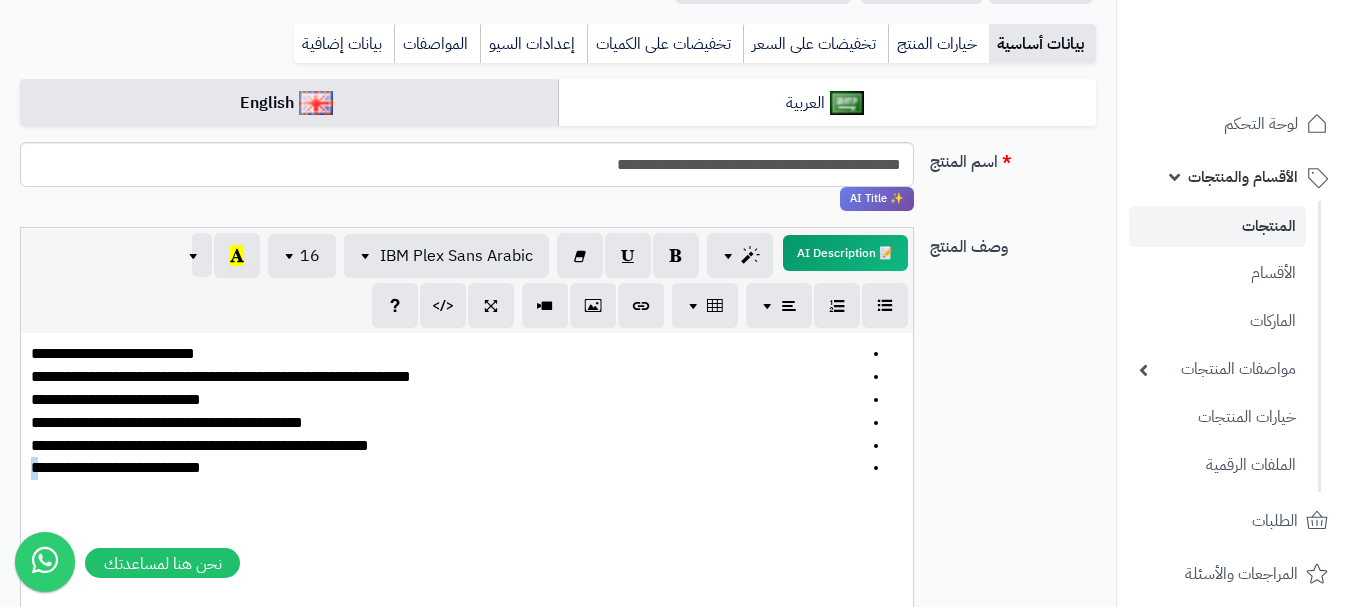 click on "**********" at bounding box center (467, 483) 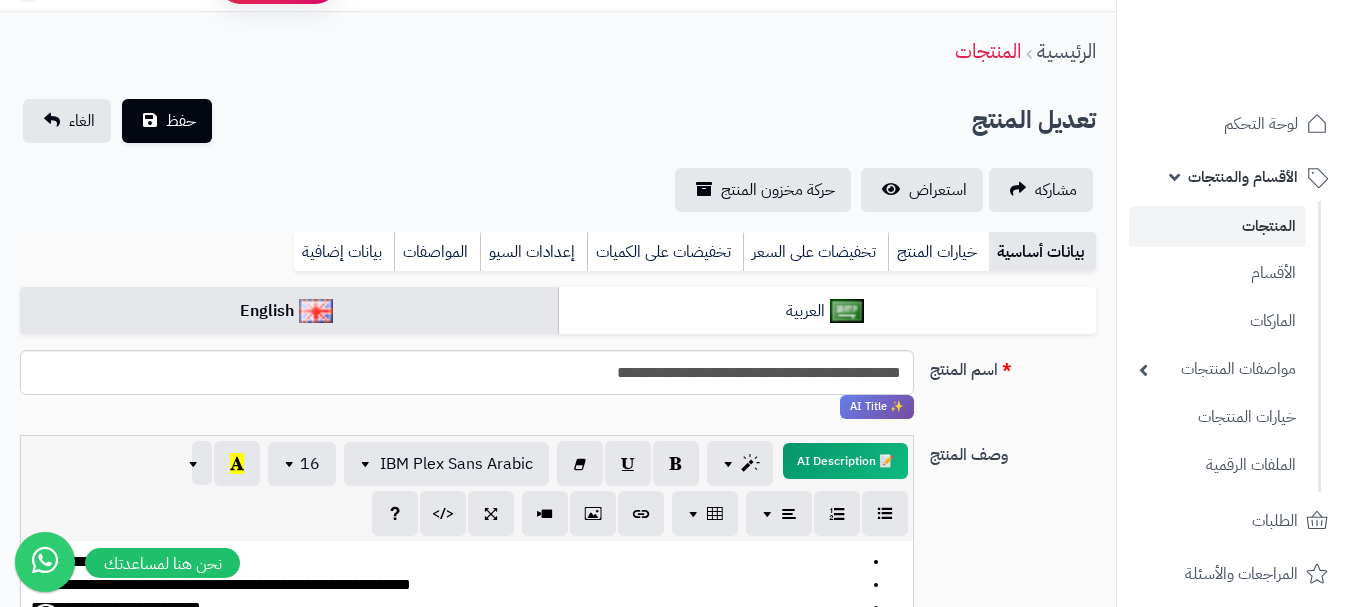 scroll, scrollTop: 0, scrollLeft: 0, axis: both 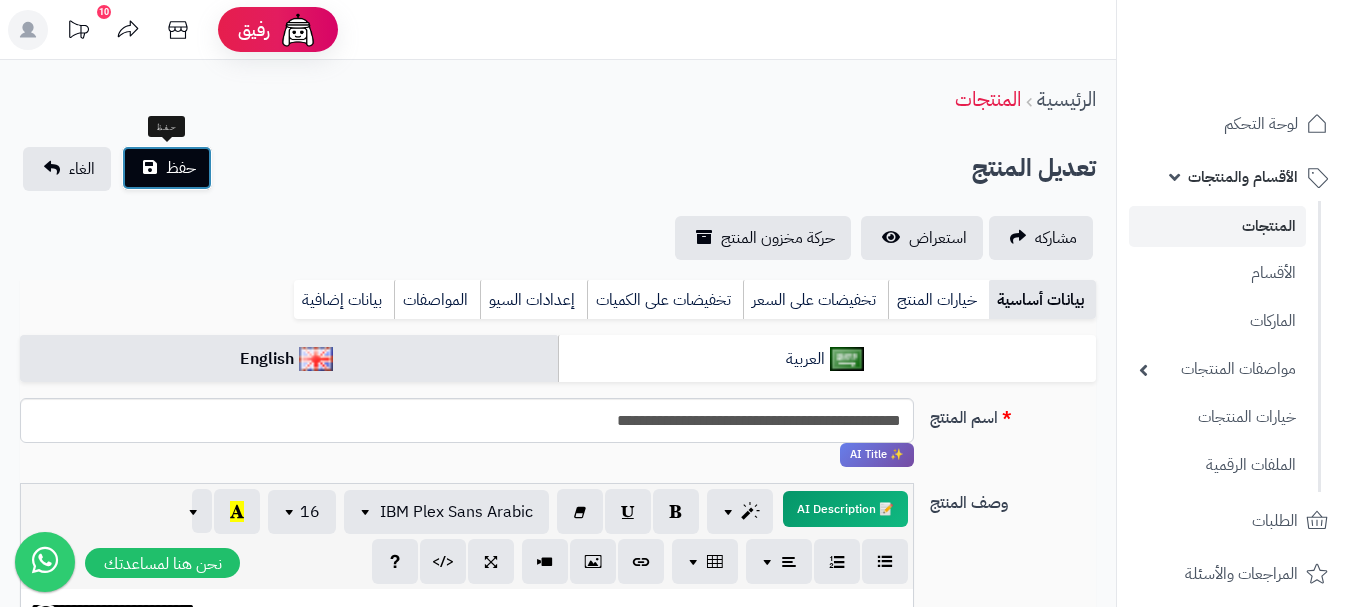click on "حفظ" at bounding box center (167, 168) 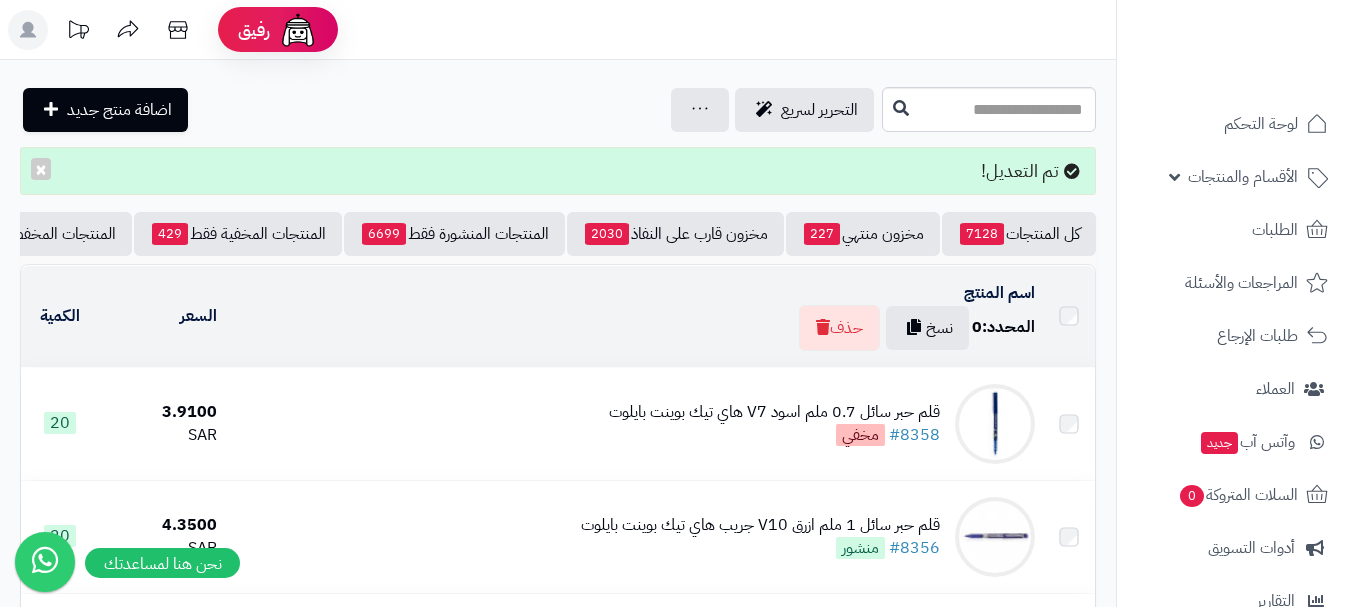 scroll, scrollTop: 0, scrollLeft: 0, axis: both 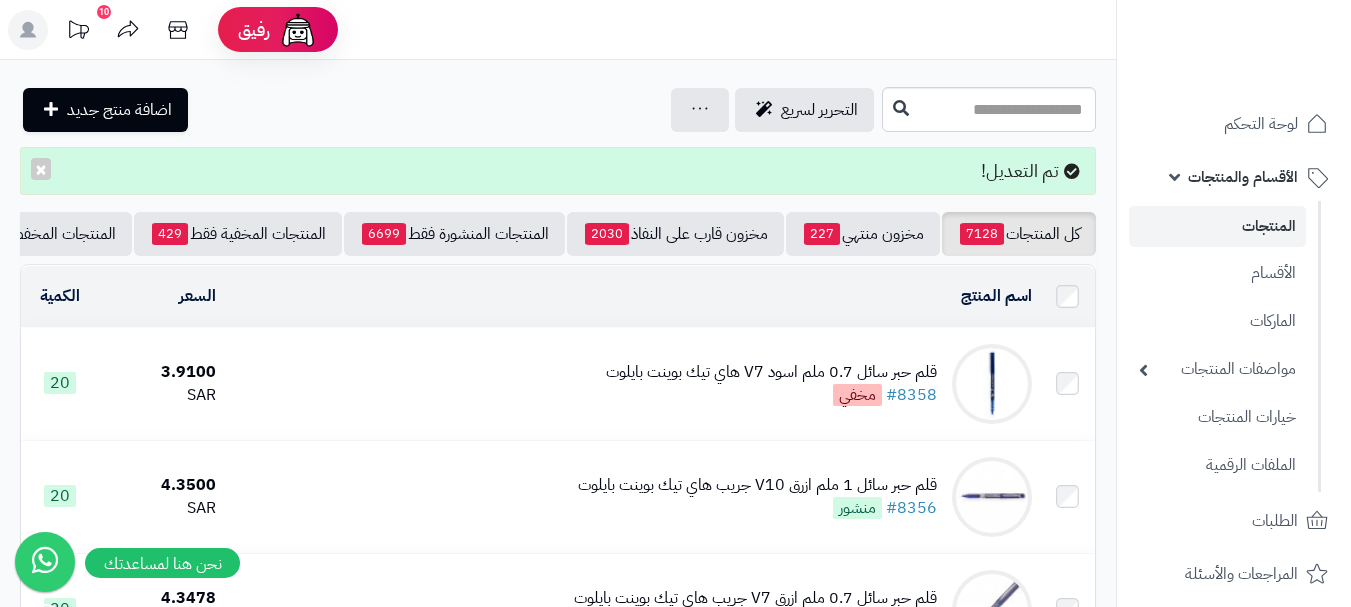 click on "قلم حبر سائل 0.7 ملم اسود V7 هاي تيك بوينت بايلوت" at bounding box center (771, 372) 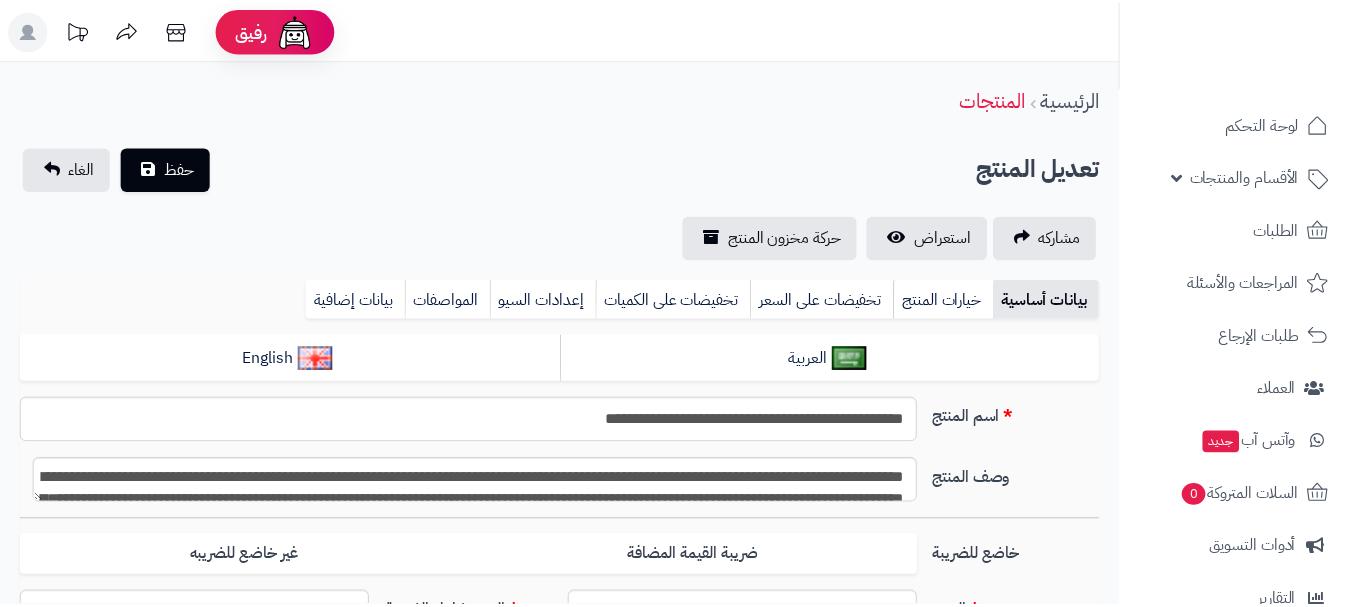 scroll, scrollTop: 0, scrollLeft: 0, axis: both 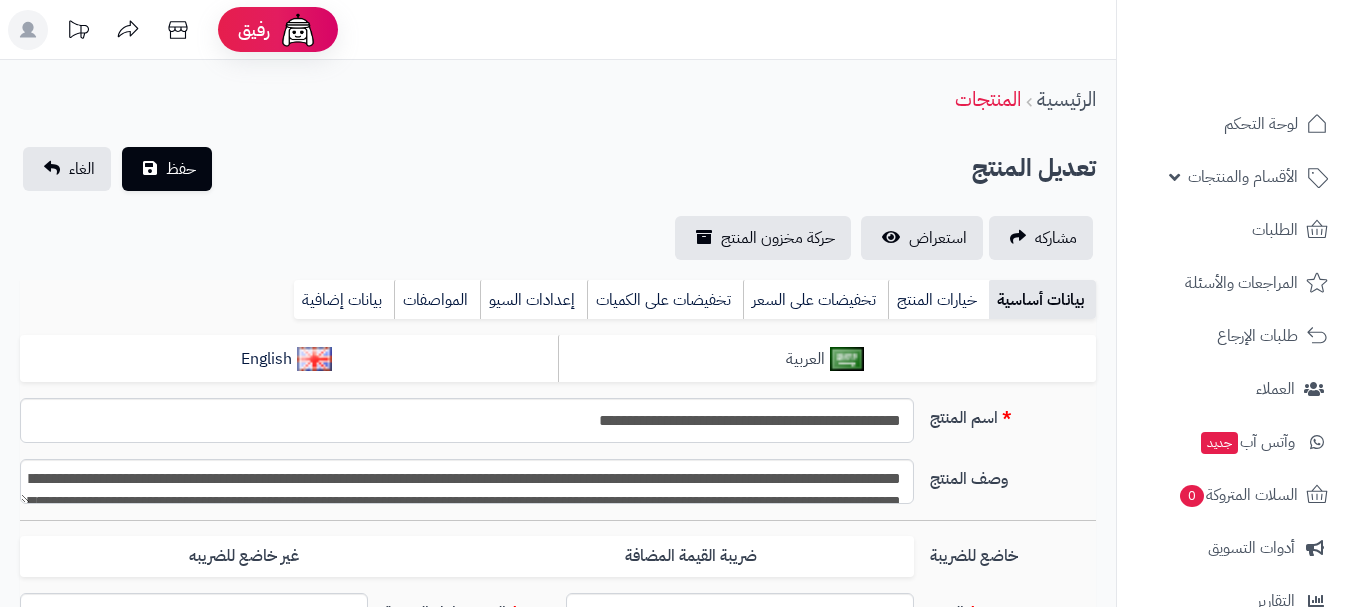type on "****" 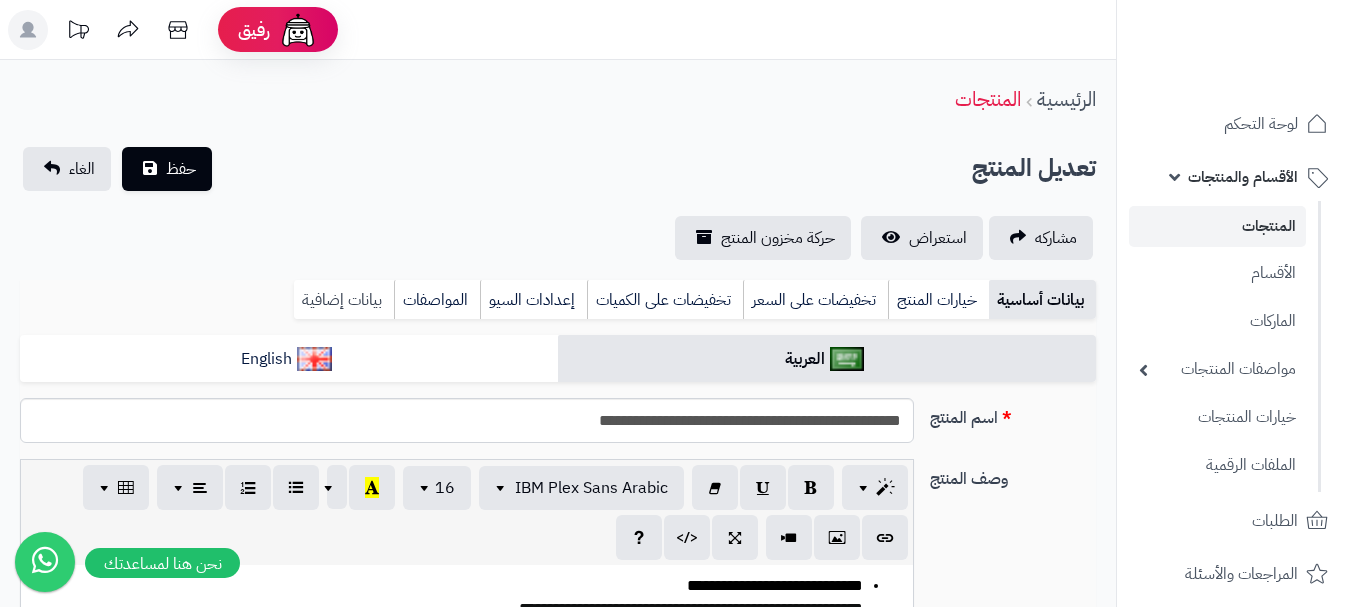 click on "بيانات إضافية" at bounding box center [344, 300] 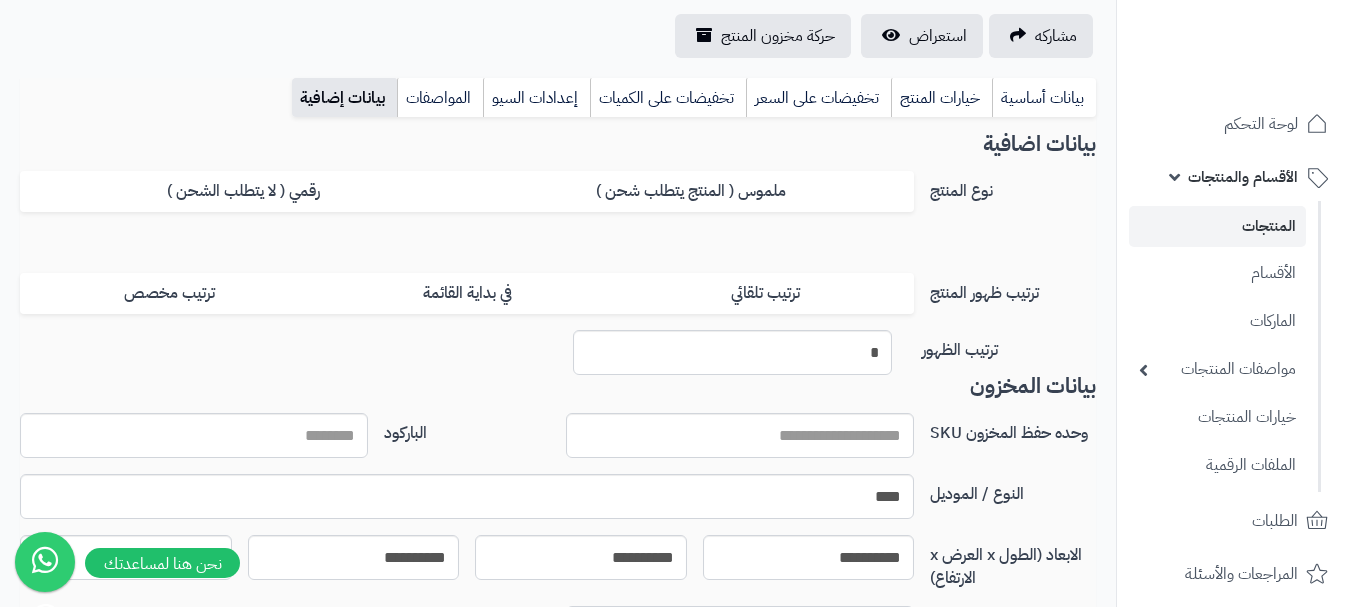 scroll, scrollTop: 212, scrollLeft: 0, axis: vertical 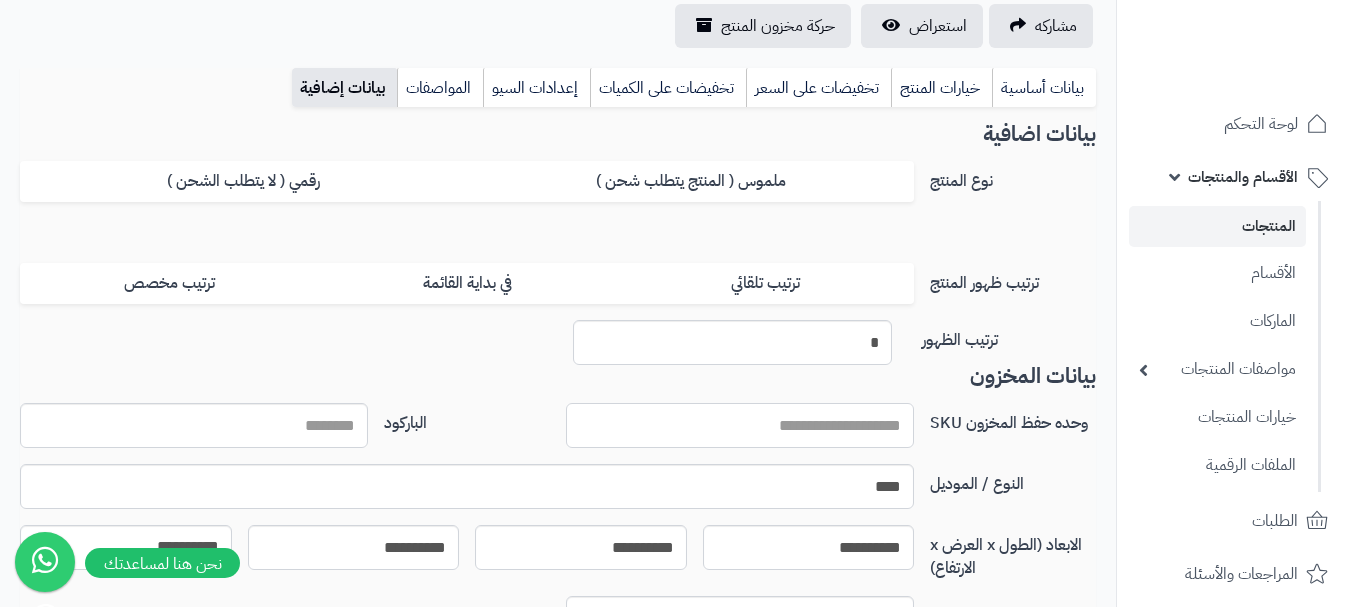 click on "وحده حفظ المخزون SKU" at bounding box center [740, 425] 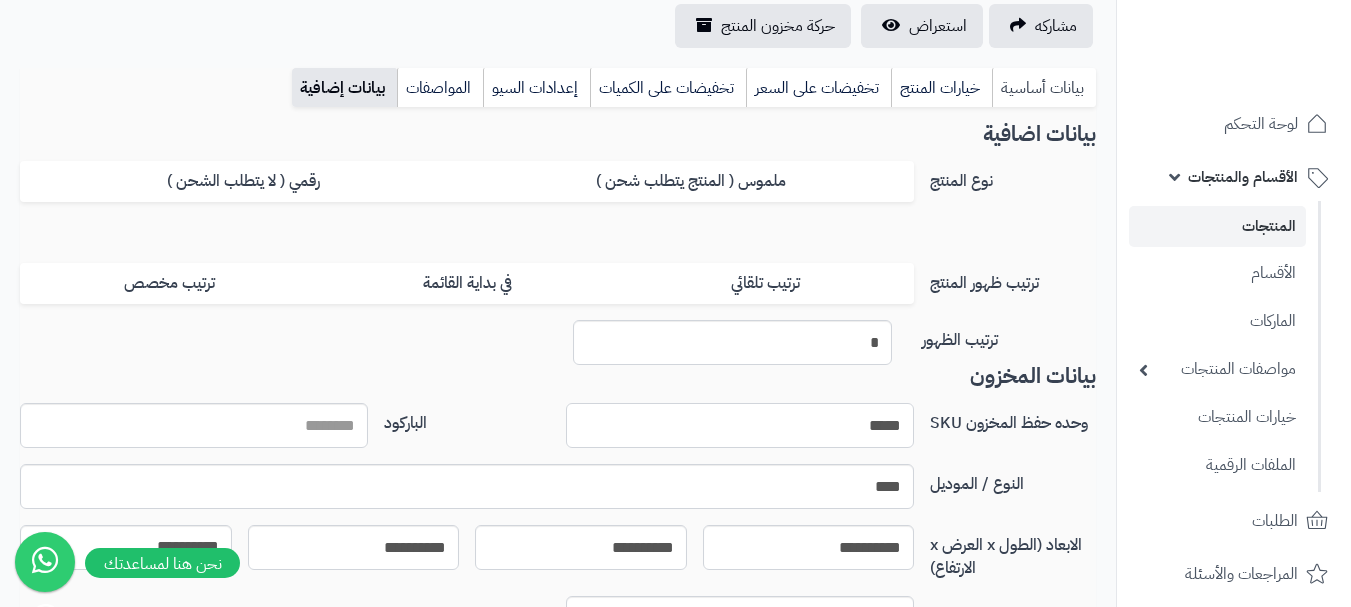 type on "*****" 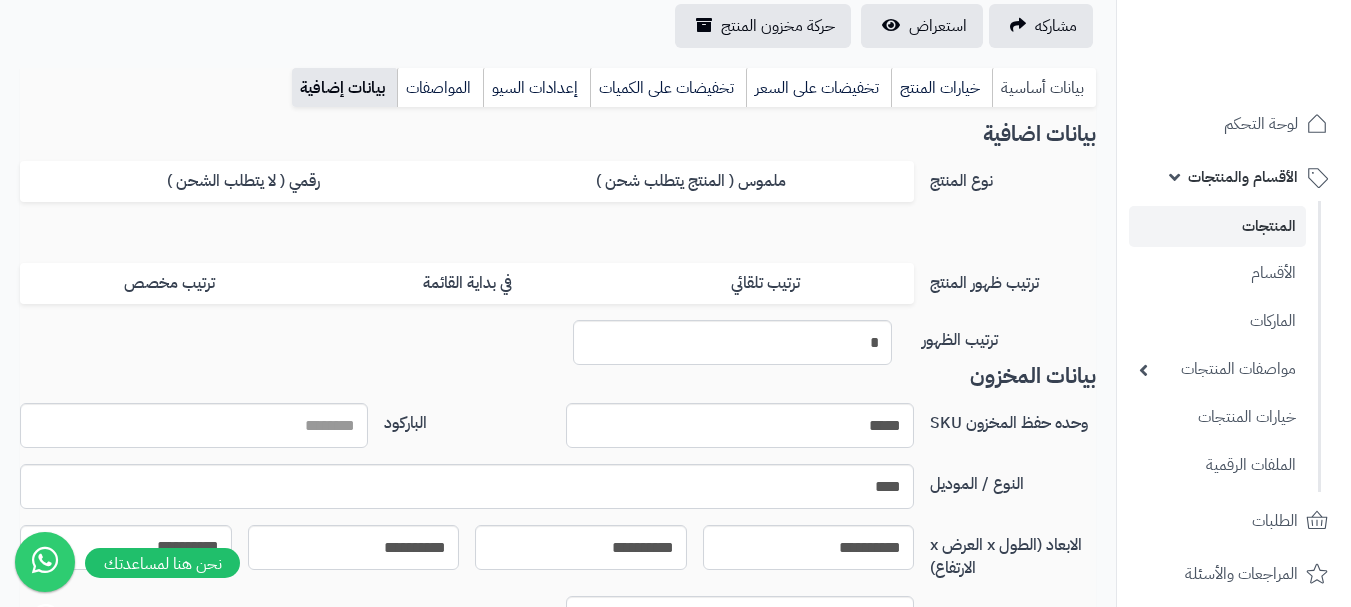 click on "بيانات أساسية" at bounding box center (1044, 88) 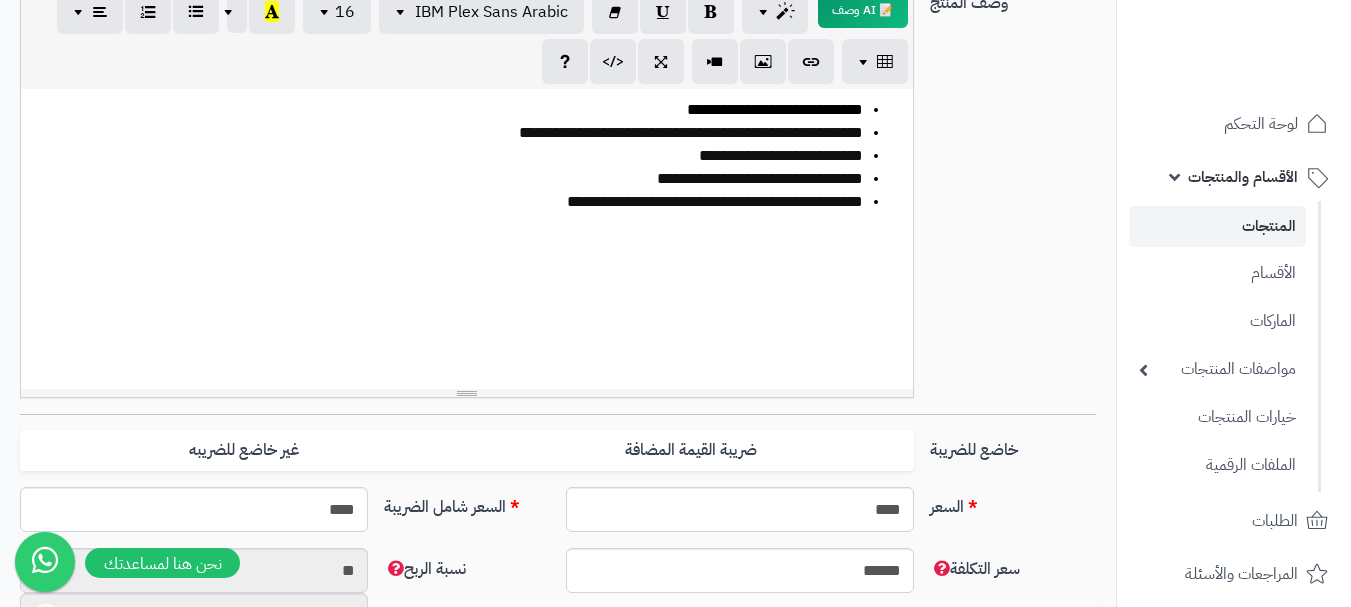 scroll, scrollTop: 495, scrollLeft: 0, axis: vertical 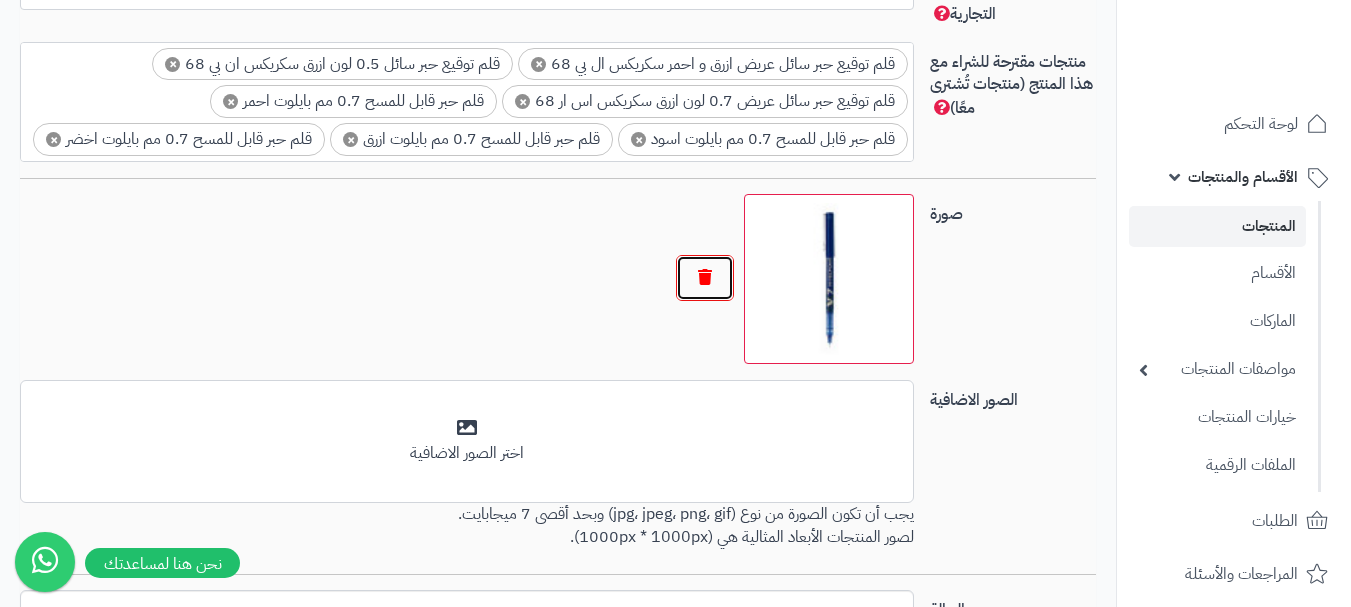 click at bounding box center (705, 278) 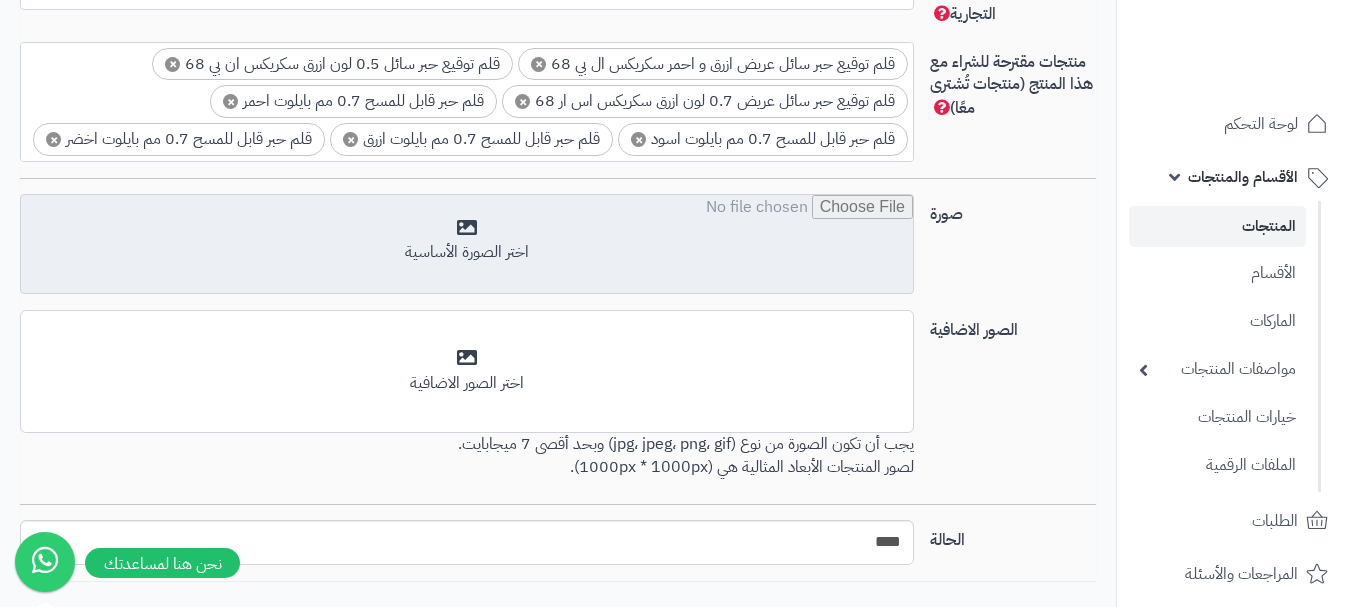 click at bounding box center [467, 245] 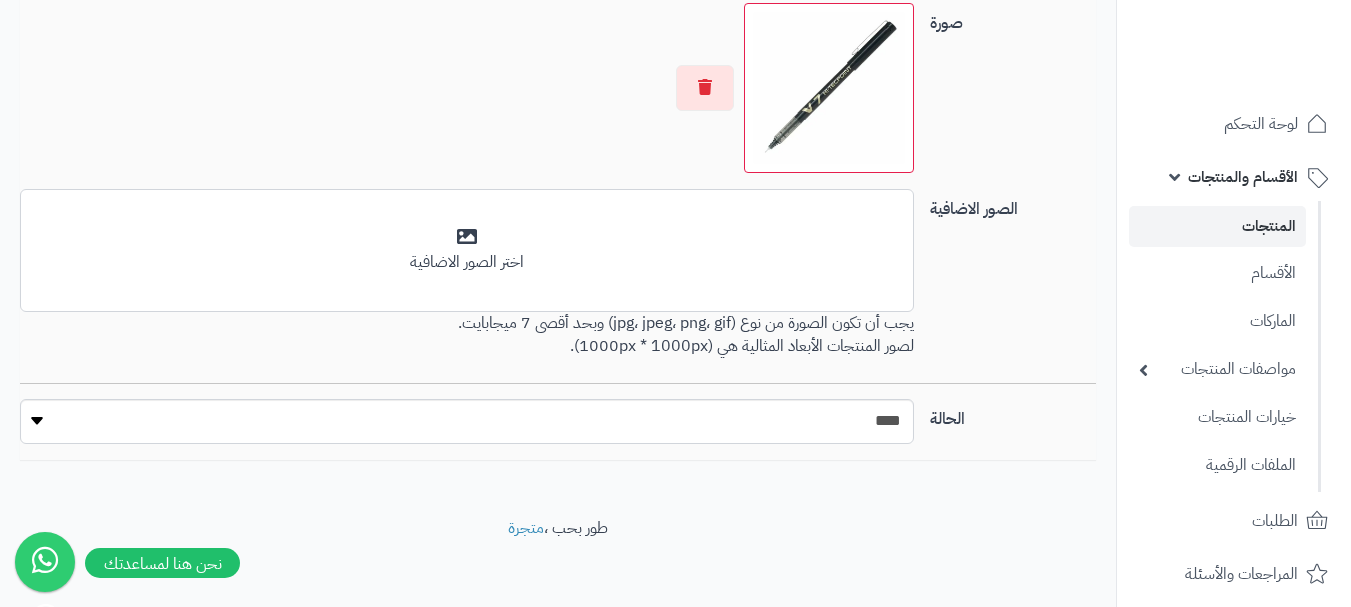 scroll, scrollTop: 1569, scrollLeft: 0, axis: vertical 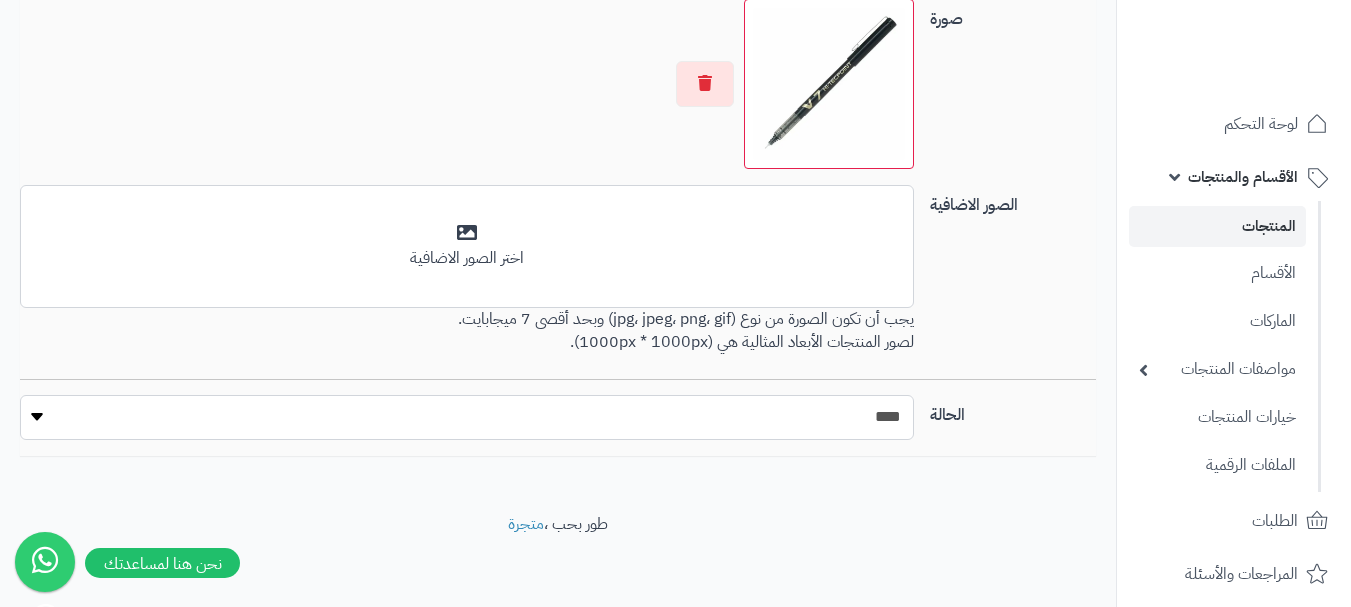 click on "***** ****" at bounding box center (467, 417) 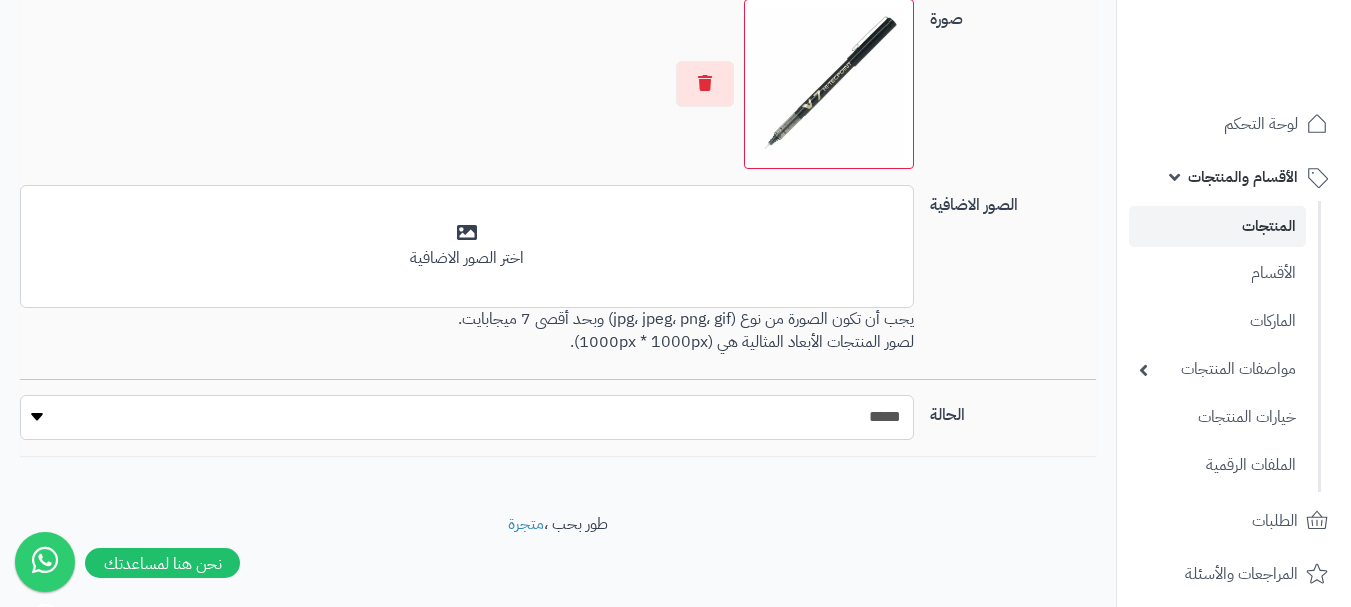 click on "***** ****" at bounding box center (467, 417) 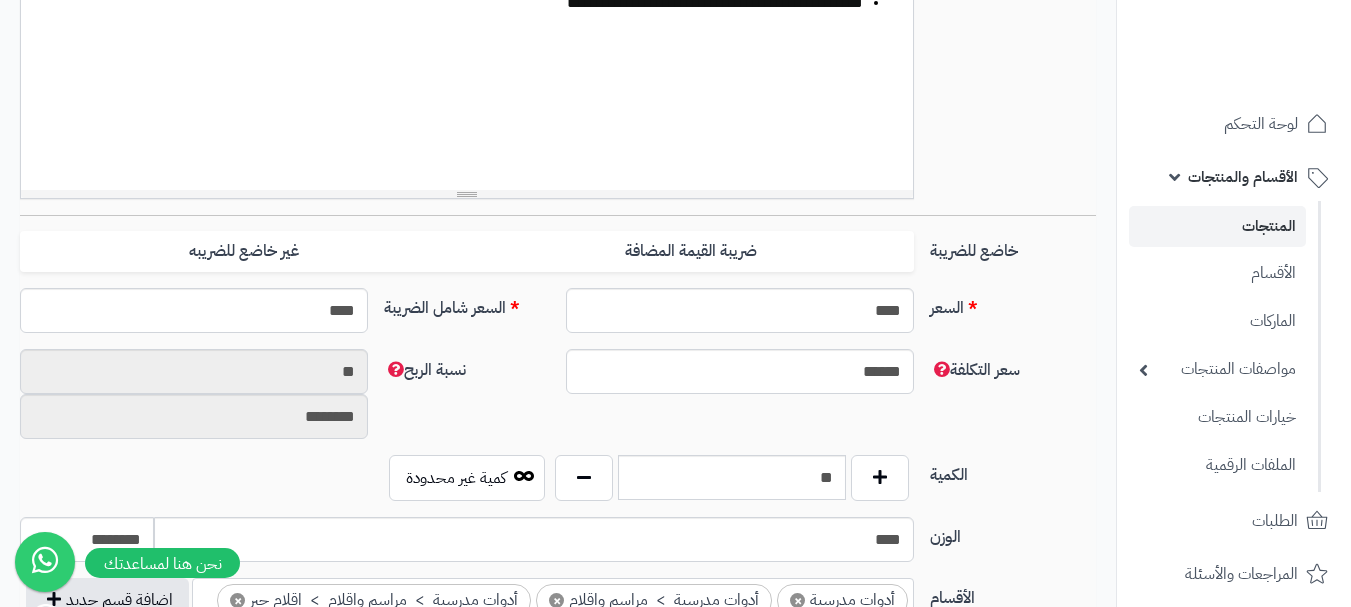 scroll, scrollTop: 434, scrollLeft: 0, axis: vertical 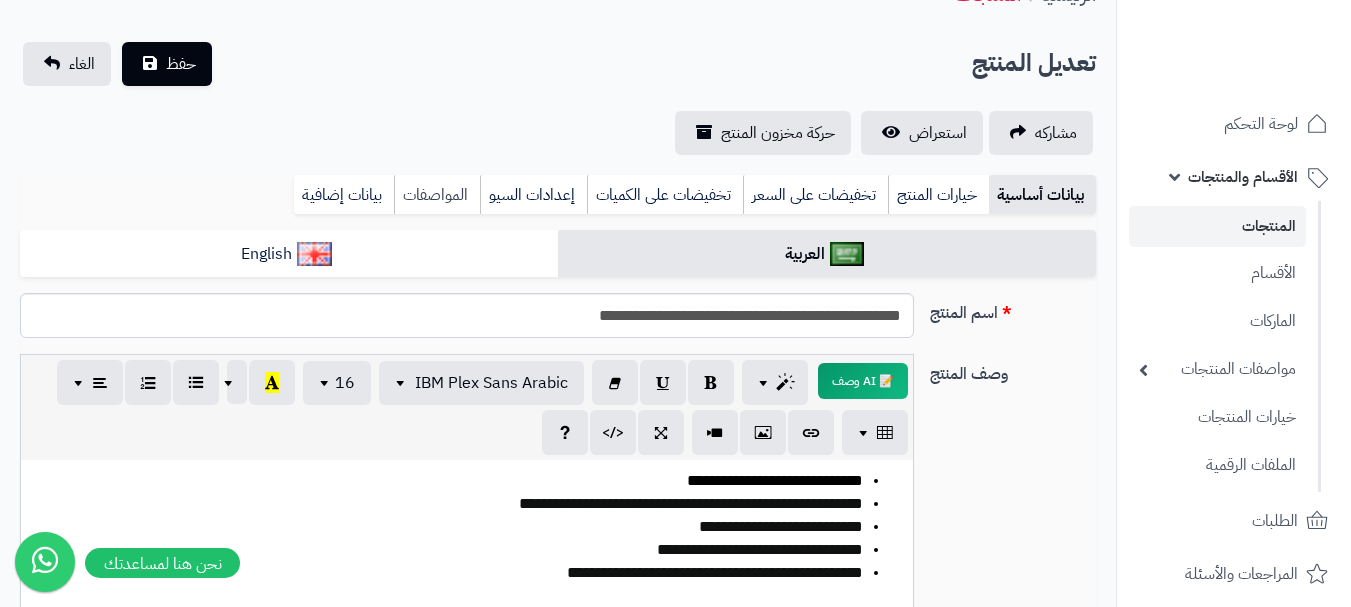 click on "المواصفات" at bounding box center (437, 195) 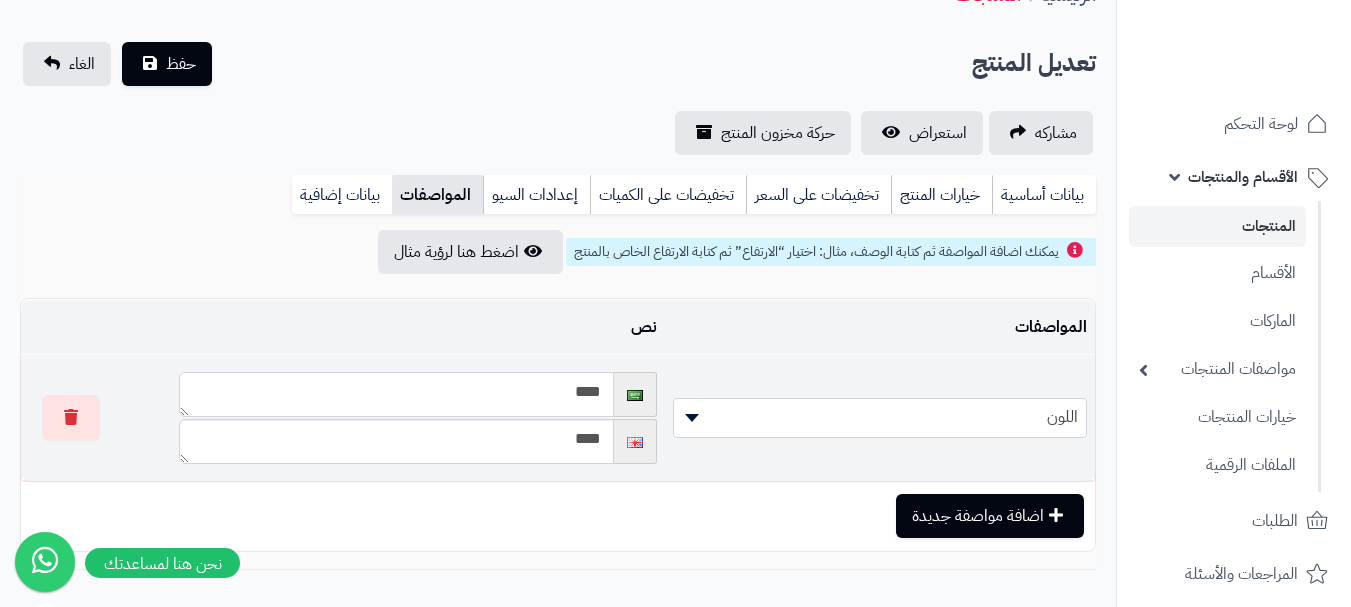 click on "****" at bounding box center (396, 394) 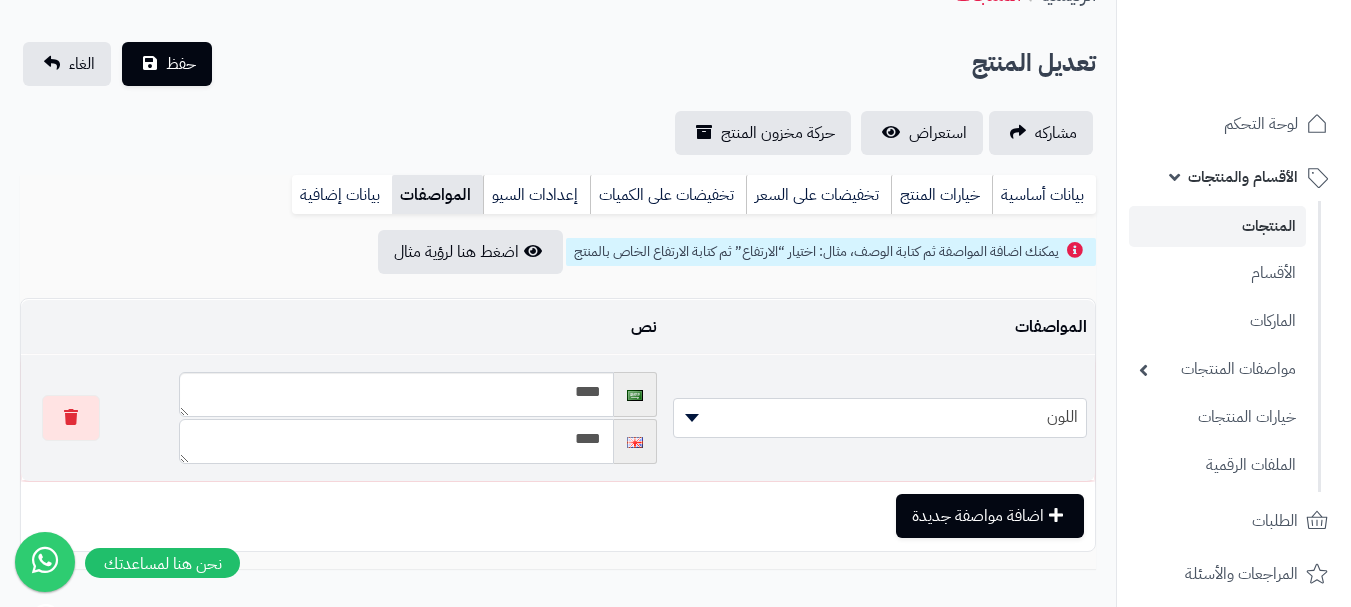 drag, startPoint x: 586, startPoint y: 446, endPoint x: 597, endPoint y: 443, distance: 11.401754 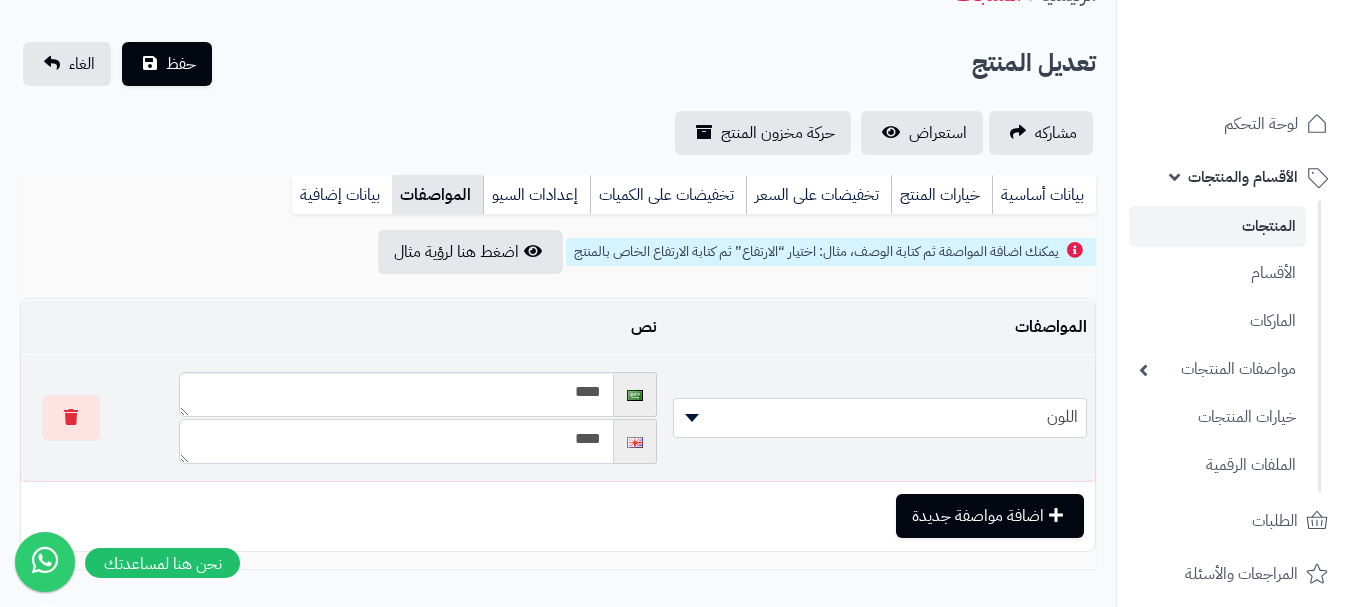 click on "****" at bounding box center [396, 441] 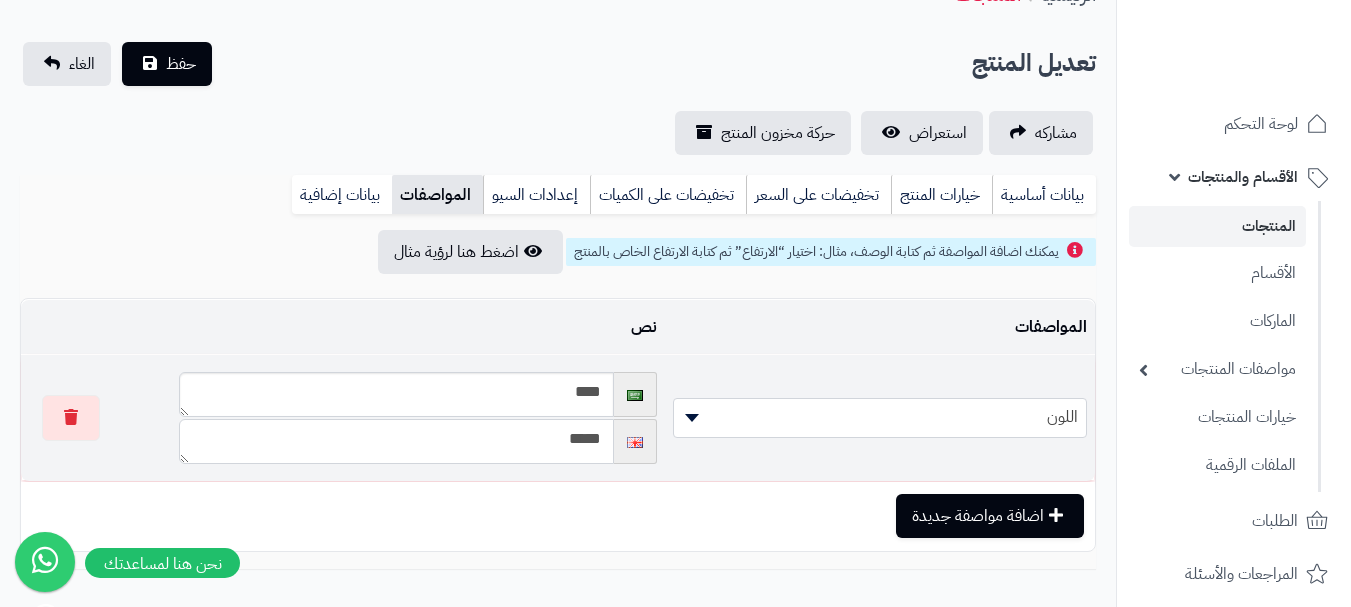 type on "*****" 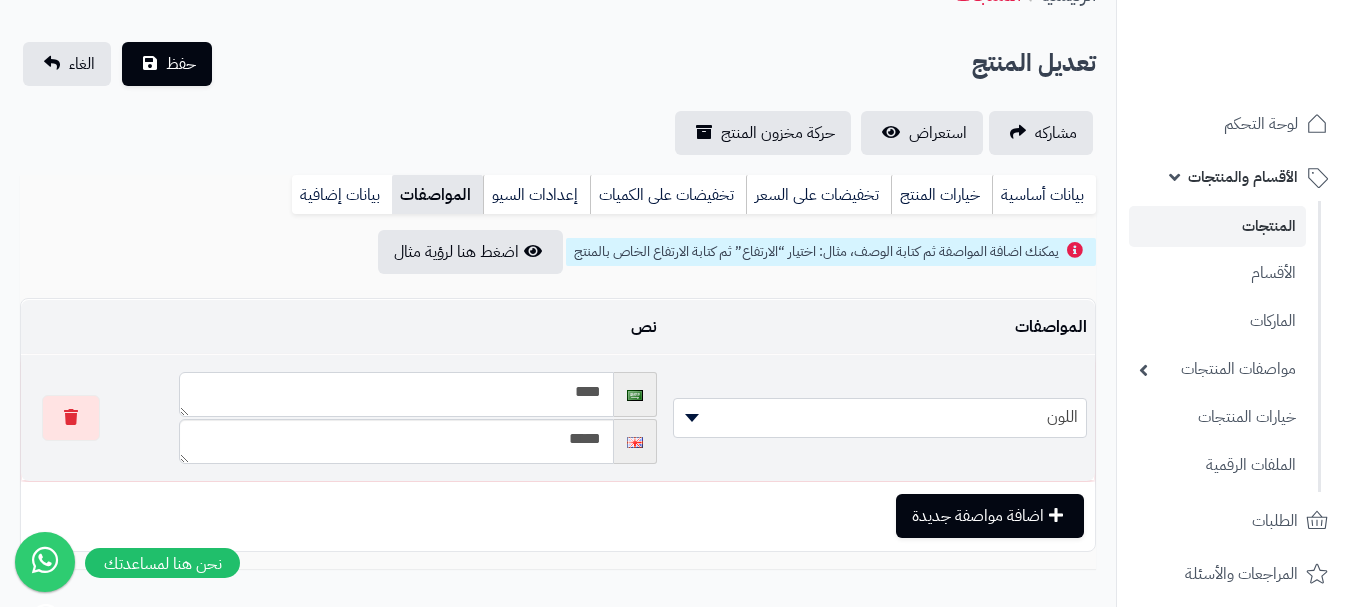 click on "****" at bounding box center (396, 394) 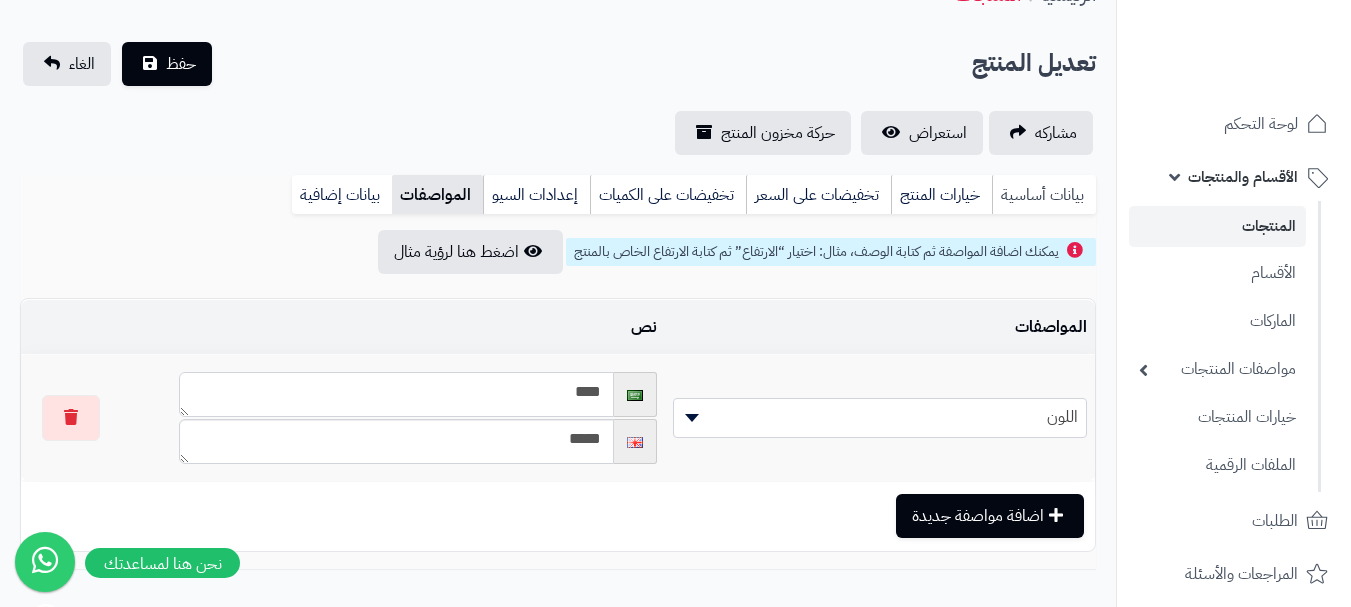 type on "****" 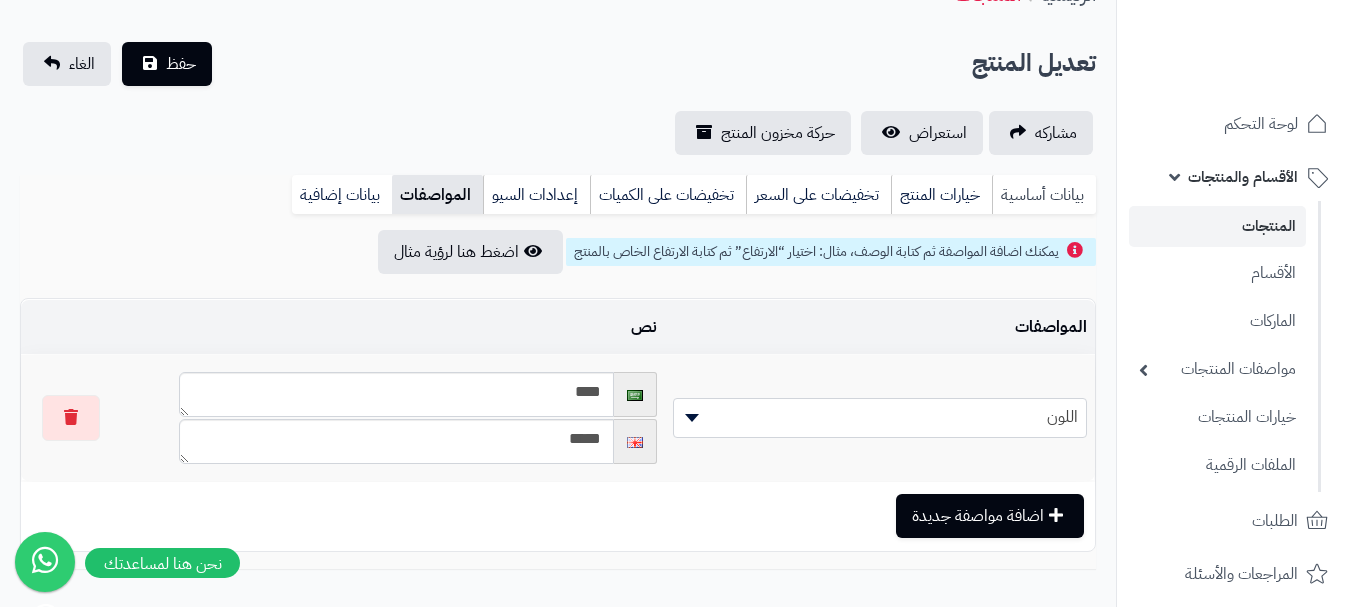 click on "بيانات أساسية" at bounding box center (1044, 195) 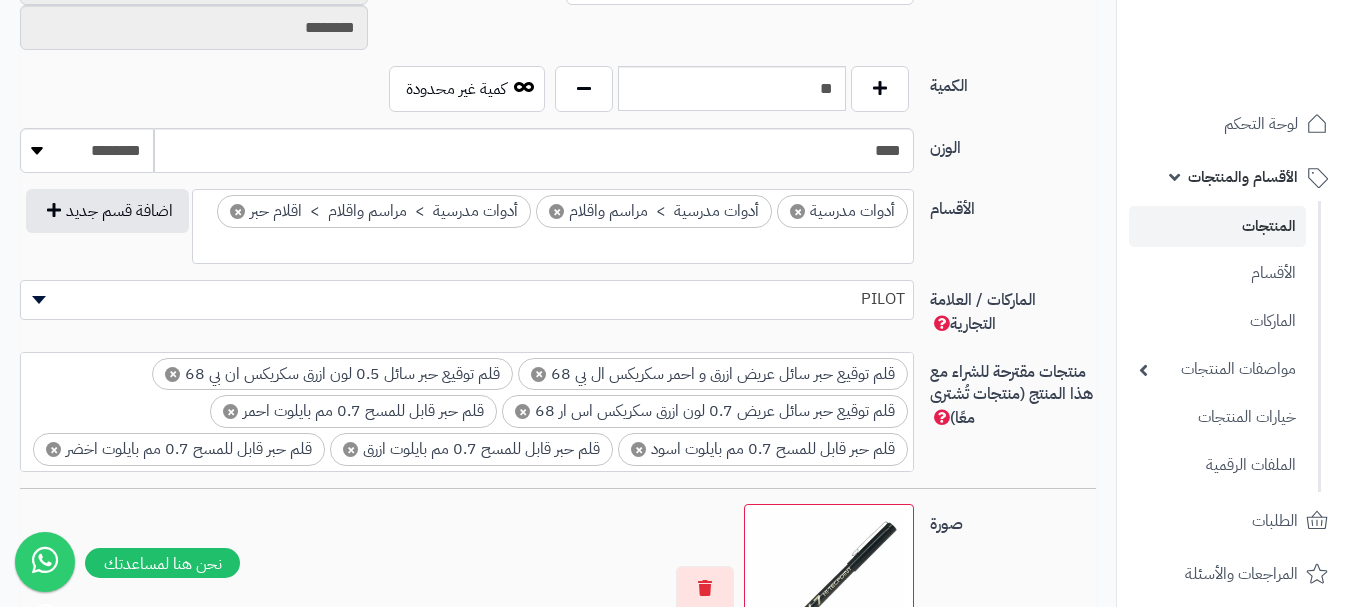 scroll, scrollTop: 1118, scrollLeft: 0, axis: vertical 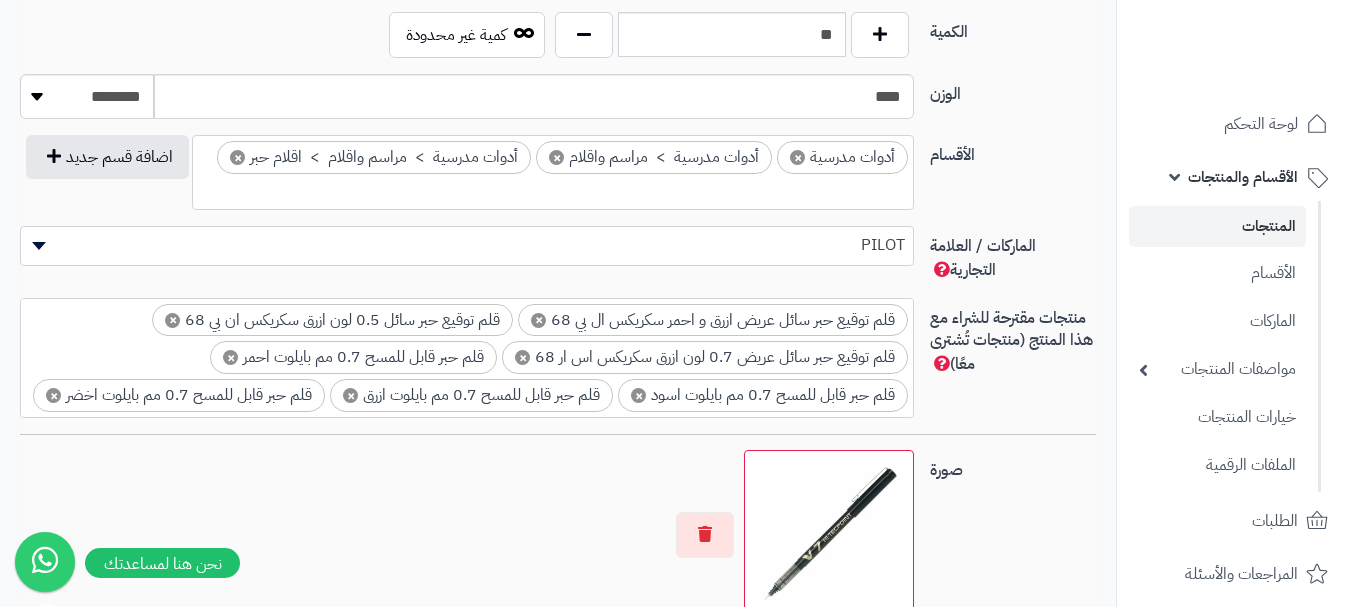 click on "× قلم توقيع حبر سائل عريض ازرق و احمر سكريكس ال بي 68 × قلم توقيع حبر سائل 0.5 لون ازرق سكريكس ان بي 68 × قلم توقيع حبر سائل عريض 0.7 لون ازرق سكريكس اس ار 68 × قلم حبر قابل للمسح 0.7 مم بايلوت احمر × قلم حبر قابل للمسح 0.7 مم بايلوت اسود × قلم حبر قابل للمسح 0.7 مم بايلوت ازرق × قلم حبر قابل للمسح 0.7 مم بايلوت اخضر × طقم اقلام سبورة بايلوت راس مشطوف 4 ألوان" at bounding box center (467, 374) 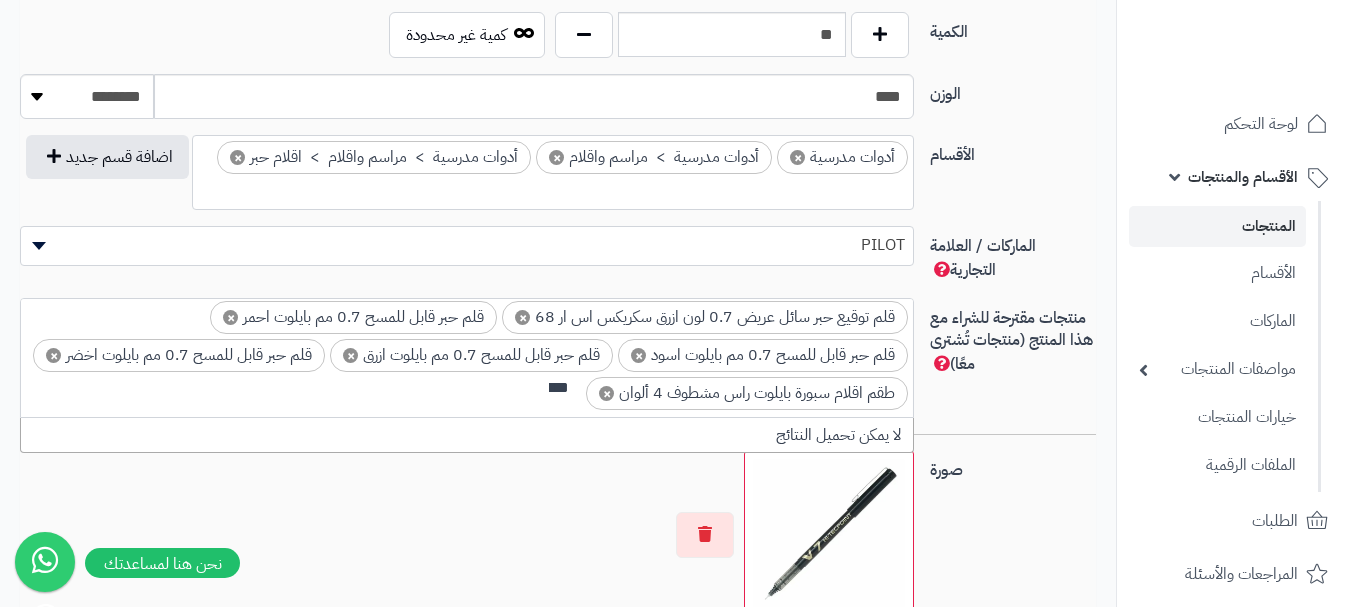 scroll, scrollTop: 0, scrollLeft: 0, axis: both 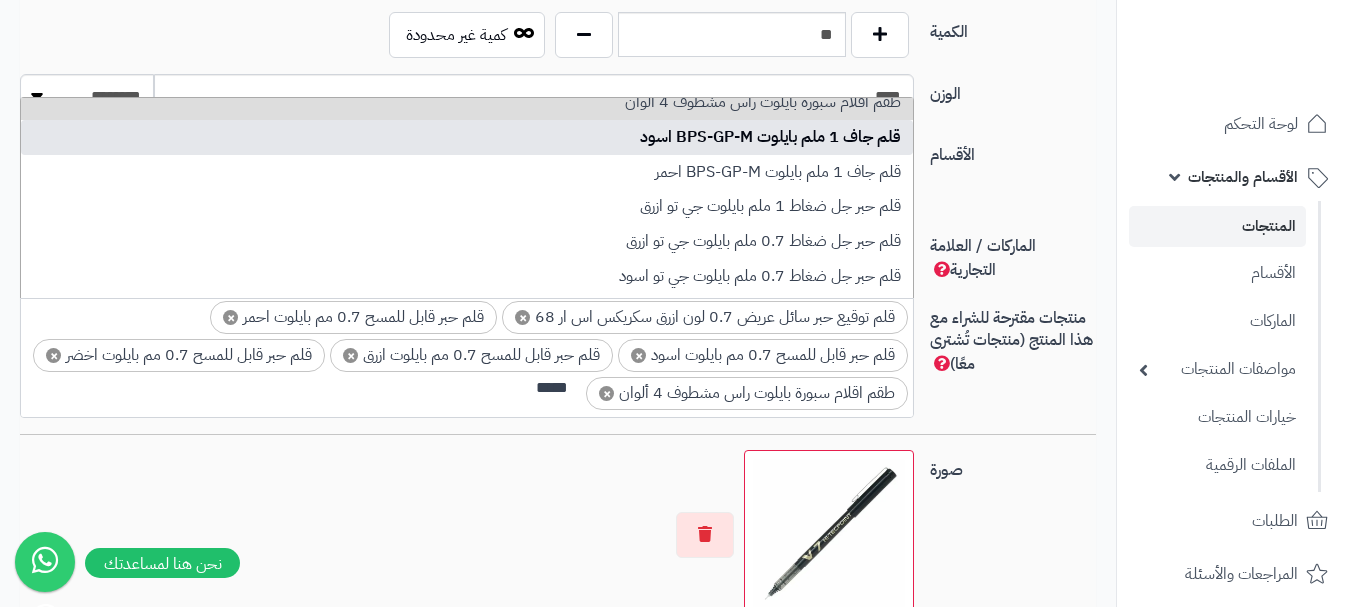 type on "*****" 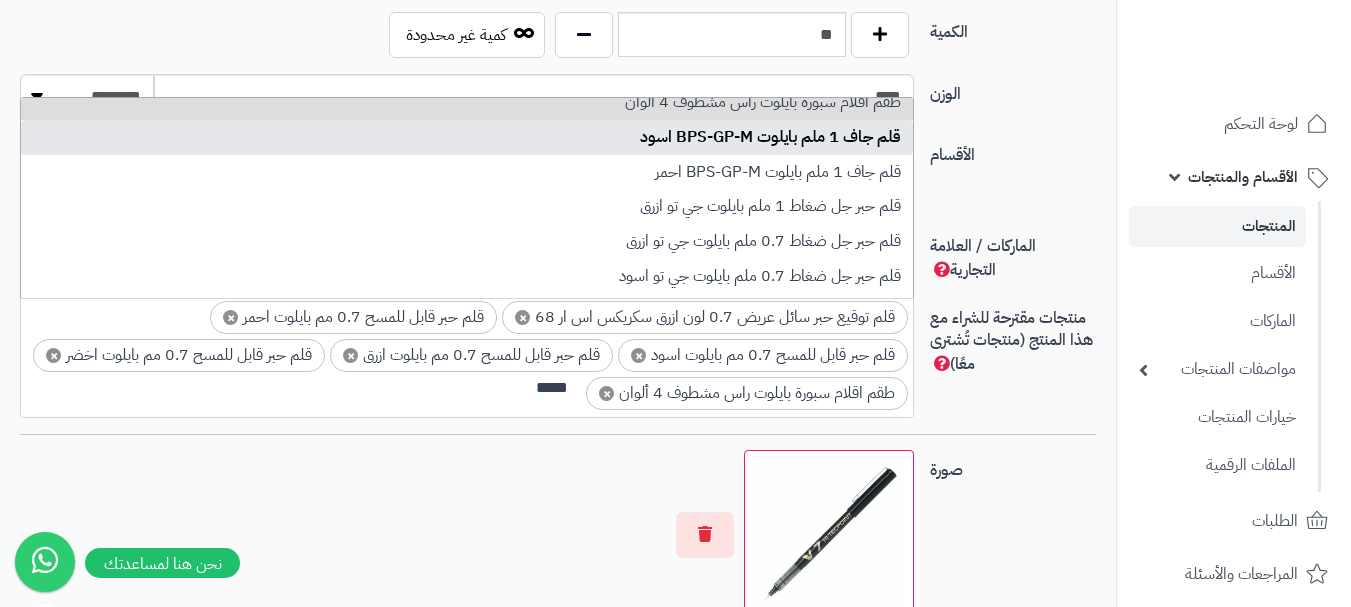 type 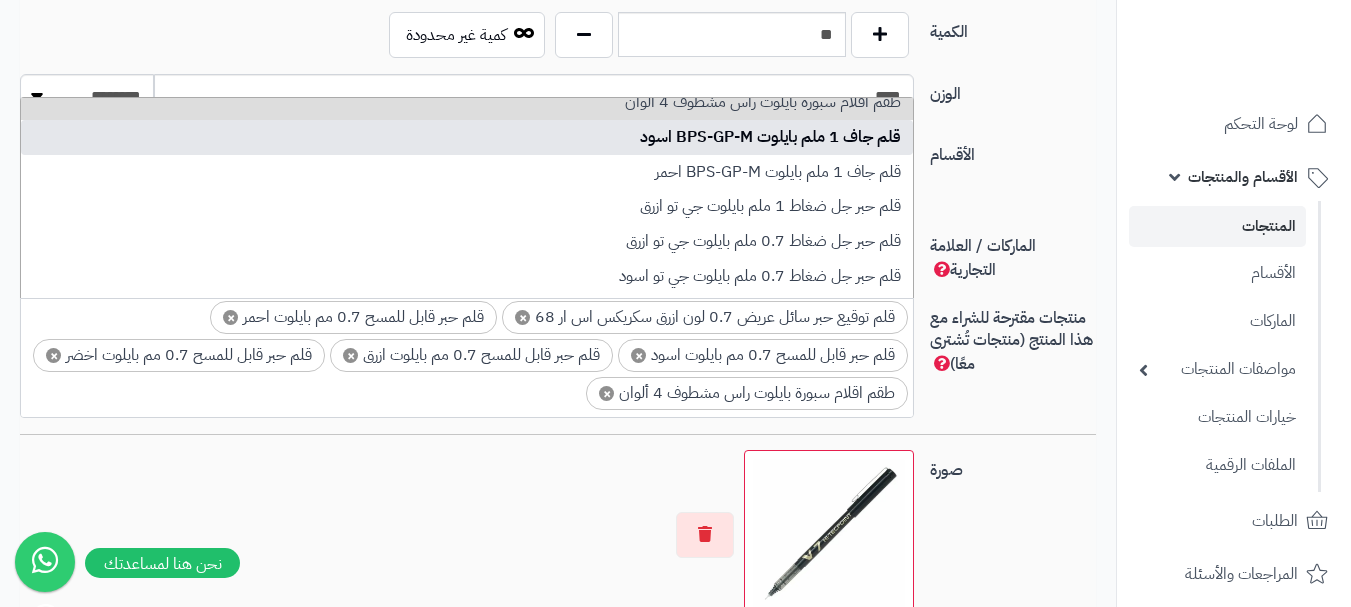 scroll, scrollTop: 61, scrollLeft: 0, axis: vertical 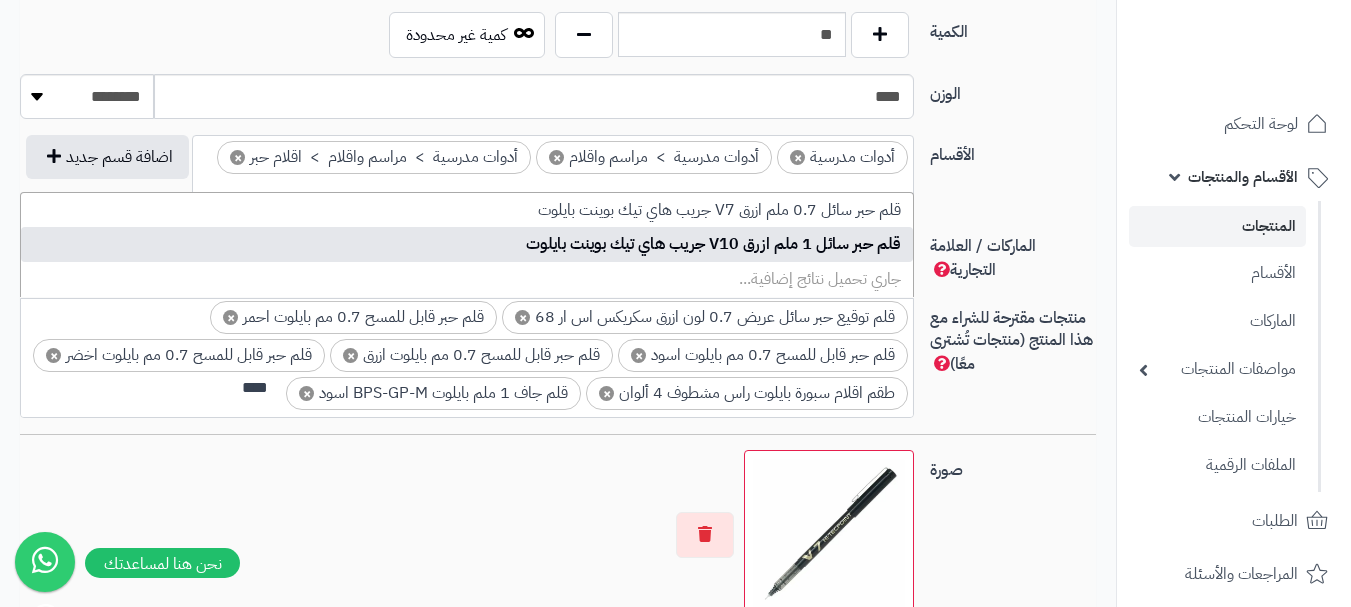 type on "****" 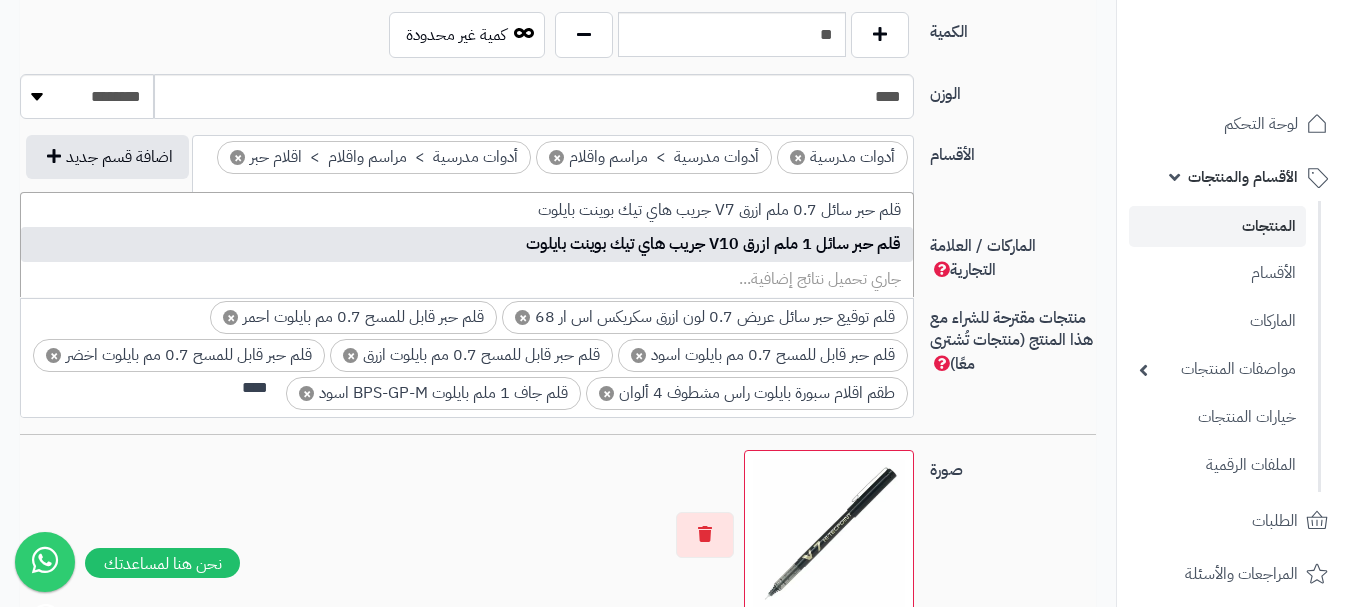 type 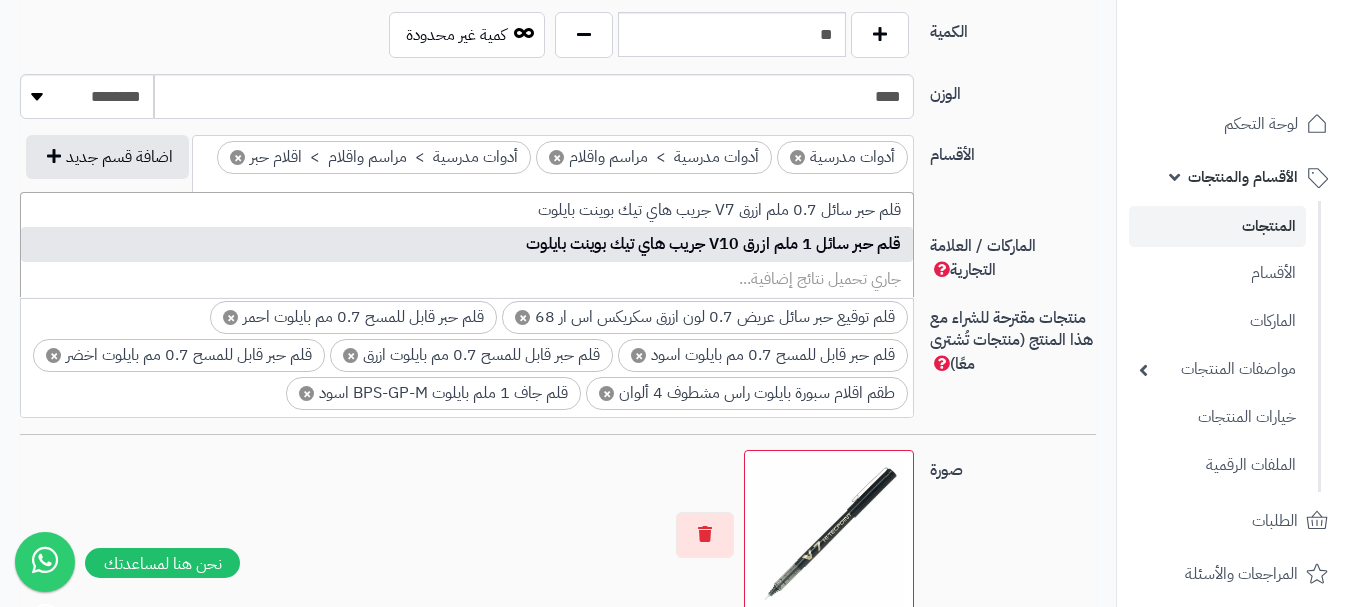scroll, scrollTop: 0, scrollLeft: 0, axis: both 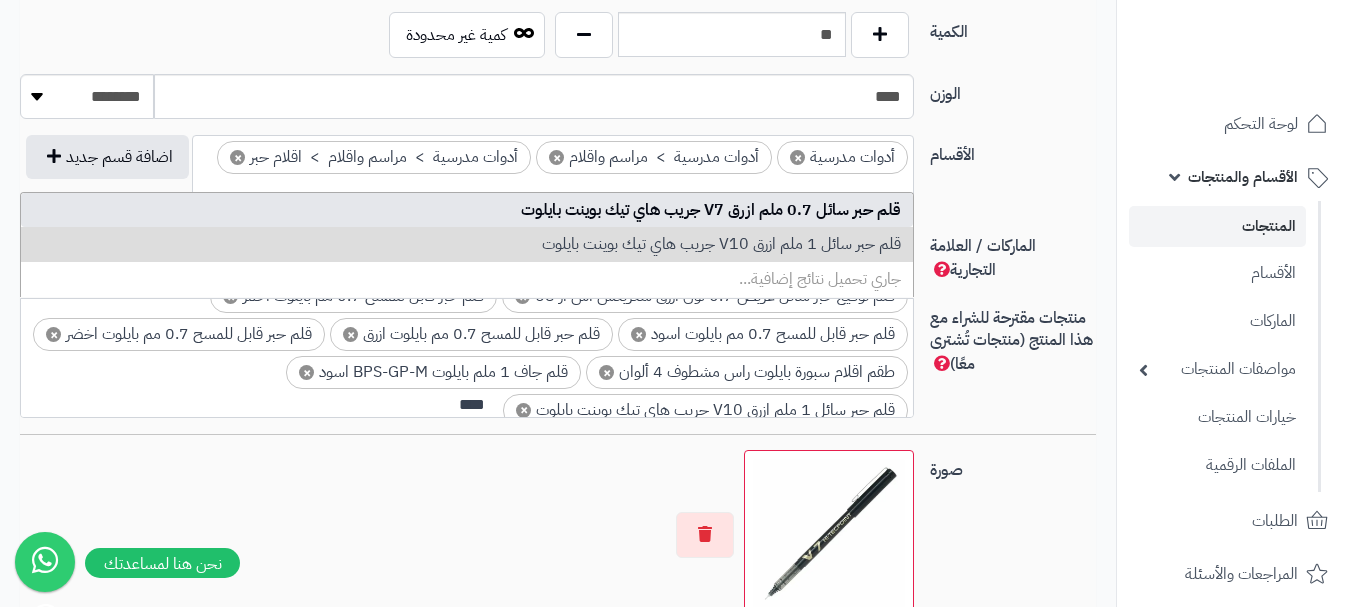 type on "****" 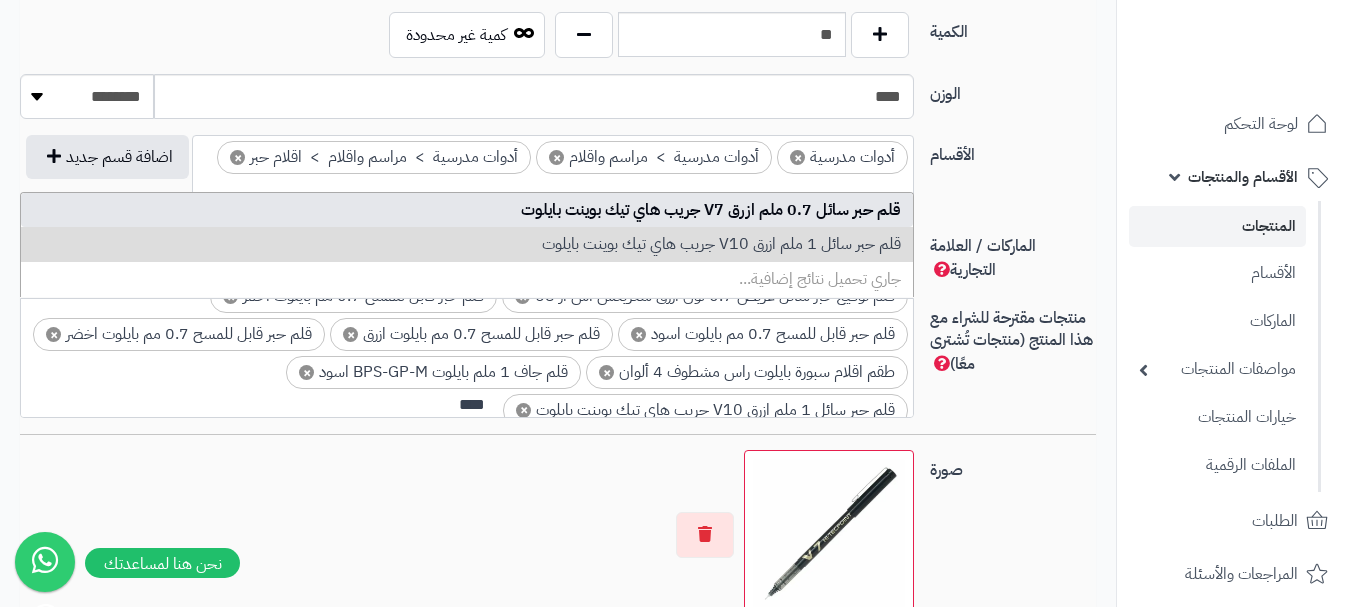 scroll, scrollTop: 0, scrollLeft: 0, axis: both 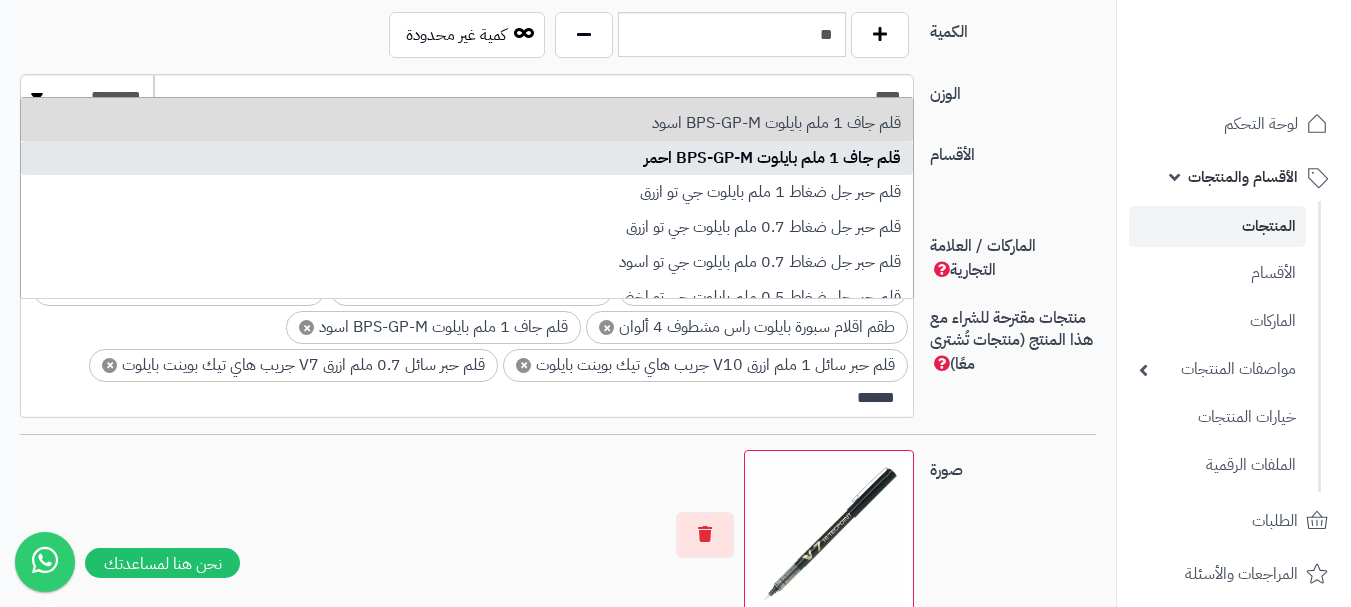 type on "******" 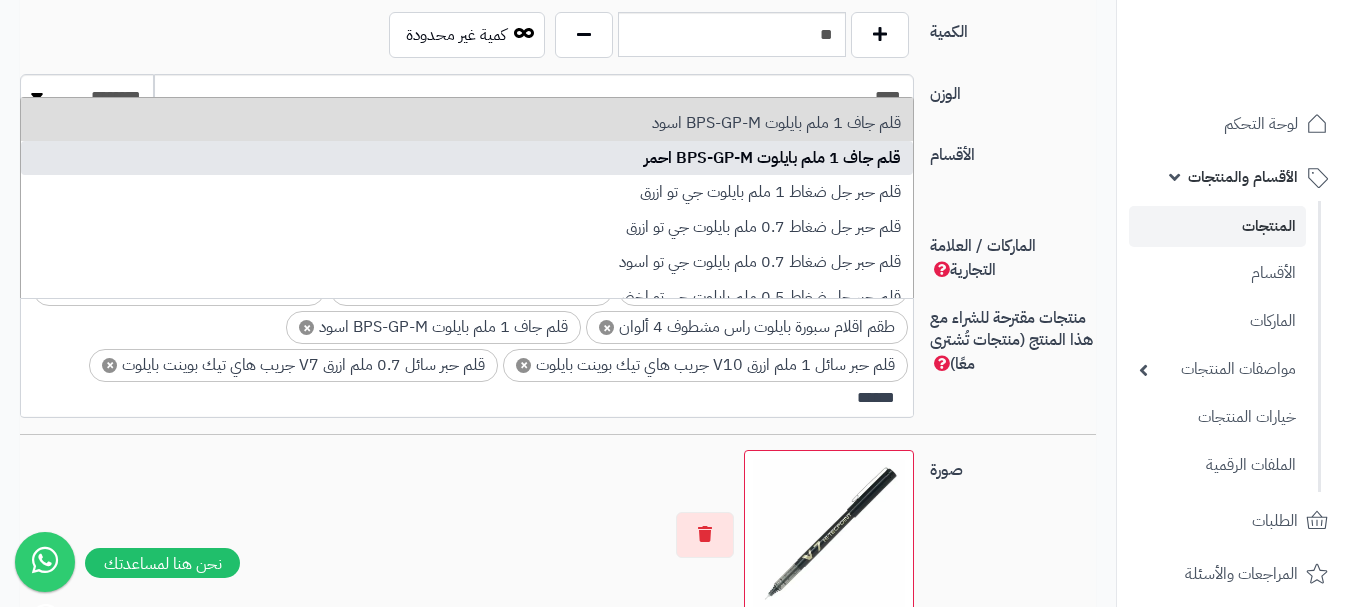type 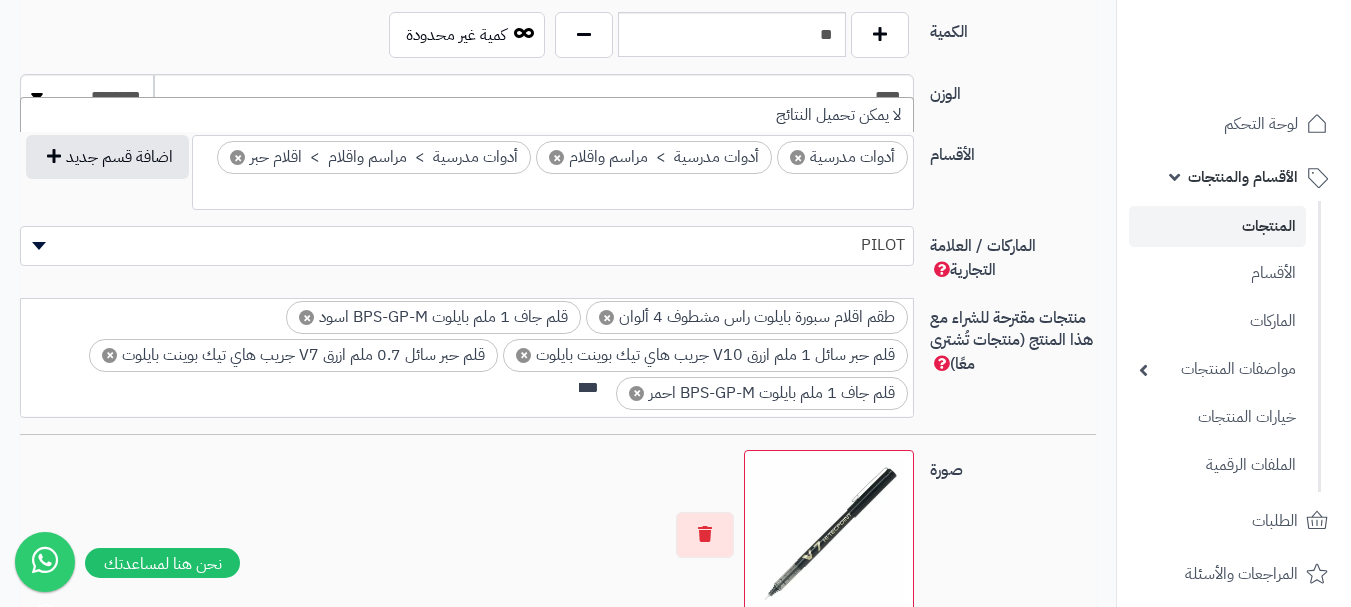 scroll, scrollTop: 0, scrollLeft: 0, axis: both 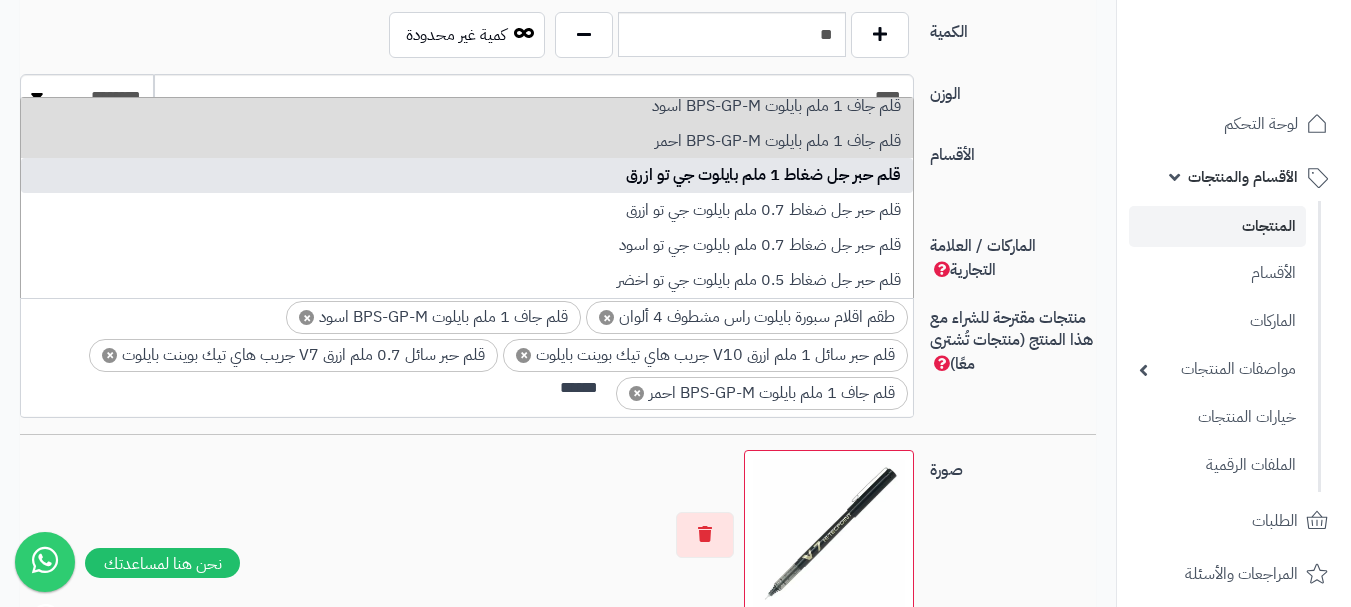 type on "******" 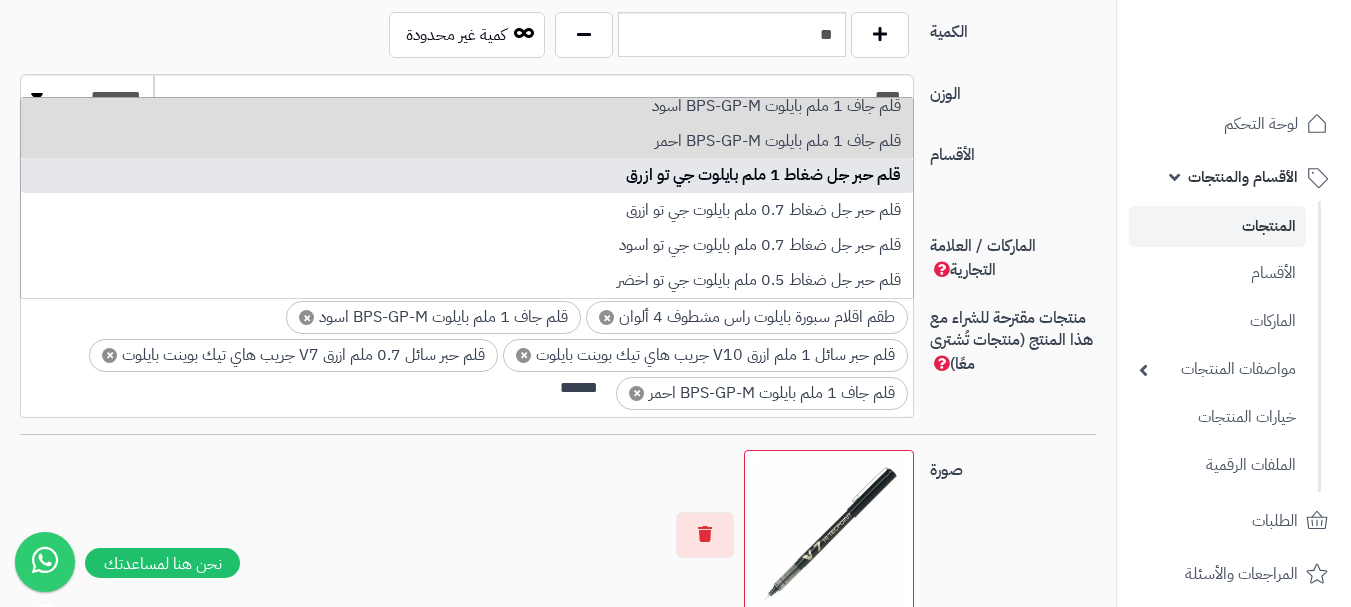 type 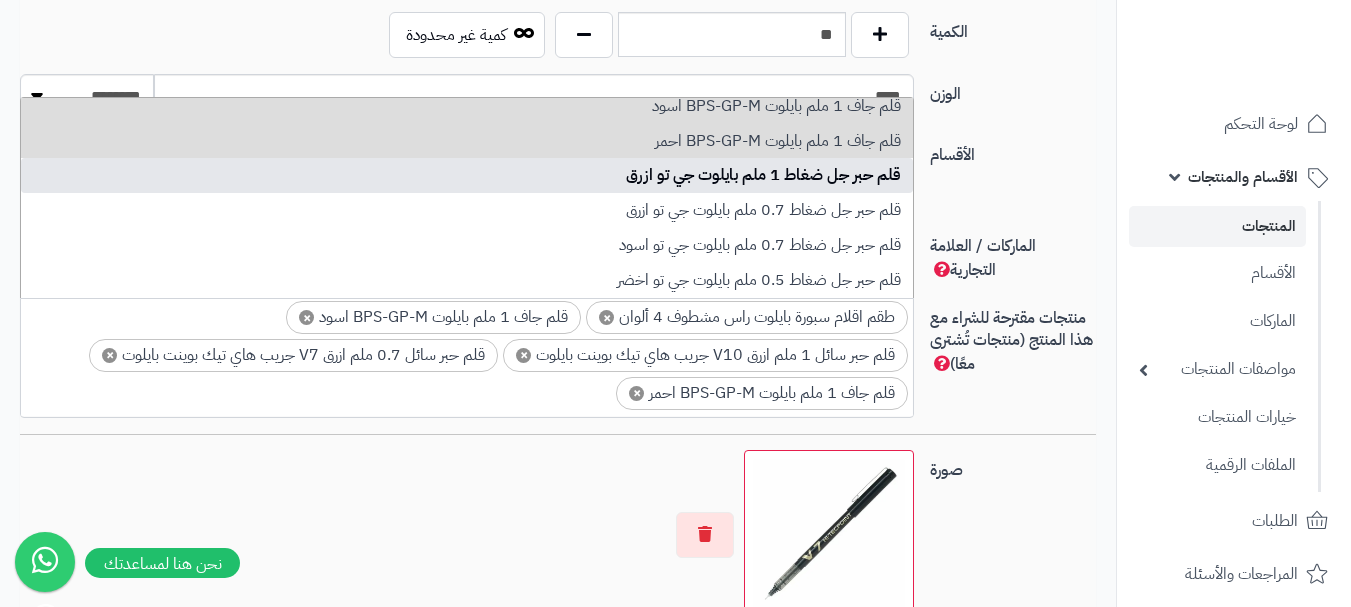 scroll, scrollTop: 137, scrollLeft: 0, axis: vertical 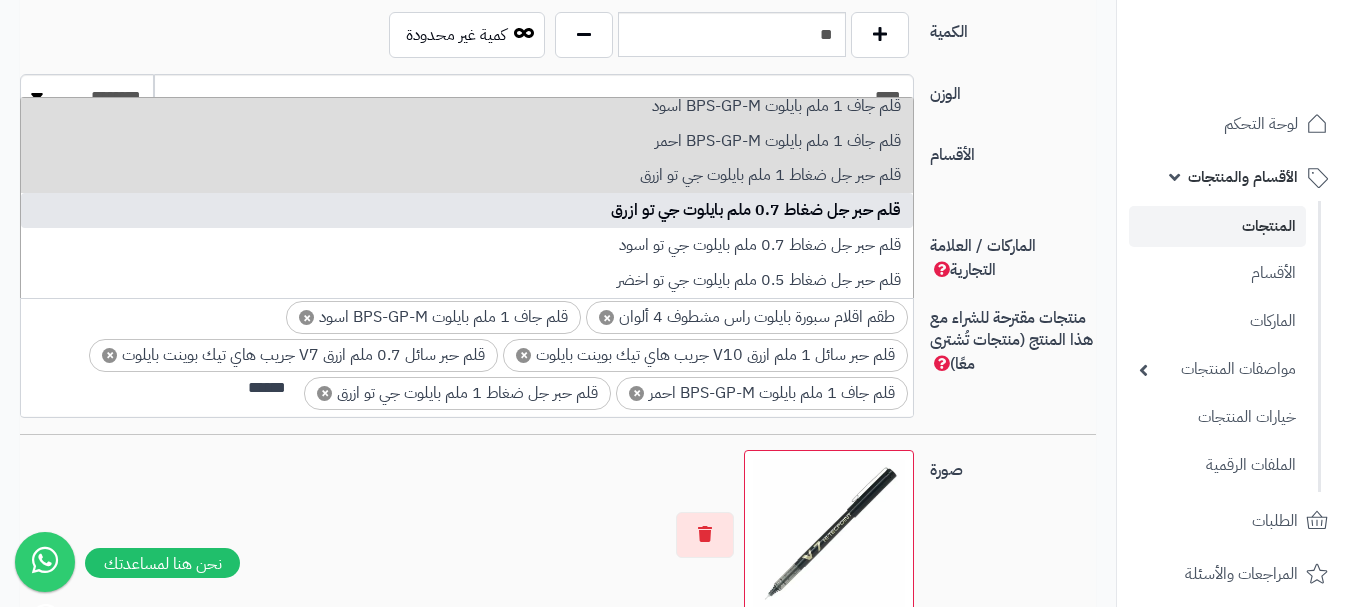 type on "******" 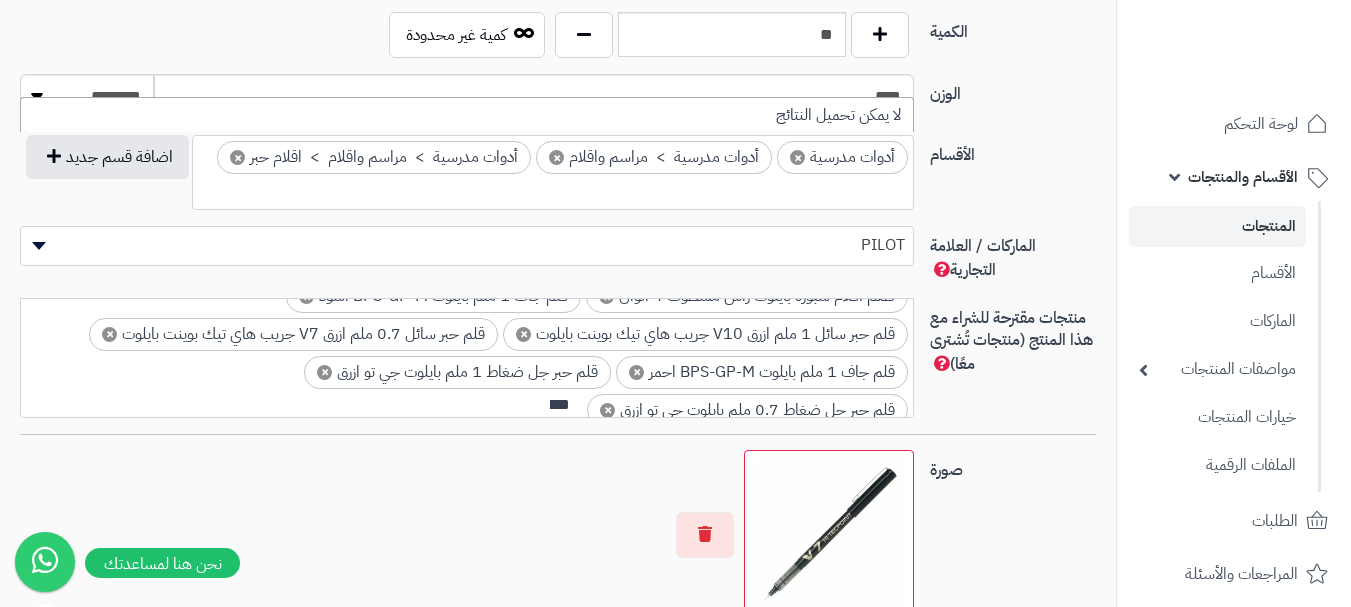 scroll, scrollTop: 0, scrollLeft: 0, axis: both 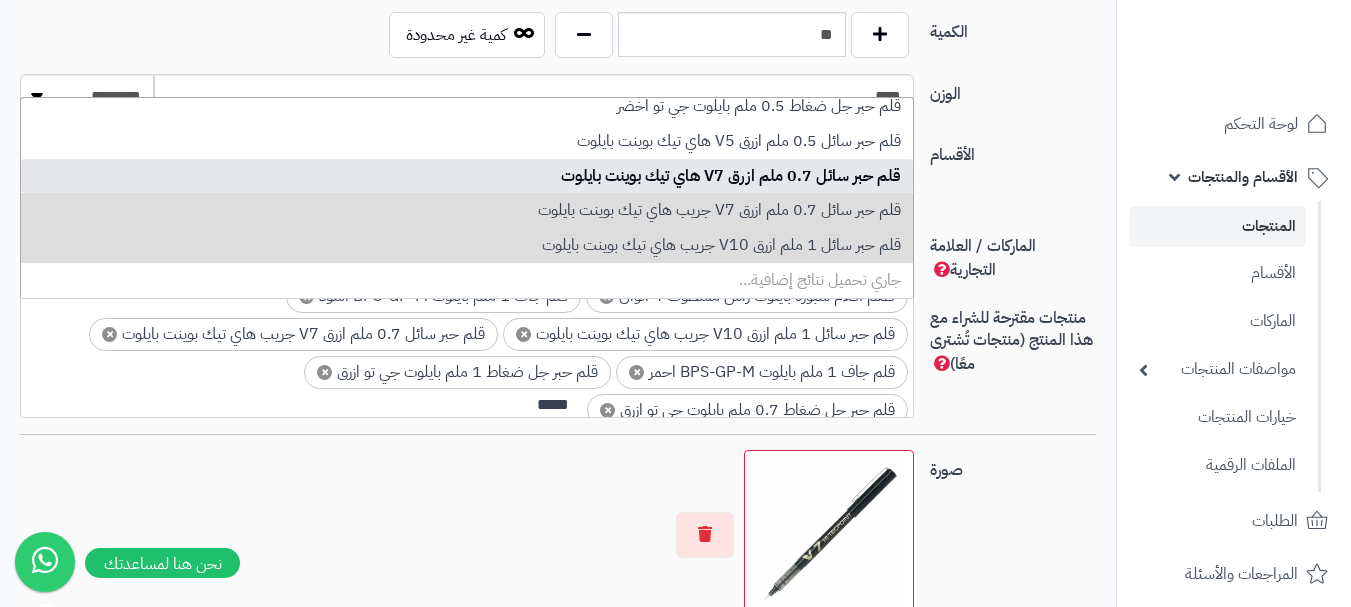 type on "*****" 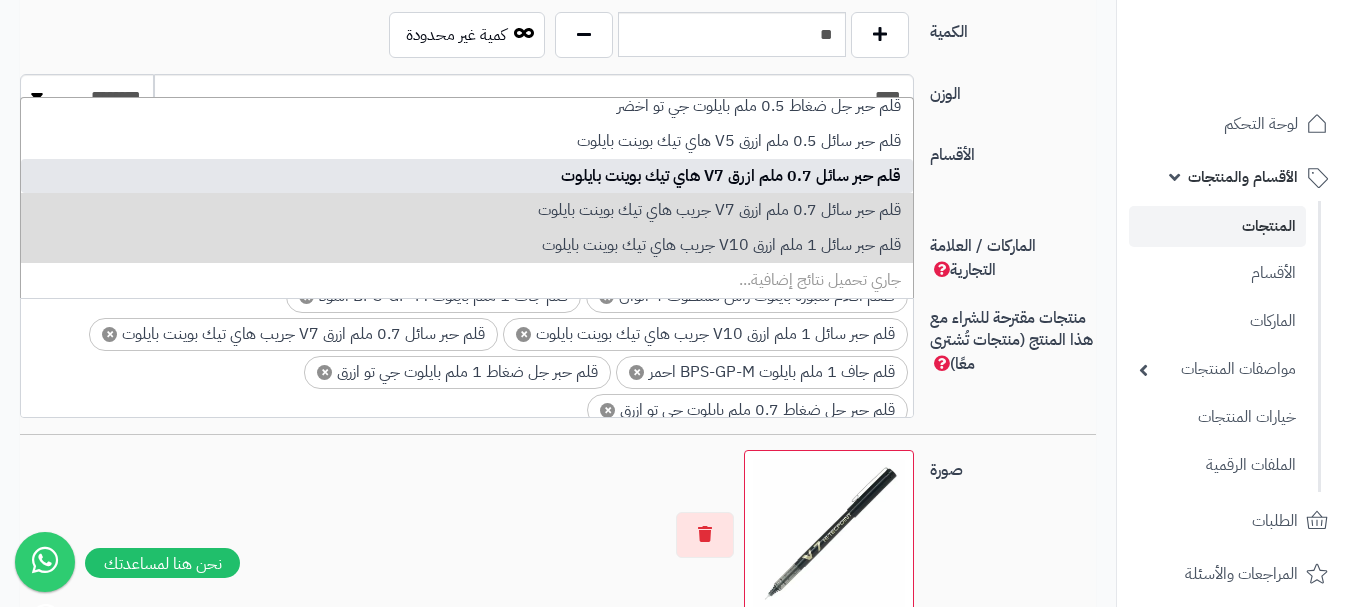 scroll, scrollTop: 192, scrollLeft: 0, axis: vertical 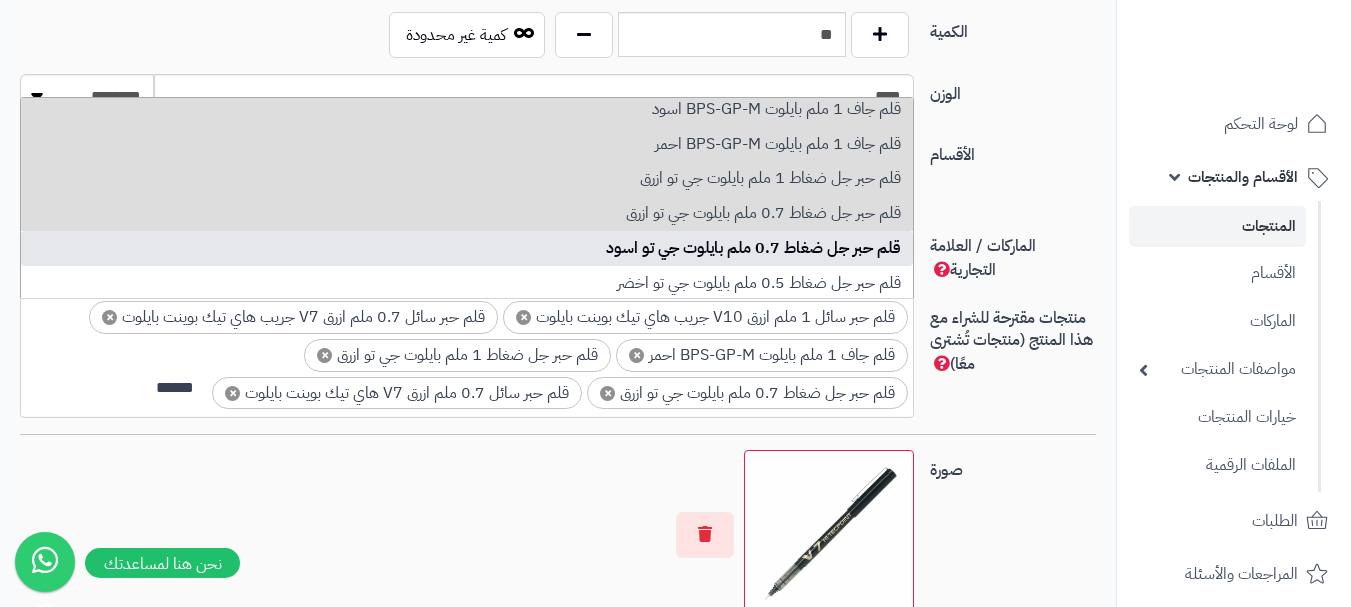 type on "******" 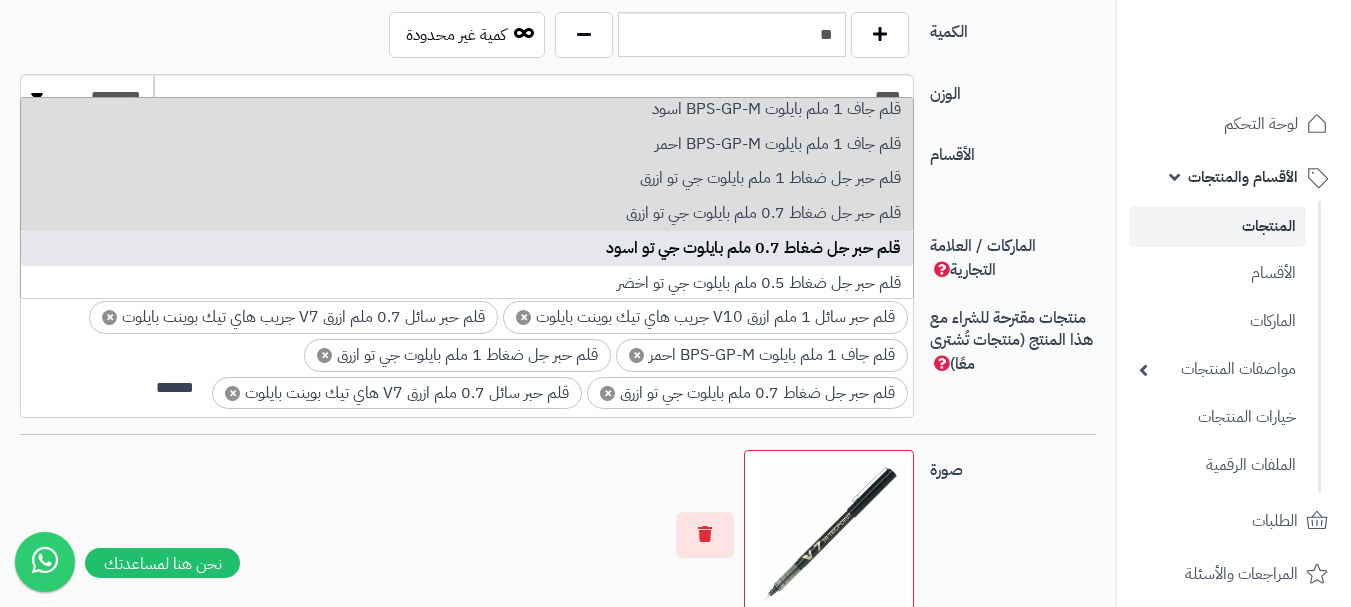 type 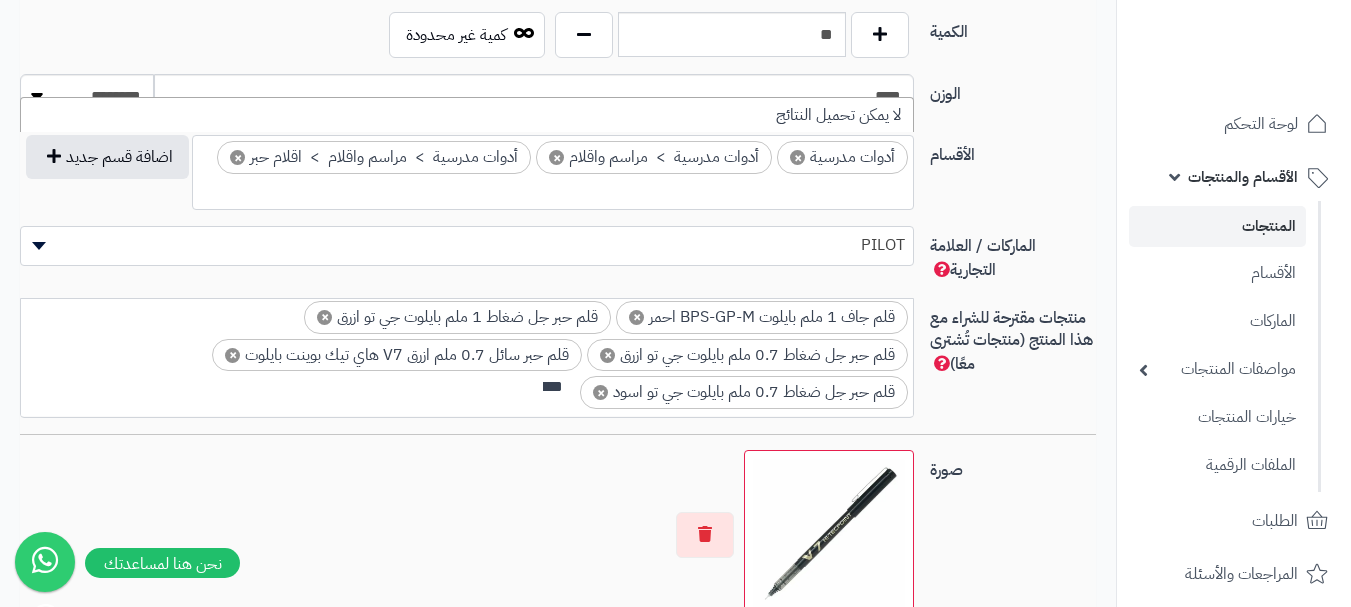 scroll, scrollTop: 0, scrollLeft: 0, axis: both 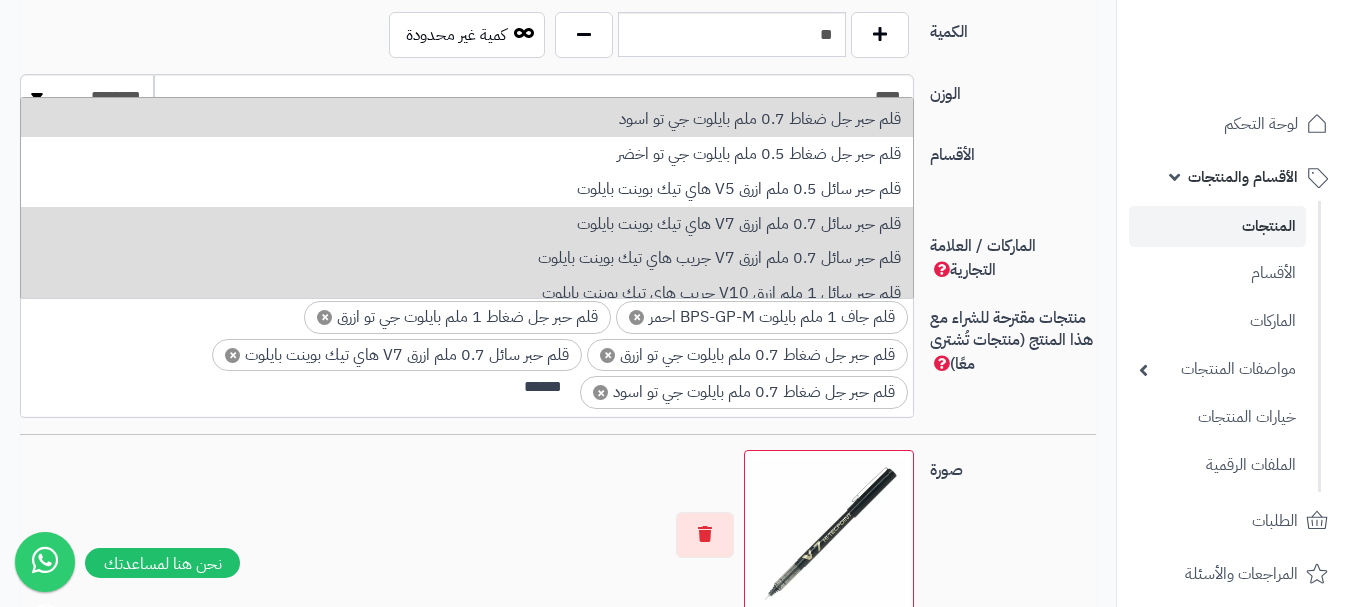 type on "******" 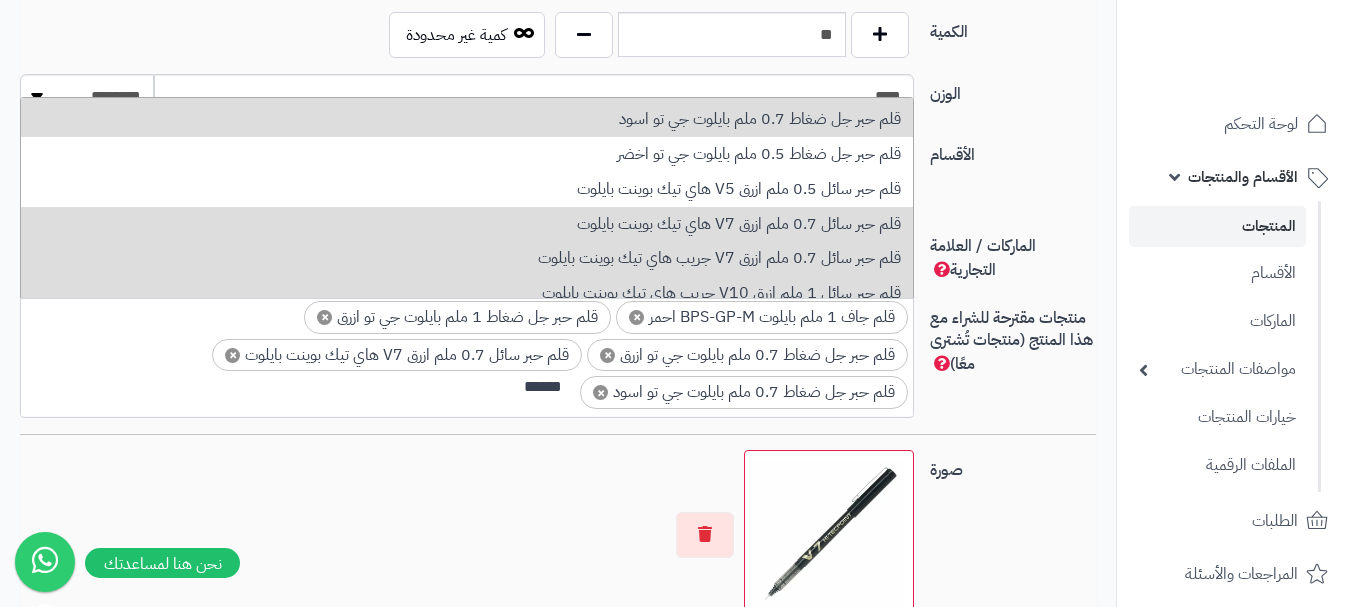 type 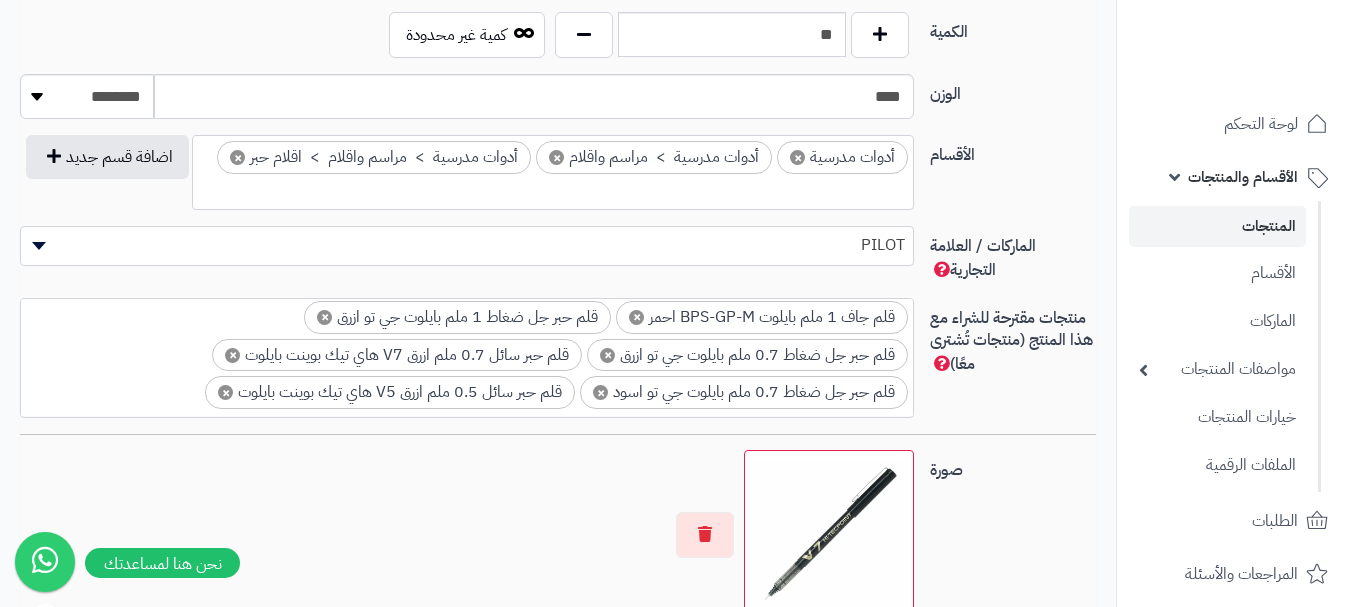 scroll, scrollTop: 213, scrollLeft: 0, axis: vertical 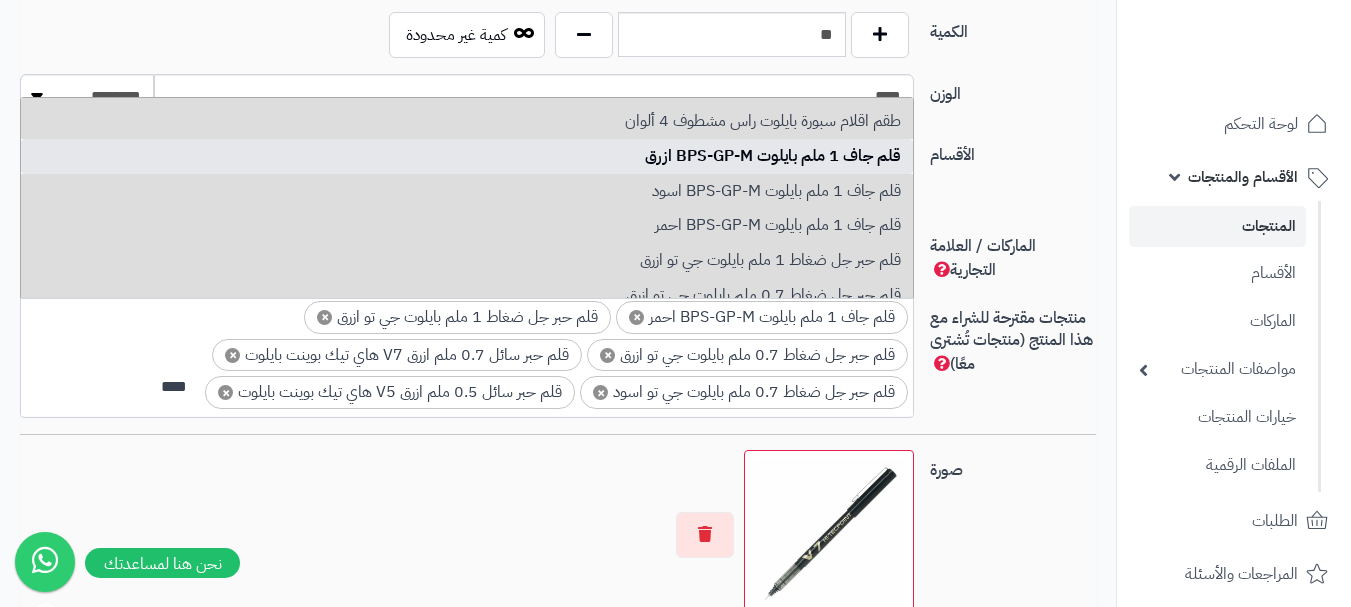 type on "****" 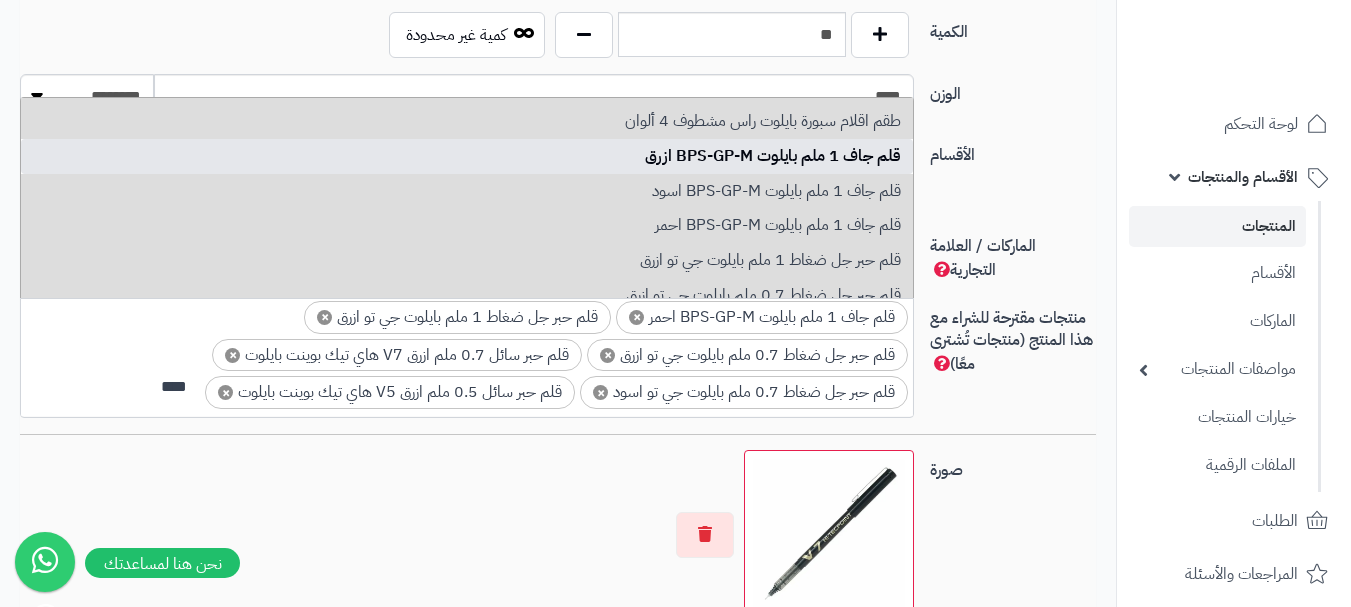 type 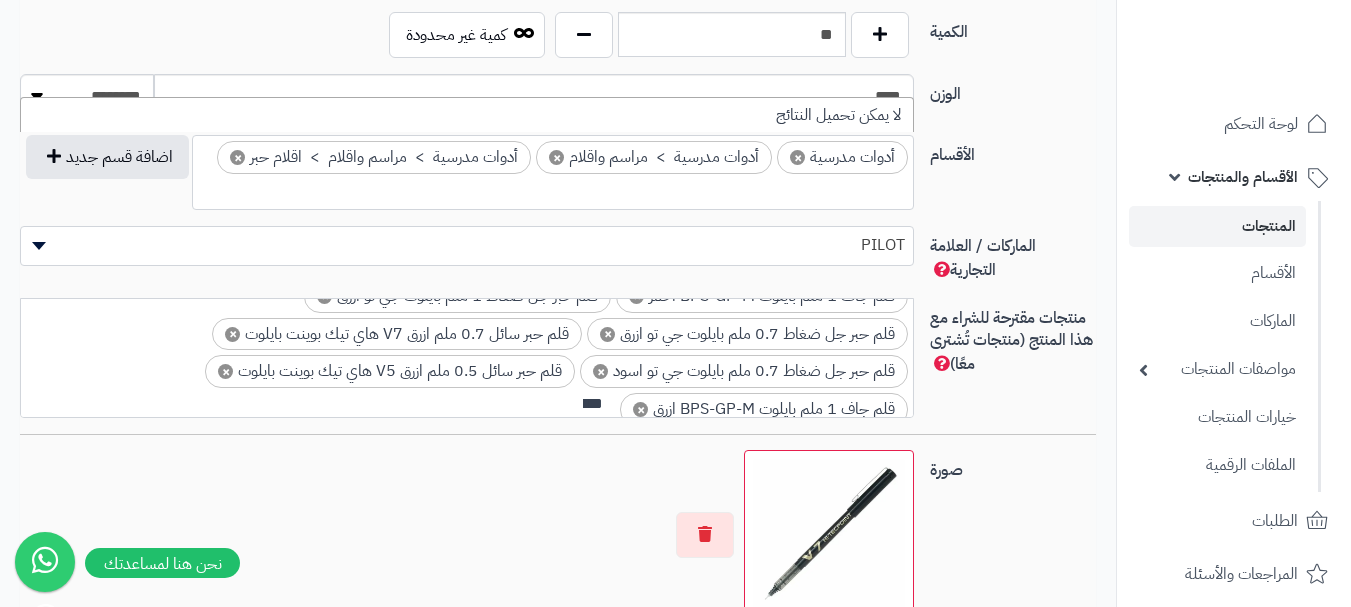 scroll, scrollTop: 0, scrollLeft: 0, axis: both 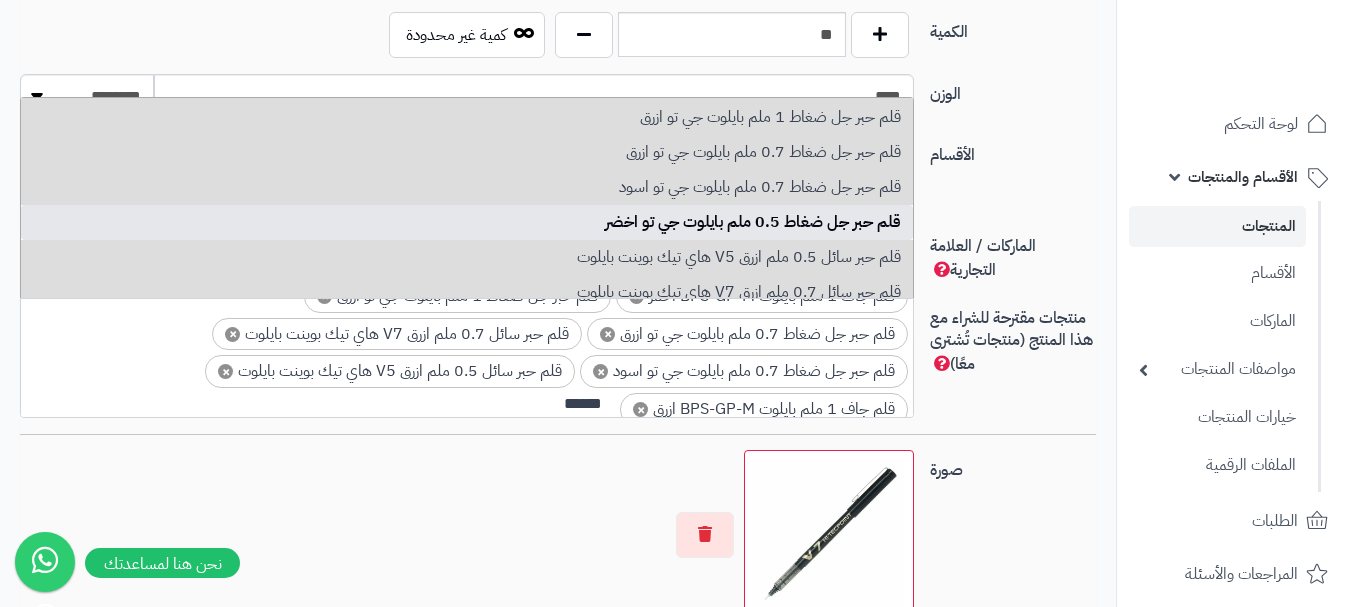 type on "******" 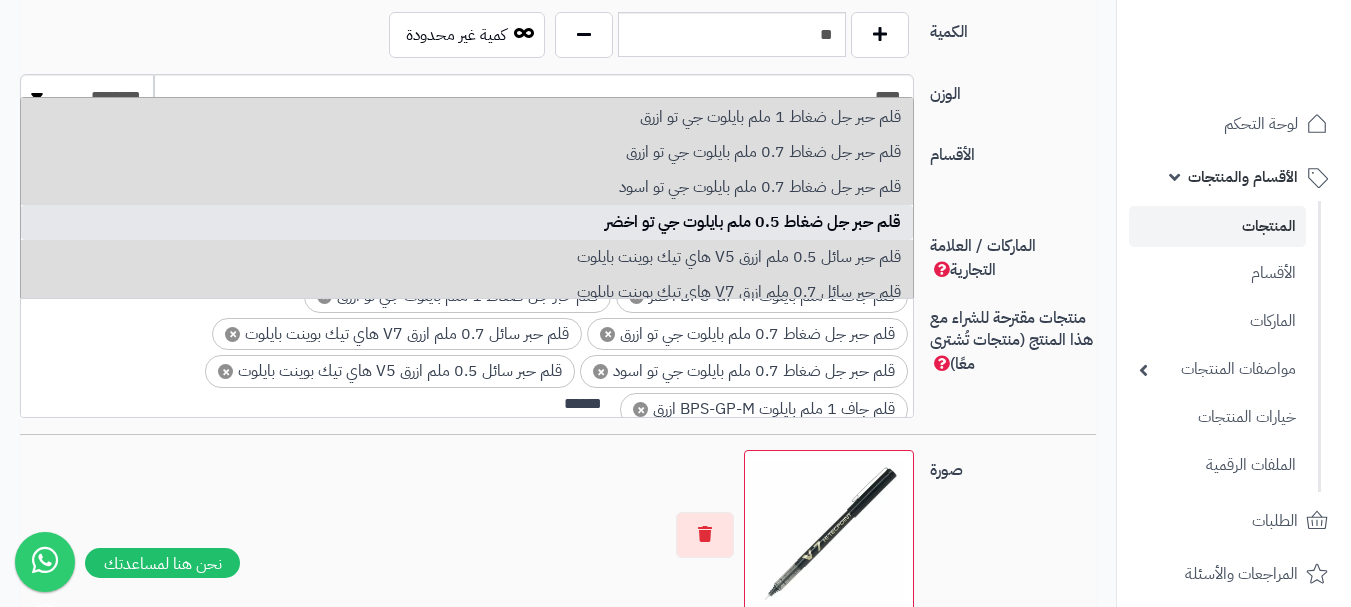 type 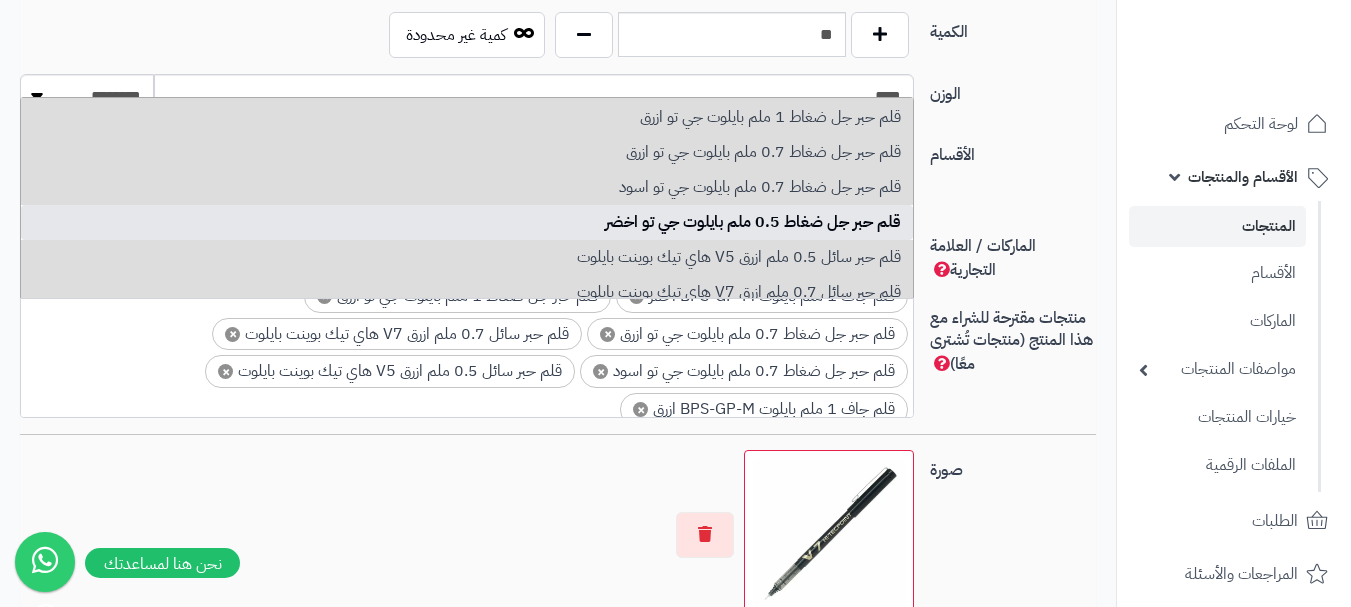 scroll, scrollTop: 267, scrollLeft: 0, axis: vertical 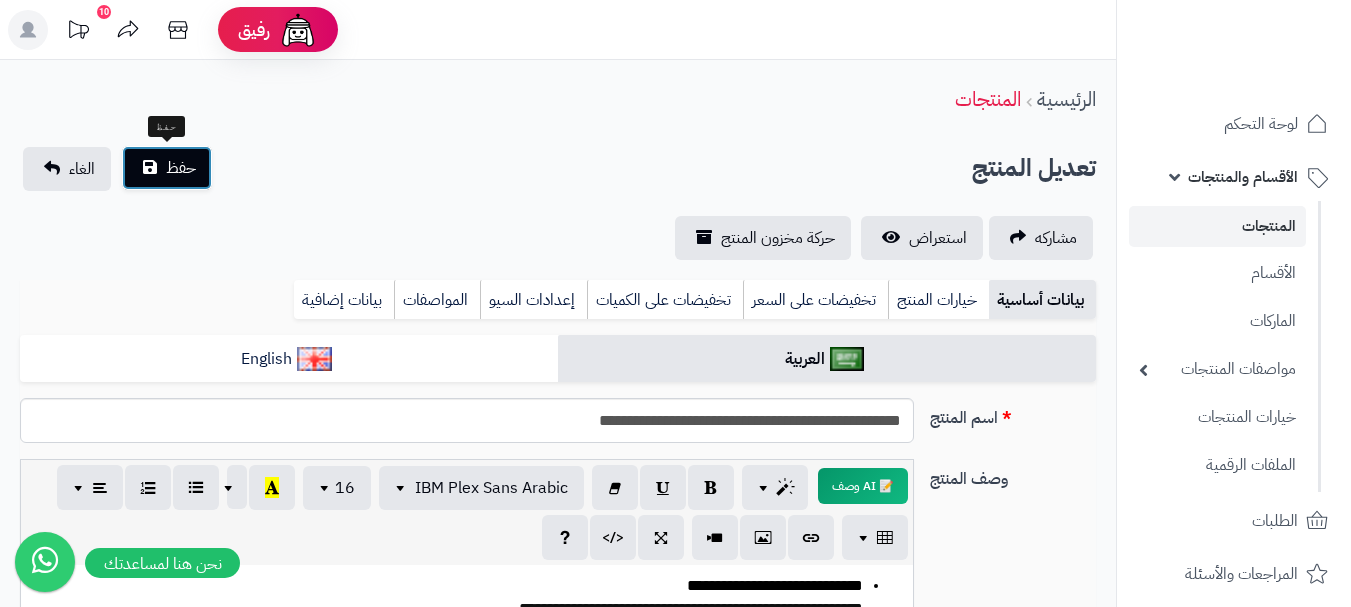 click on "حفظ" at bounding box center [181, 168] 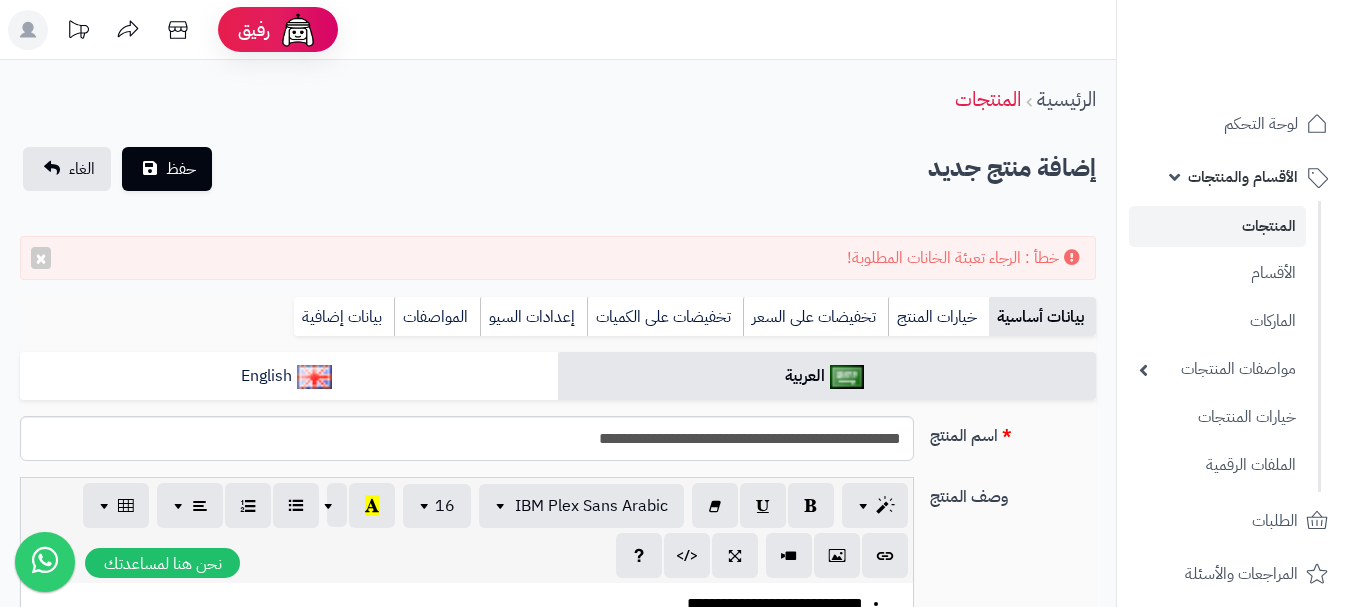 scroll, scrollTop: 0, scrollLeft: 0, axis: both 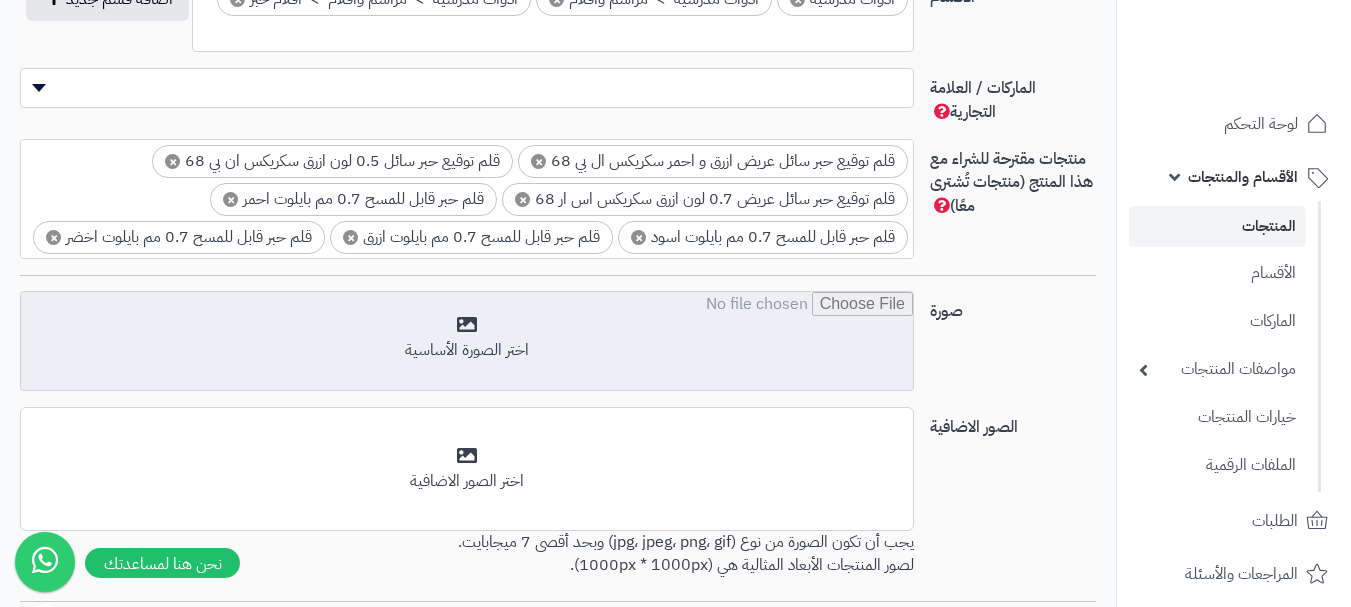 click at bounding box center [467, 342] 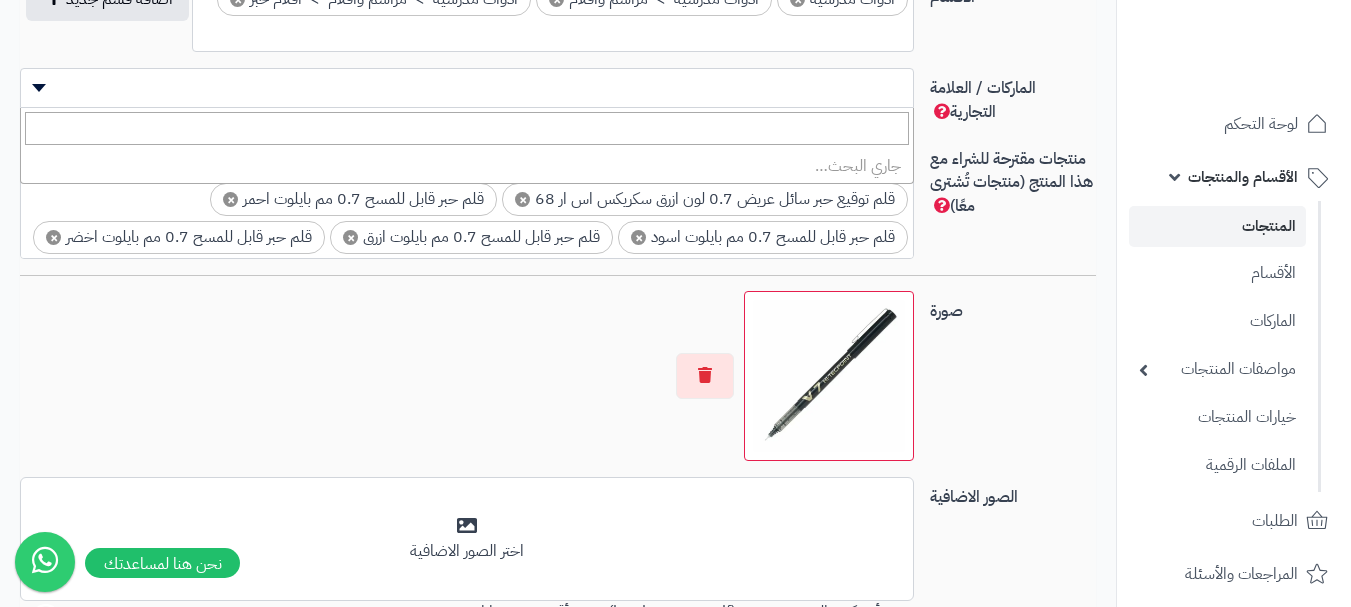 click at bounding box center [467, 88] 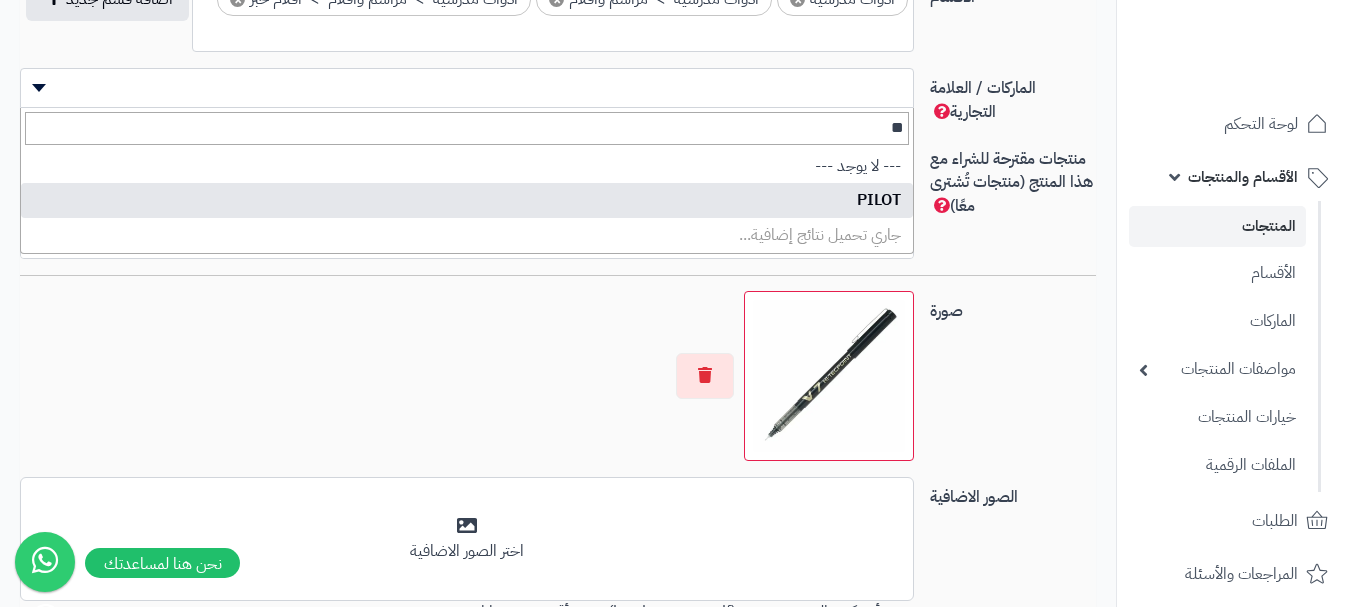 type on "**" 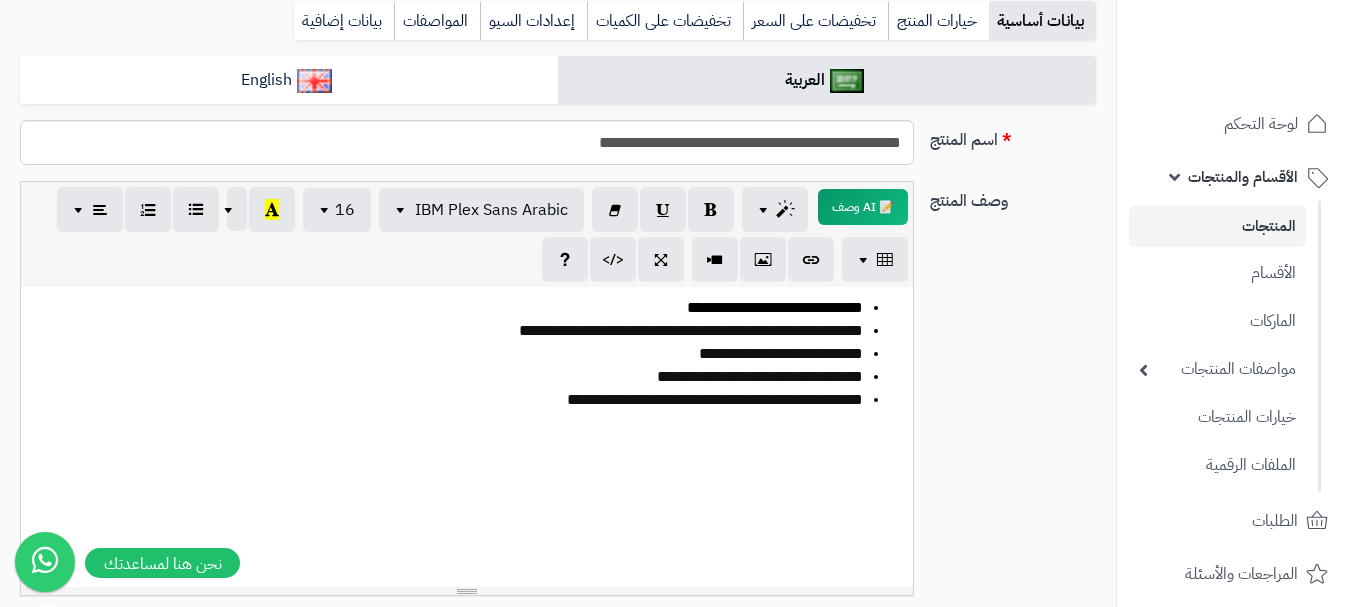 scroll, scrollTop: 223, scrollLeft: 0, axis: vertical 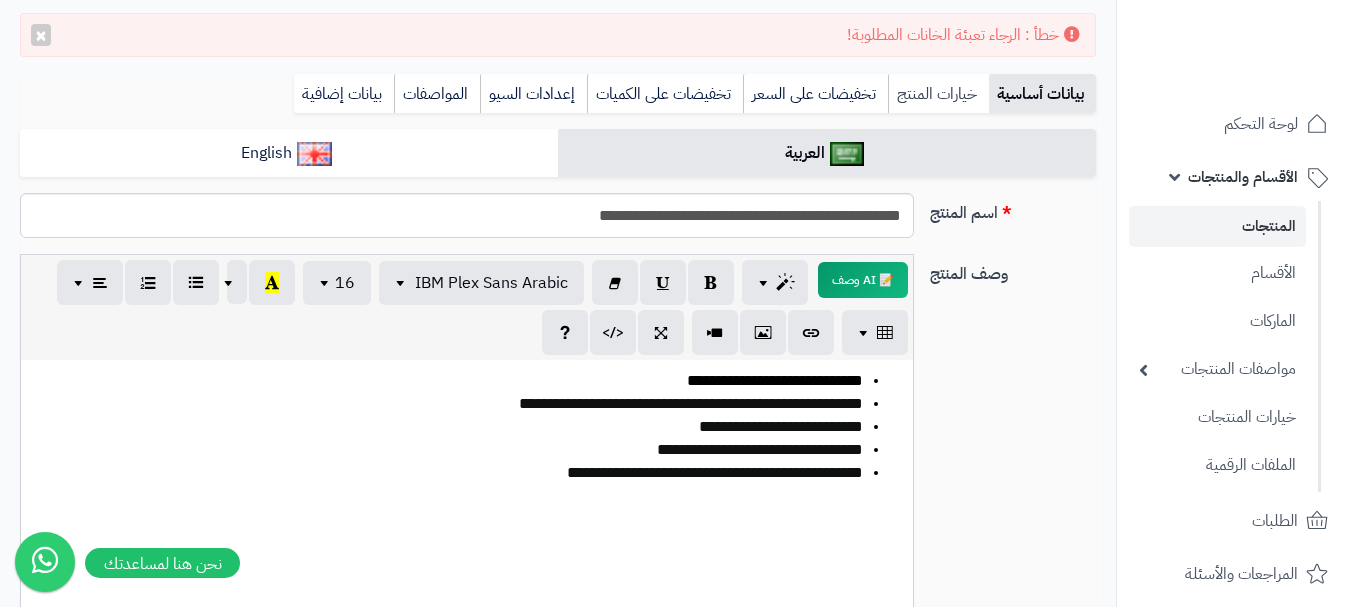 click on "خيارات المنتج" at bounding box center (938, 94) 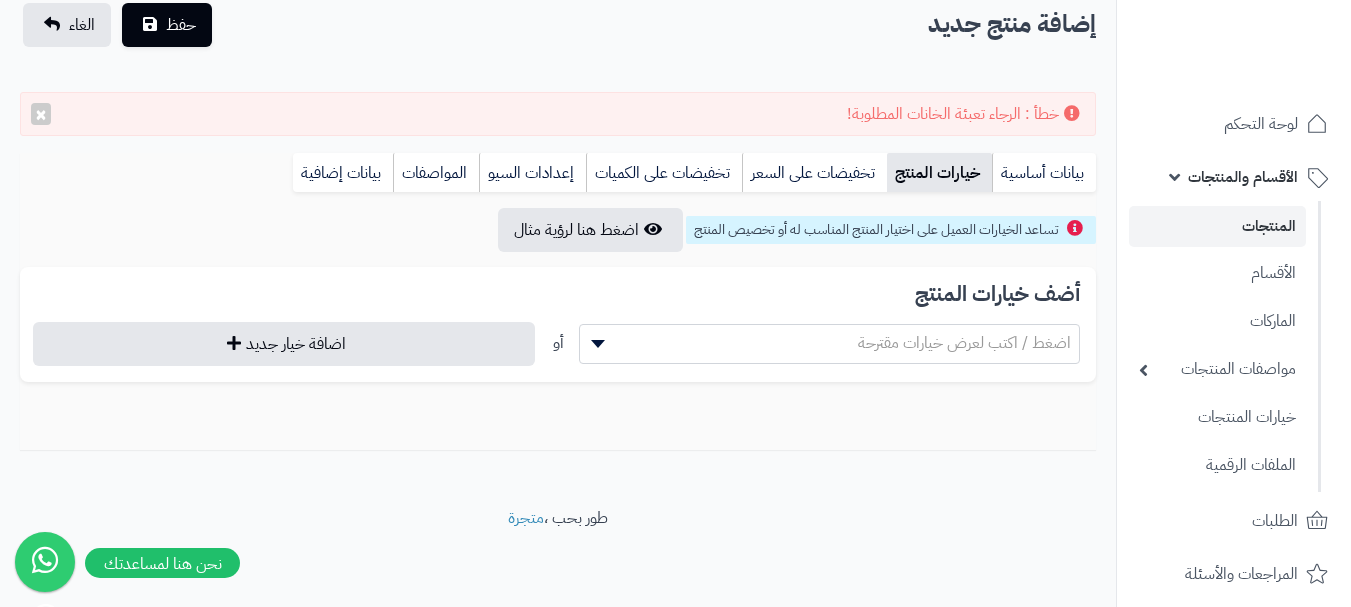 scroll, scrollTop: 144, scrollLeft: 0, axis: vertical 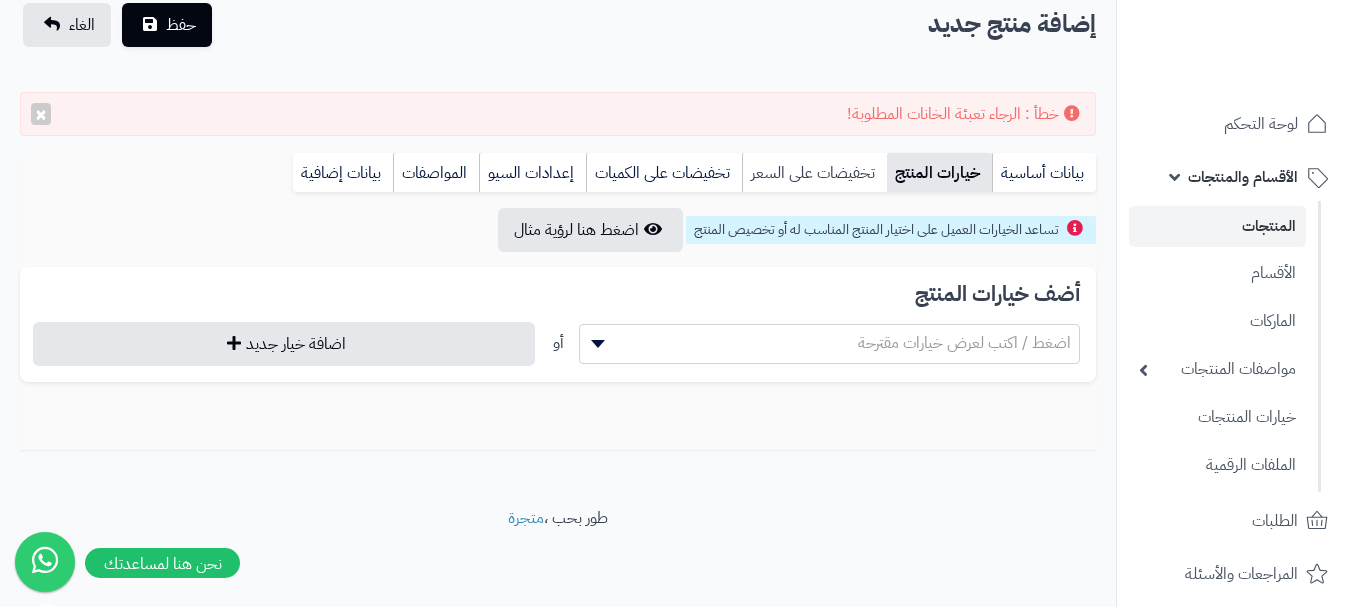 click on "تخفيضات على السعر" at bounding box center [814, 173] 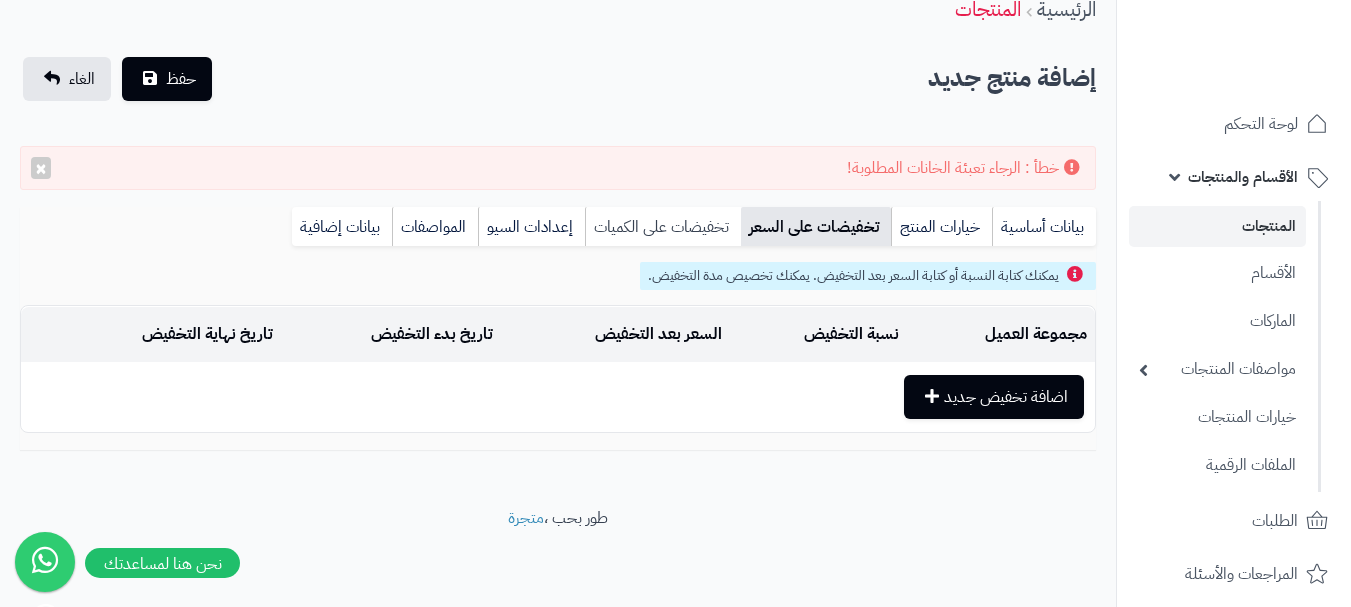 click on "تخفيضات على الكميات" at bounding box center [663, 227] 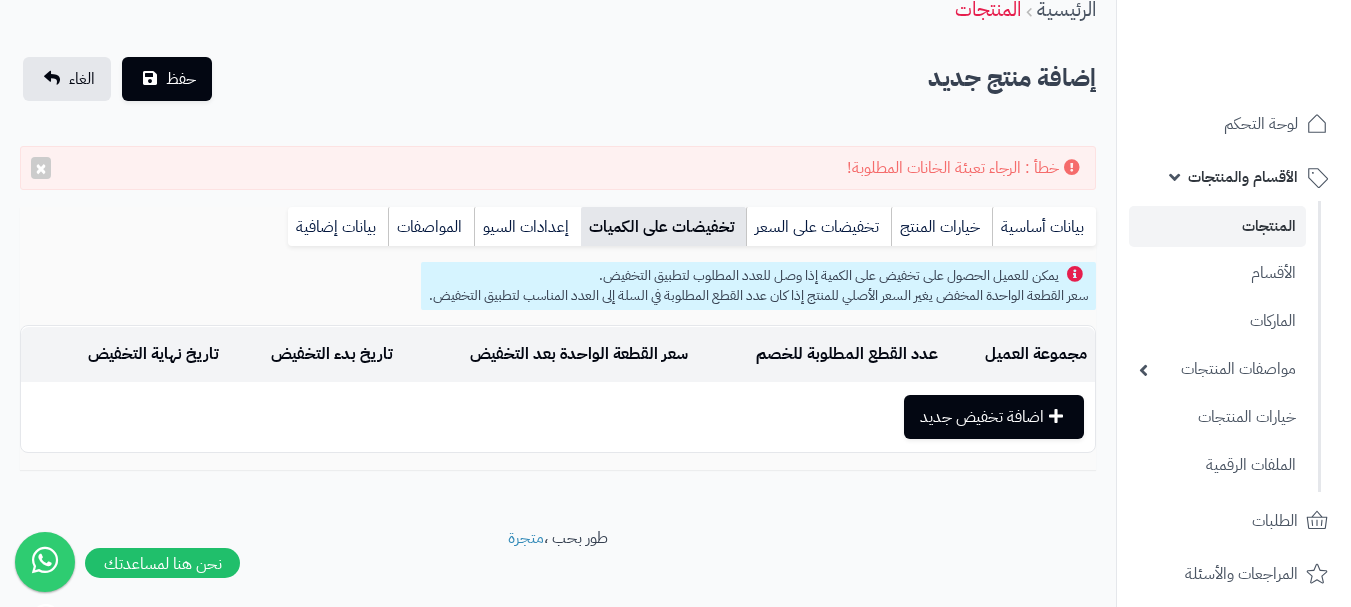 scroll, scrollTop: 110, scrollLeft: 0, axis: vertical 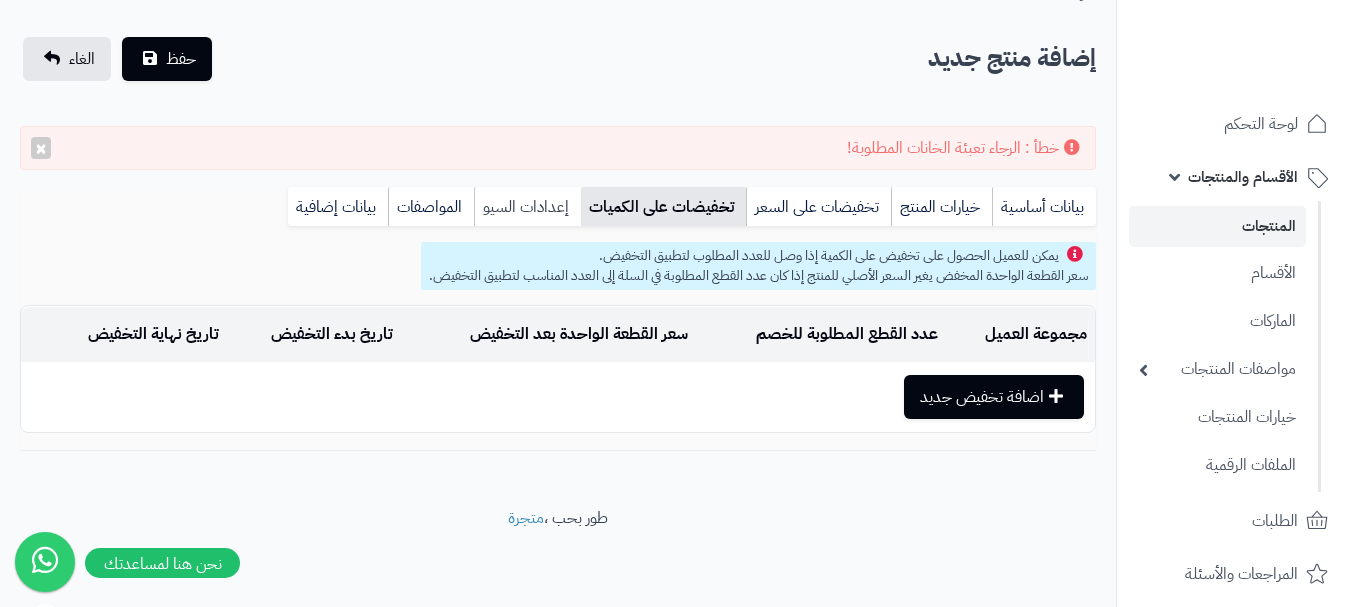 click on "إعدادات السيو" at bounding box center (527, 207) 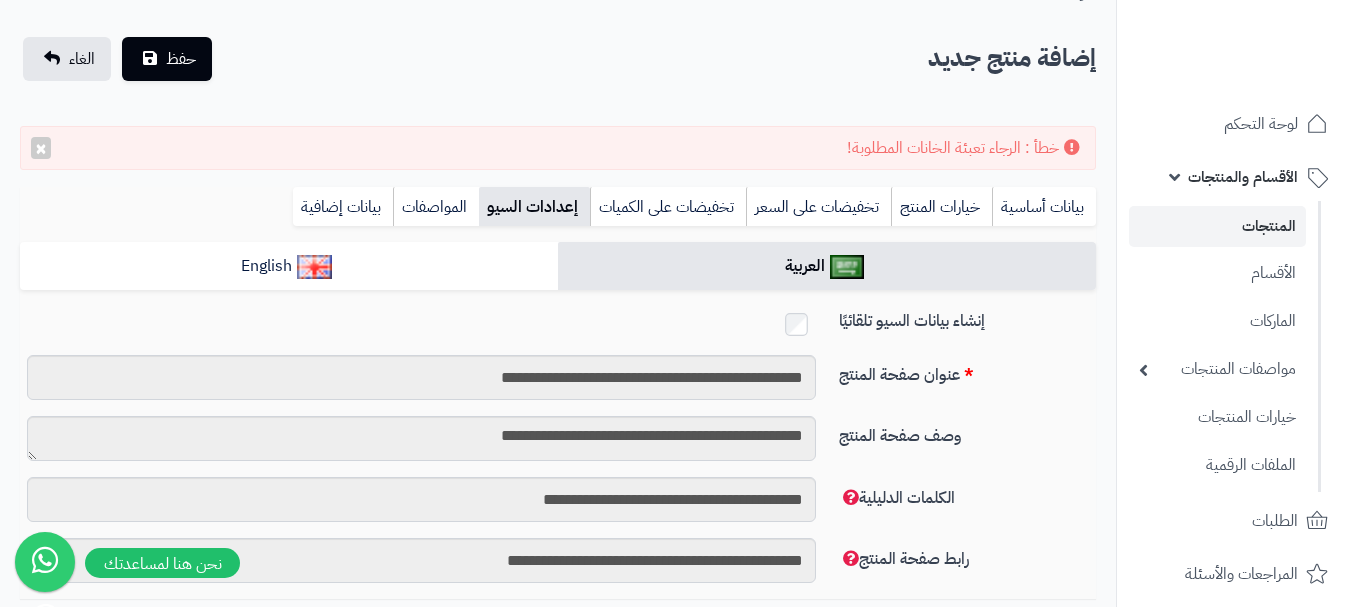 scroll, scrollTop: 223, scrollLeft: 0, axis: vertical 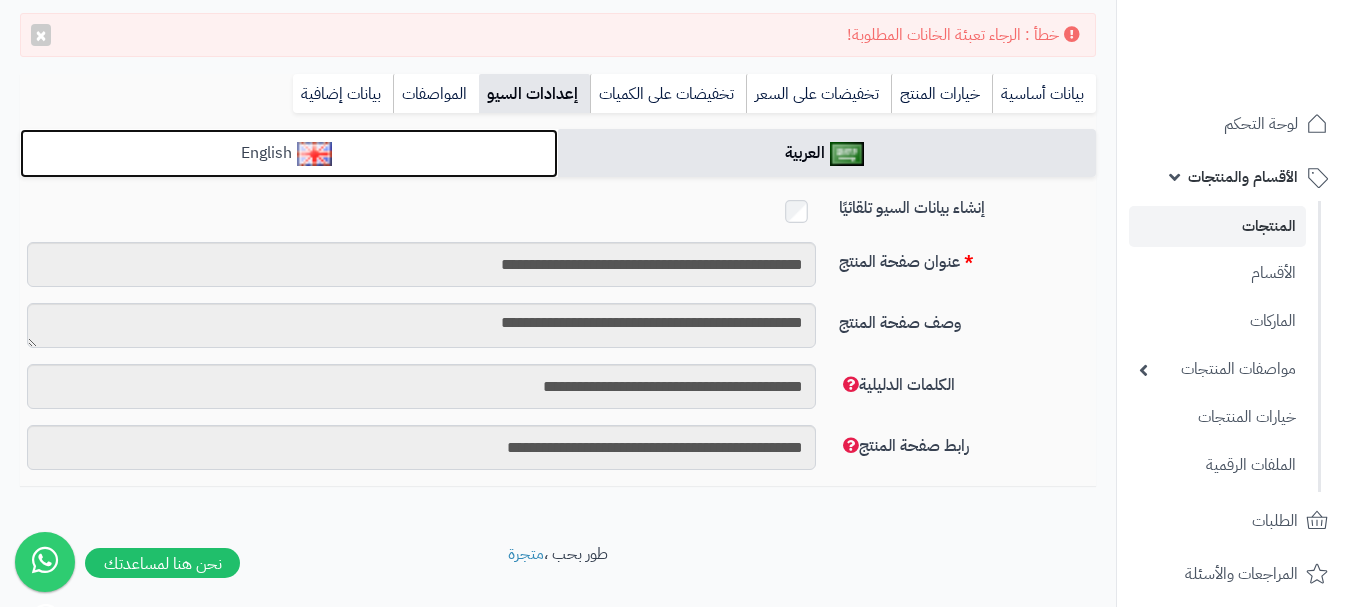 click on "English" at bounding box center (289, 153) 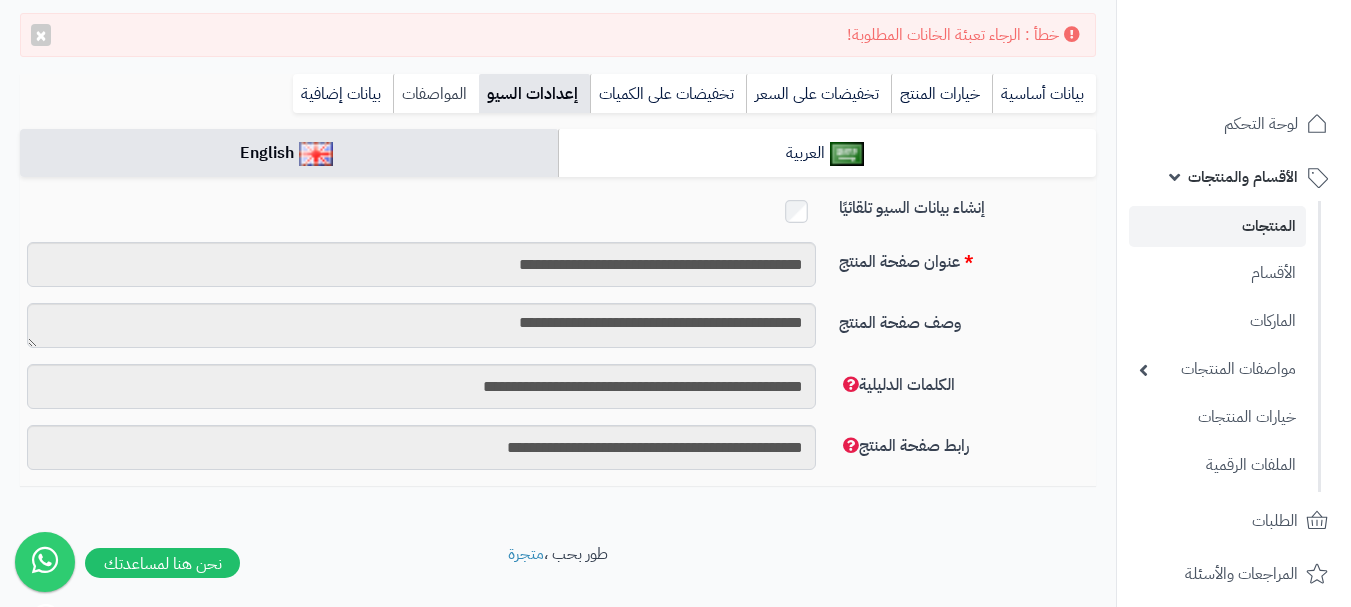 click on "المواصفات" at bounding box center [436, 94] 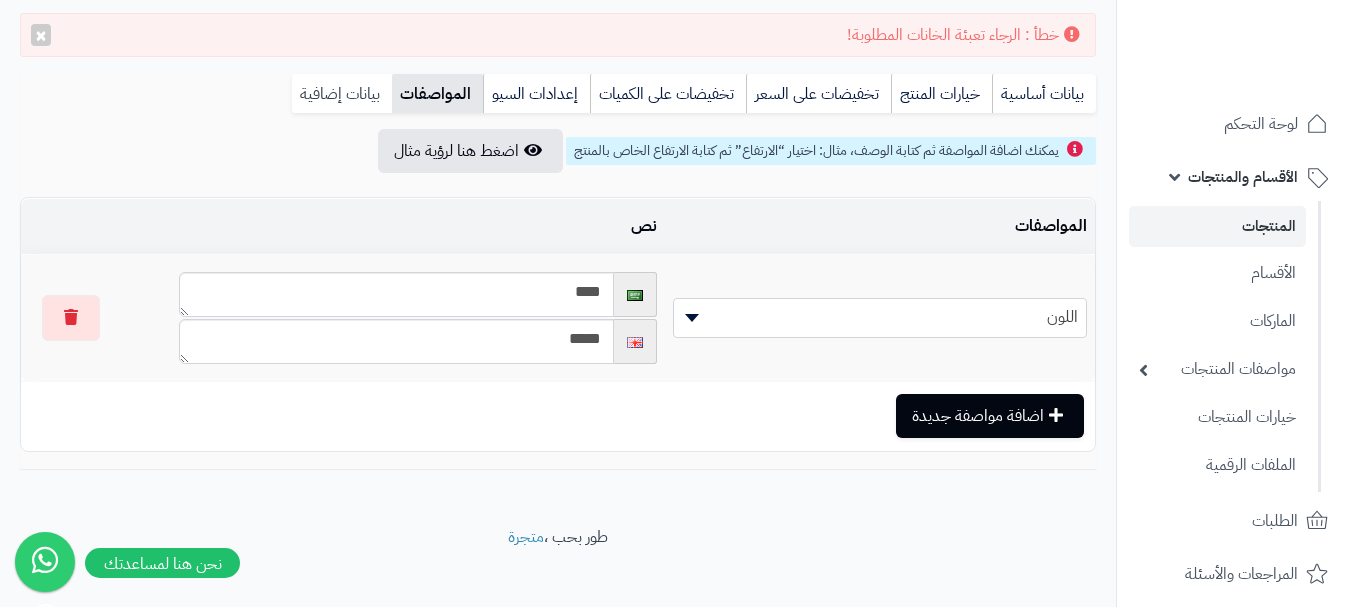 click on "بيانات إضافية" at bounding box center [342, 94] 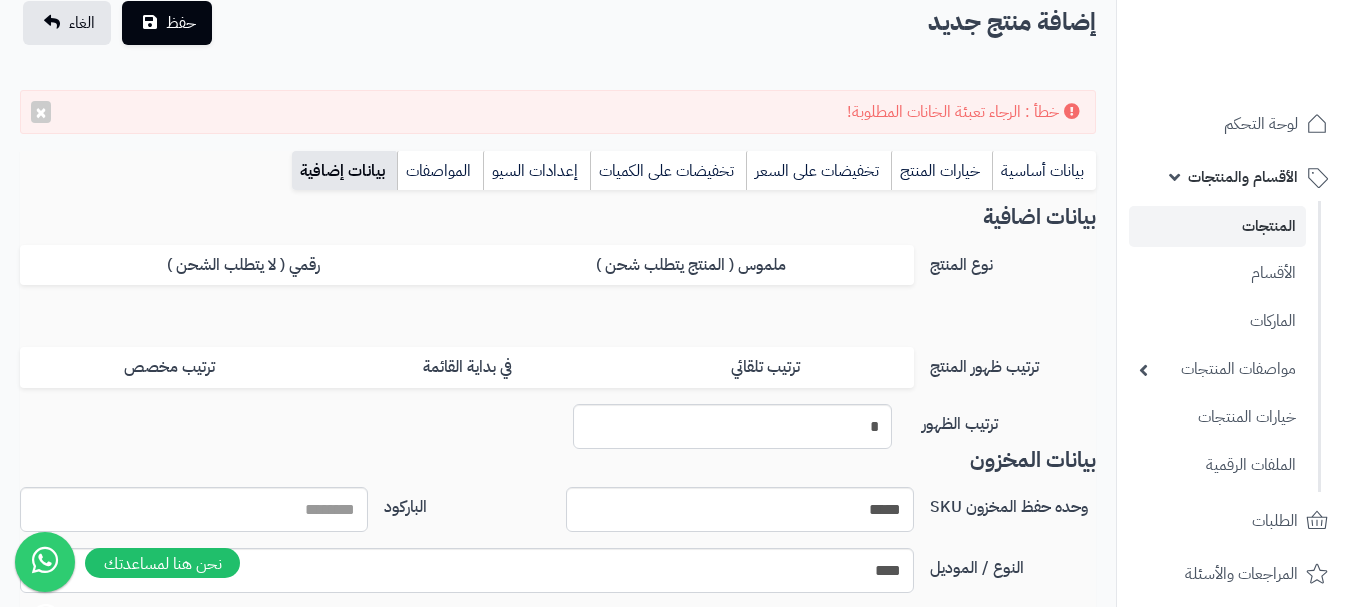 scroll, scrollTop: 0, scrollLeft: 0, axis: both 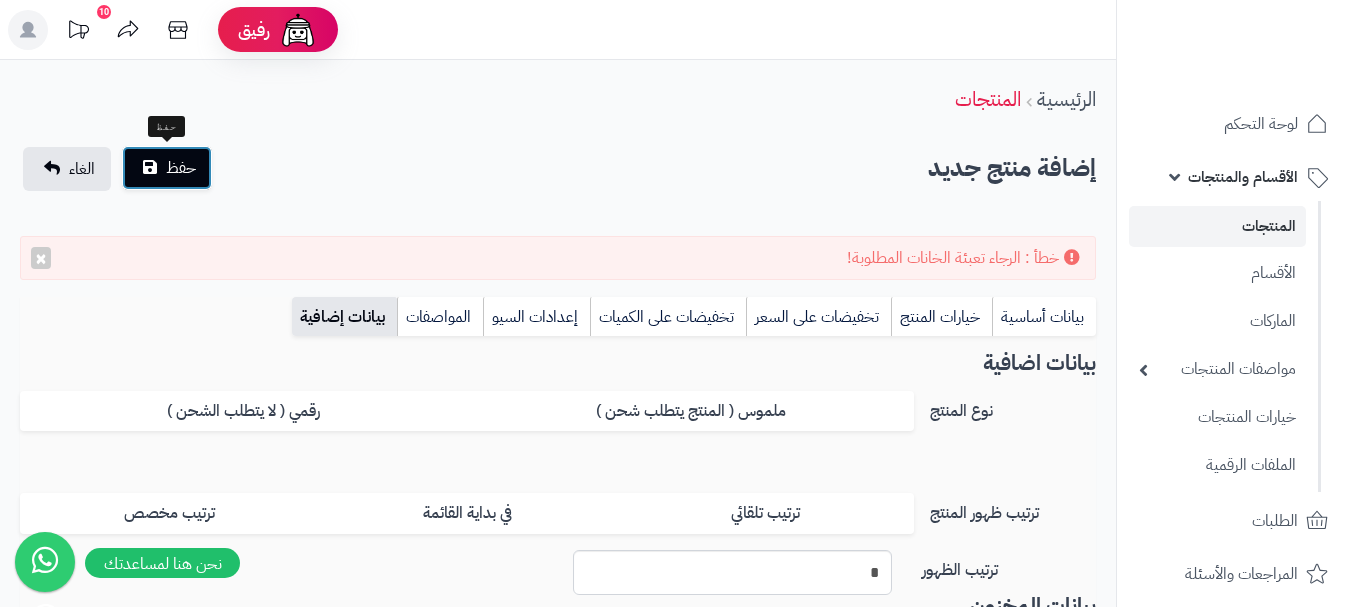 click on "حفظ" at bounding box center [181, 168] 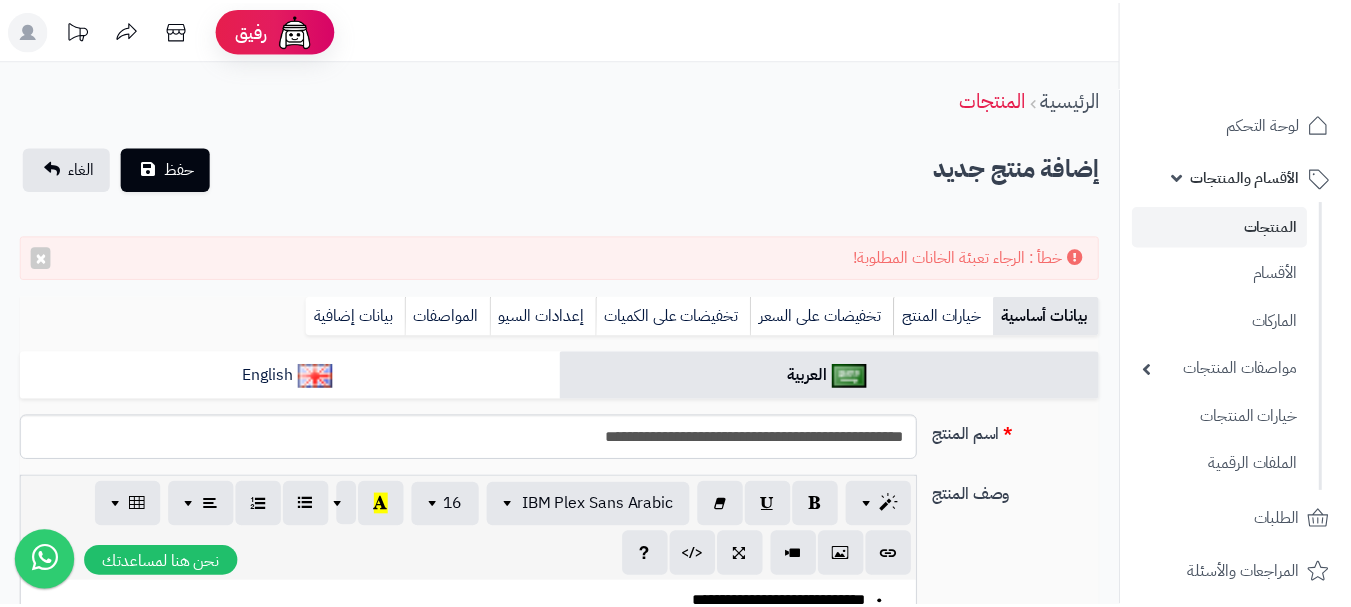 scroll, scrollTop: 0, scrollLeft: 0, axis: both 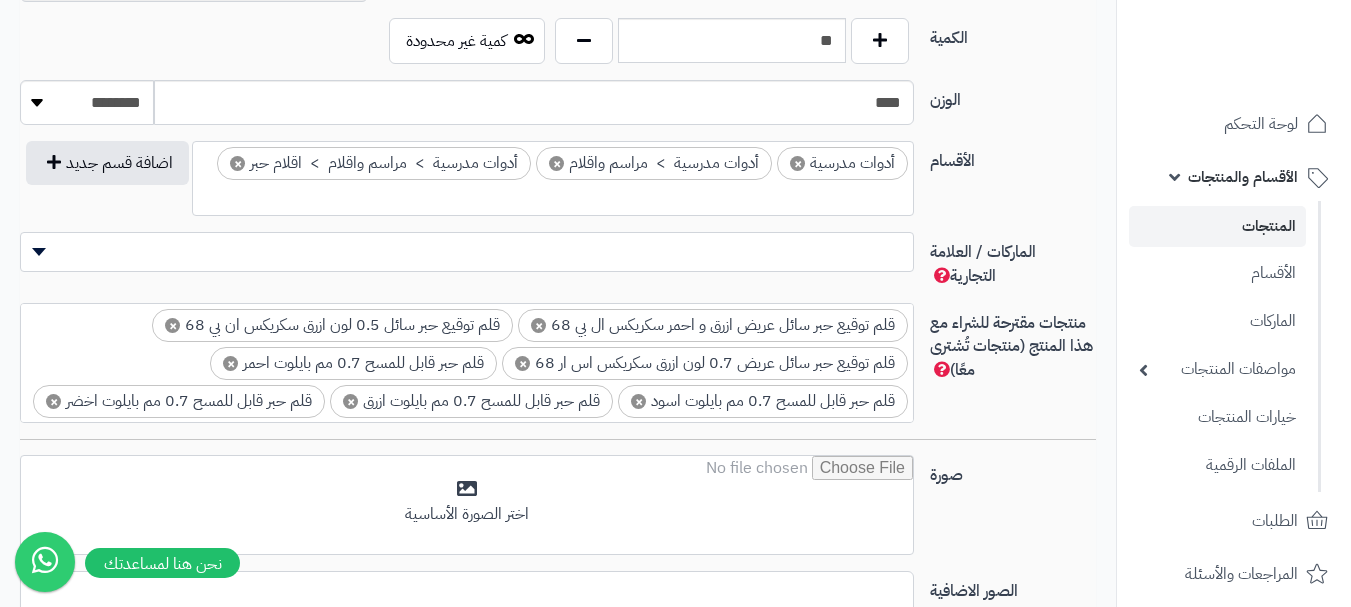 click at bounding box center (467, 252) 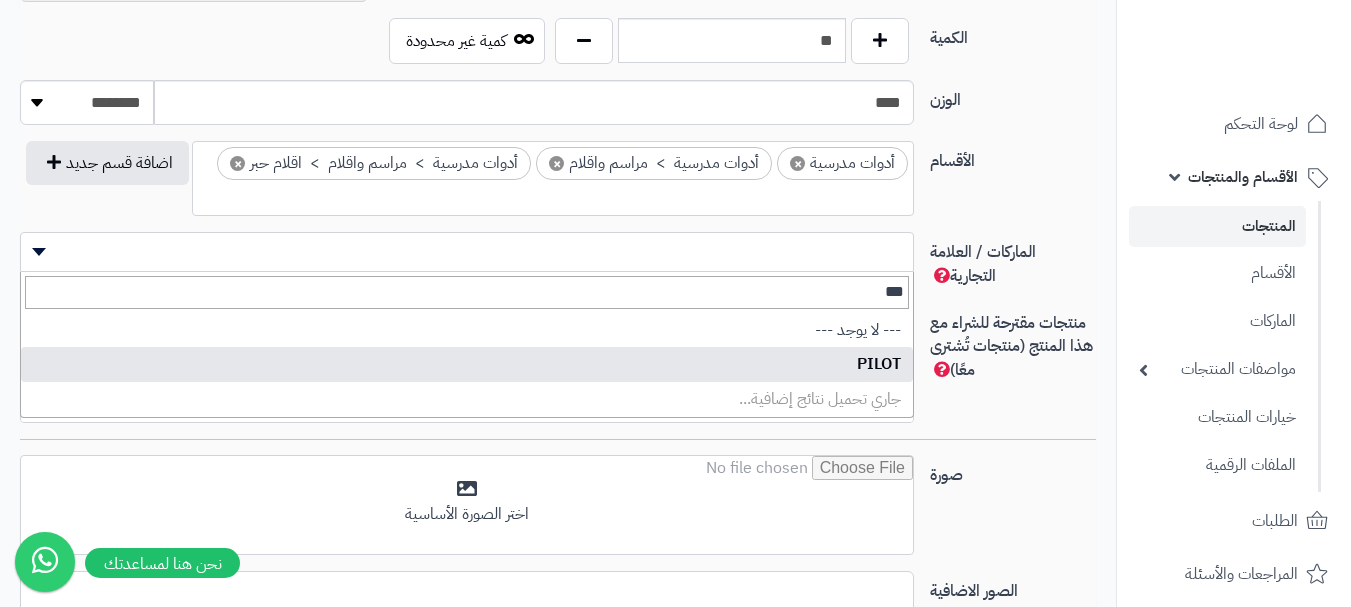 type on "***" 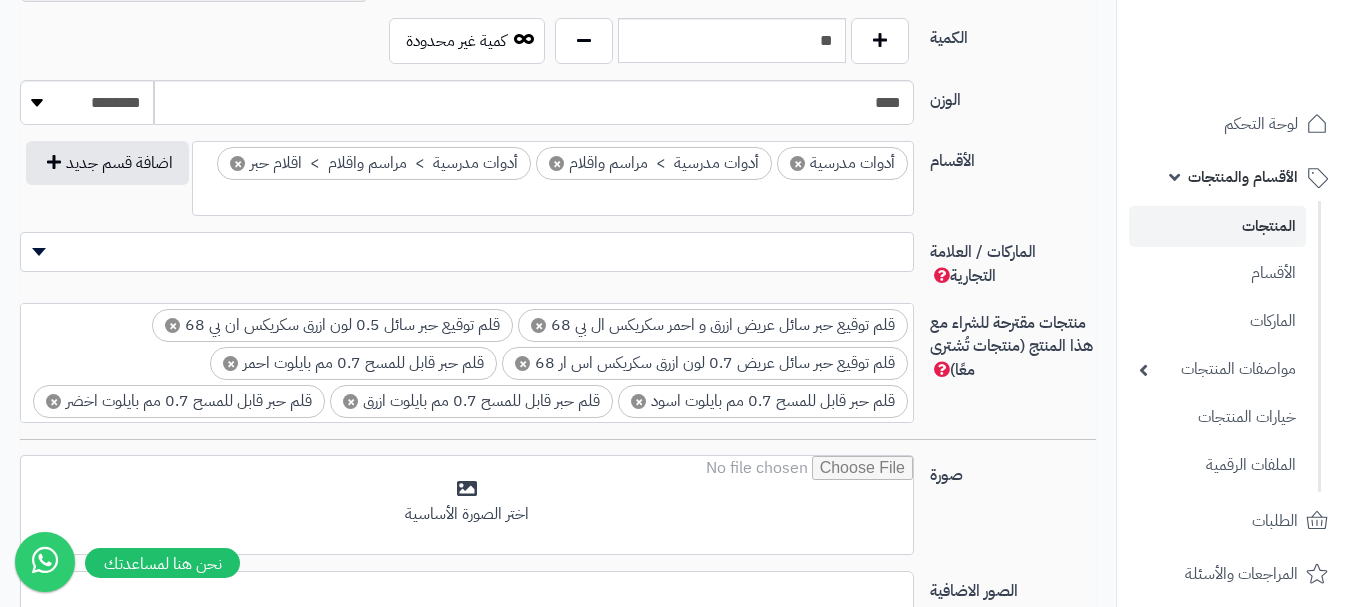 click at bounding box center [467, 252] 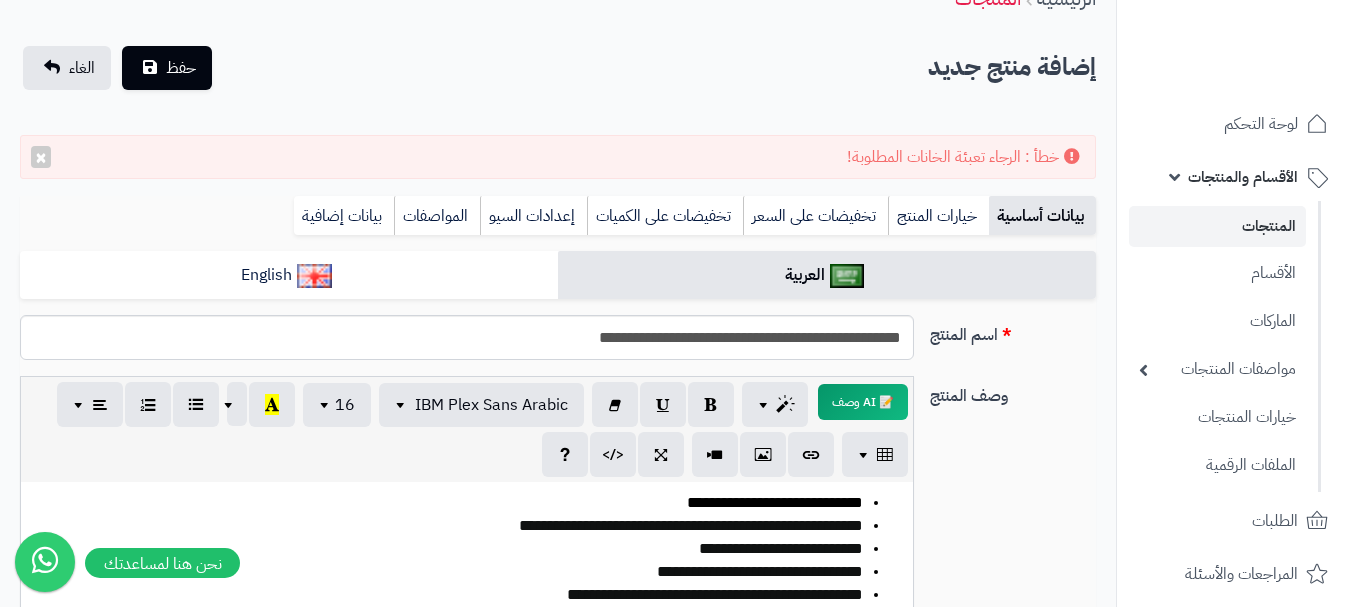 scroll, scrollTop: 60, scrollLeft: 0, axis: vertical 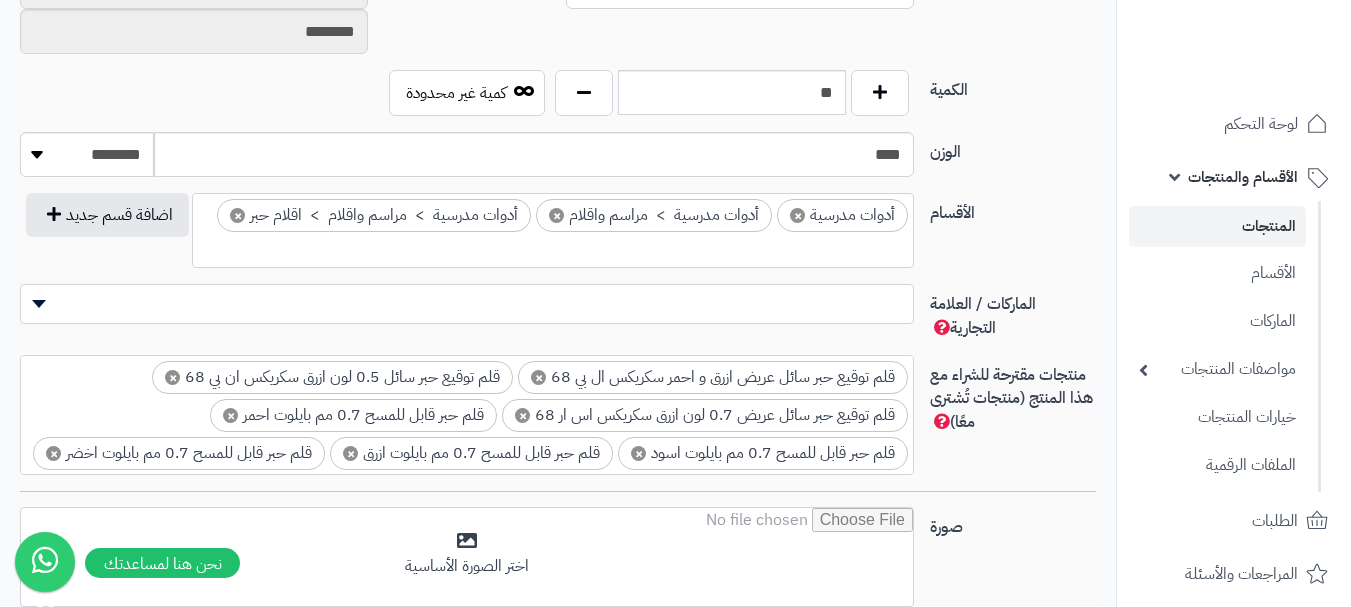 click on "**********" at bounding box center (558, -34) 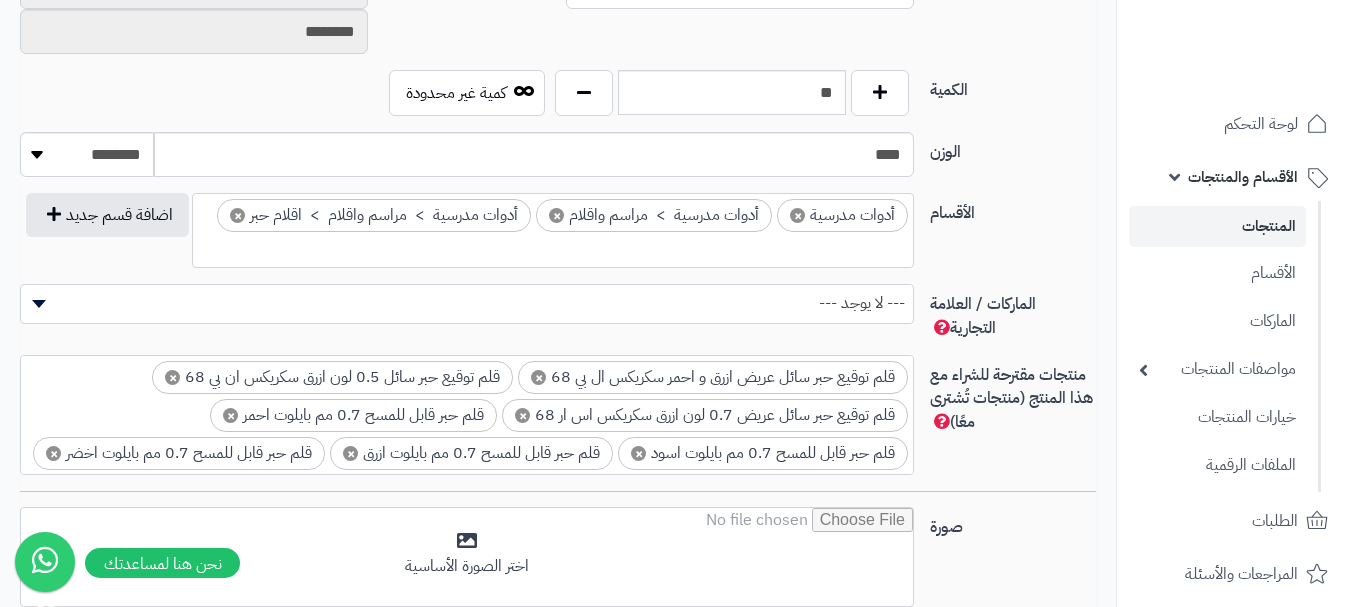 select on "*" 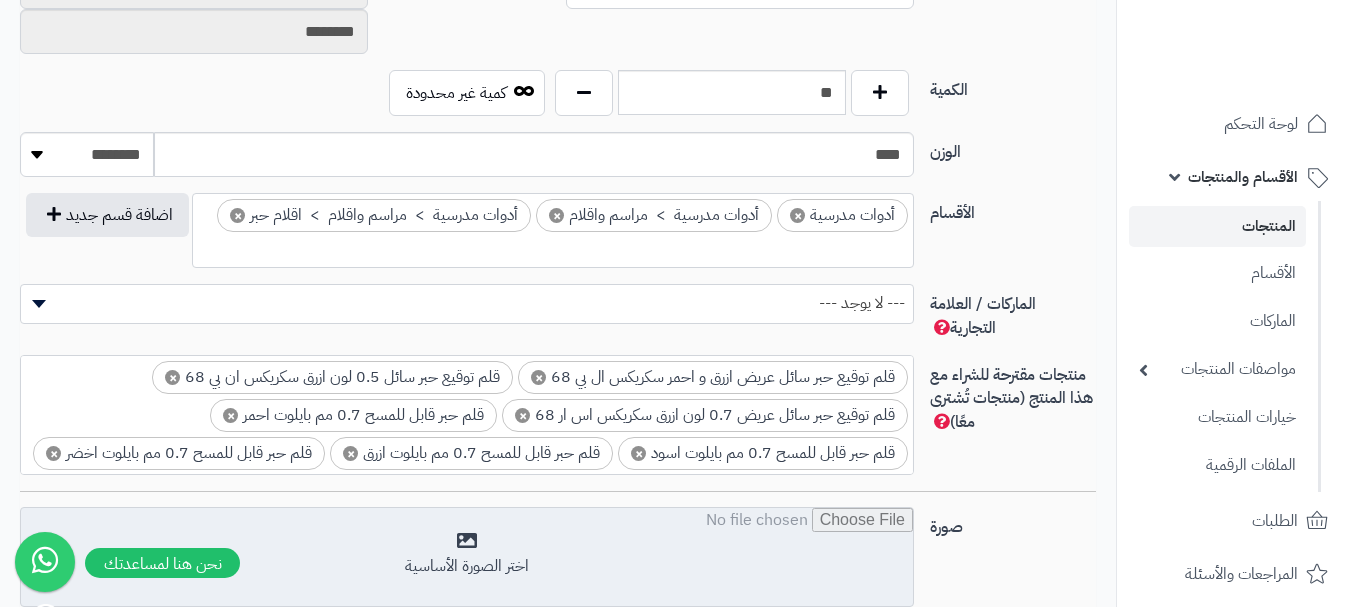click at bounding box center (467, 558) 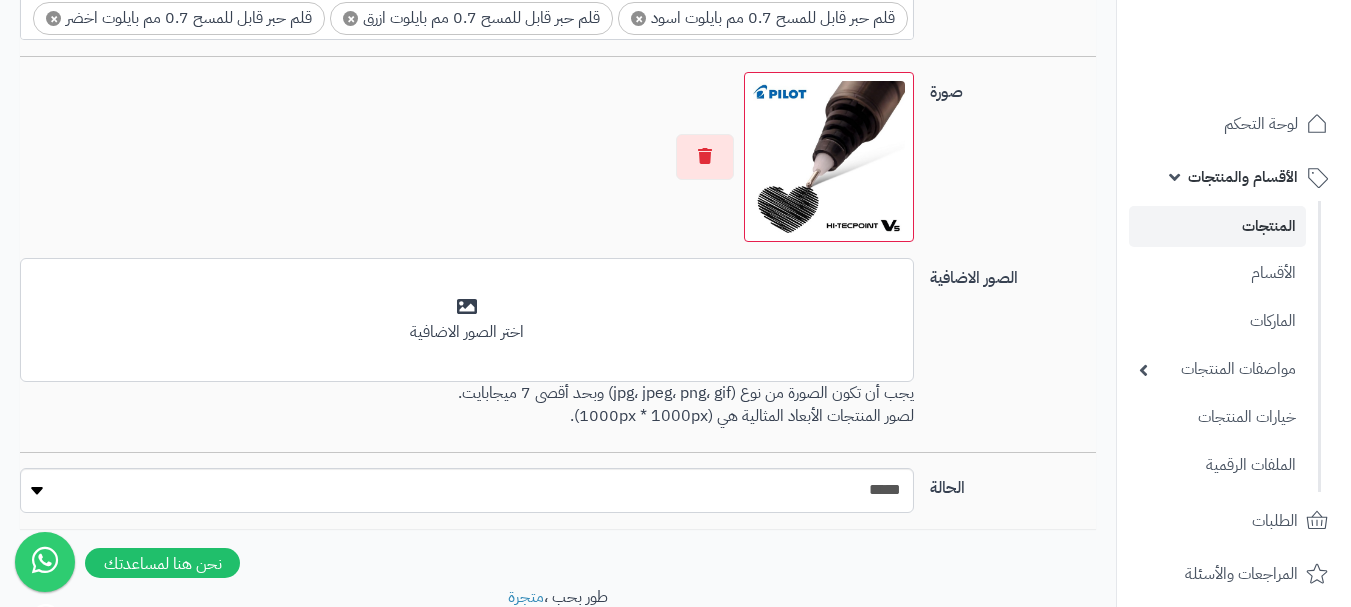 scroll, scrollTop: 0, scrollLeft: 0, axis: both 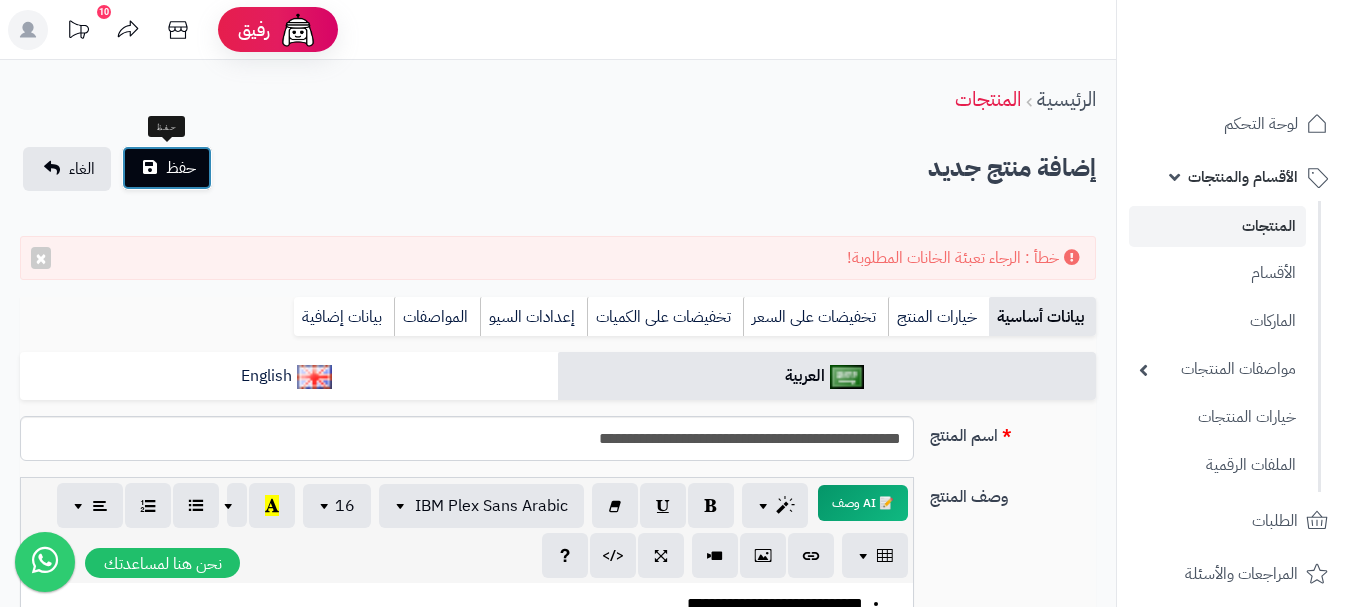 click on "حفظ" at bounding box center (181, 168) 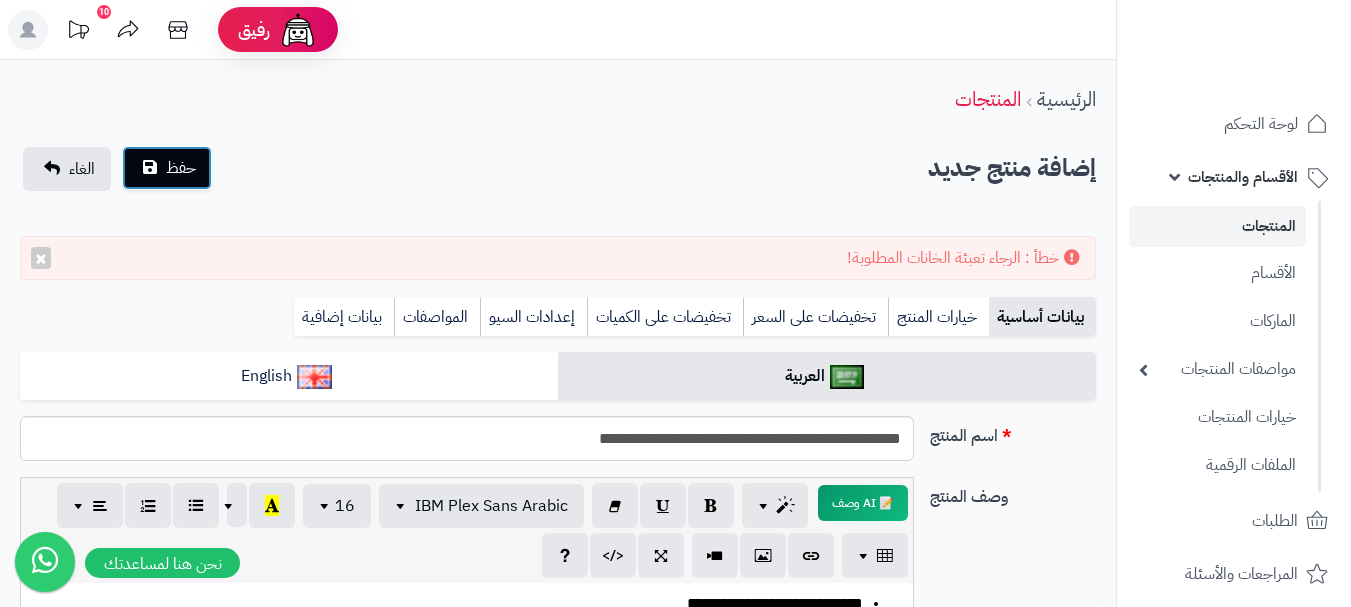 click on "حفظ" at bounding box center [181, 168] 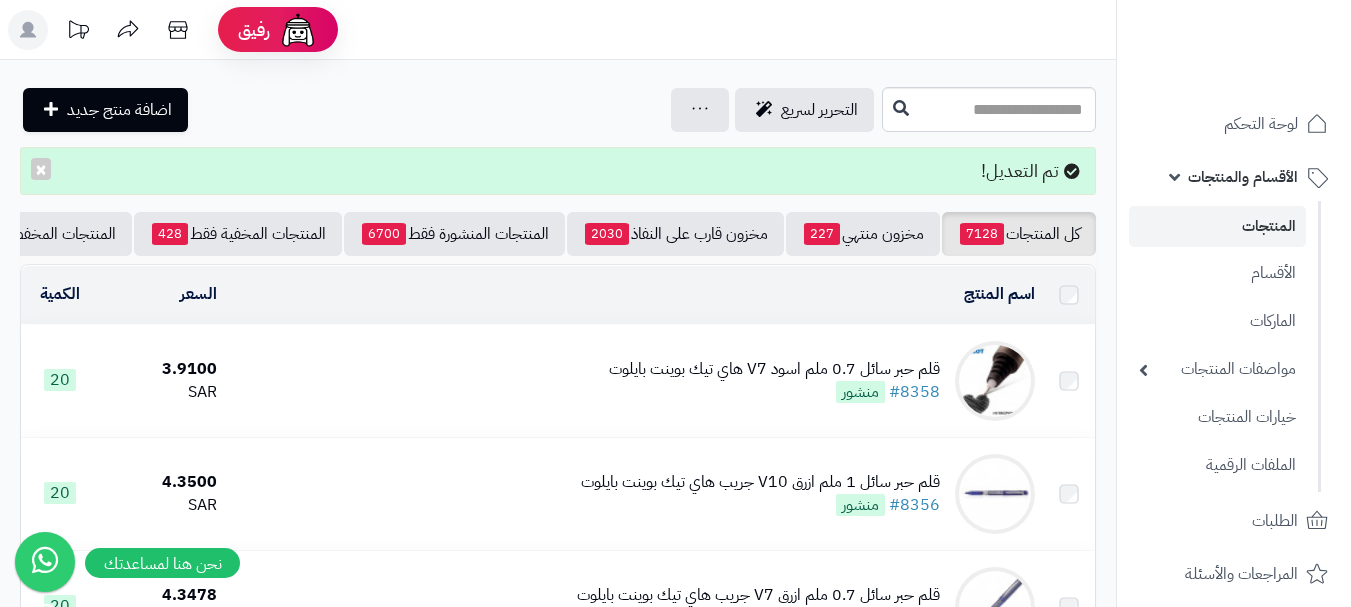scroll, scrollTop: 0, scrollLeft: 0, axis: both 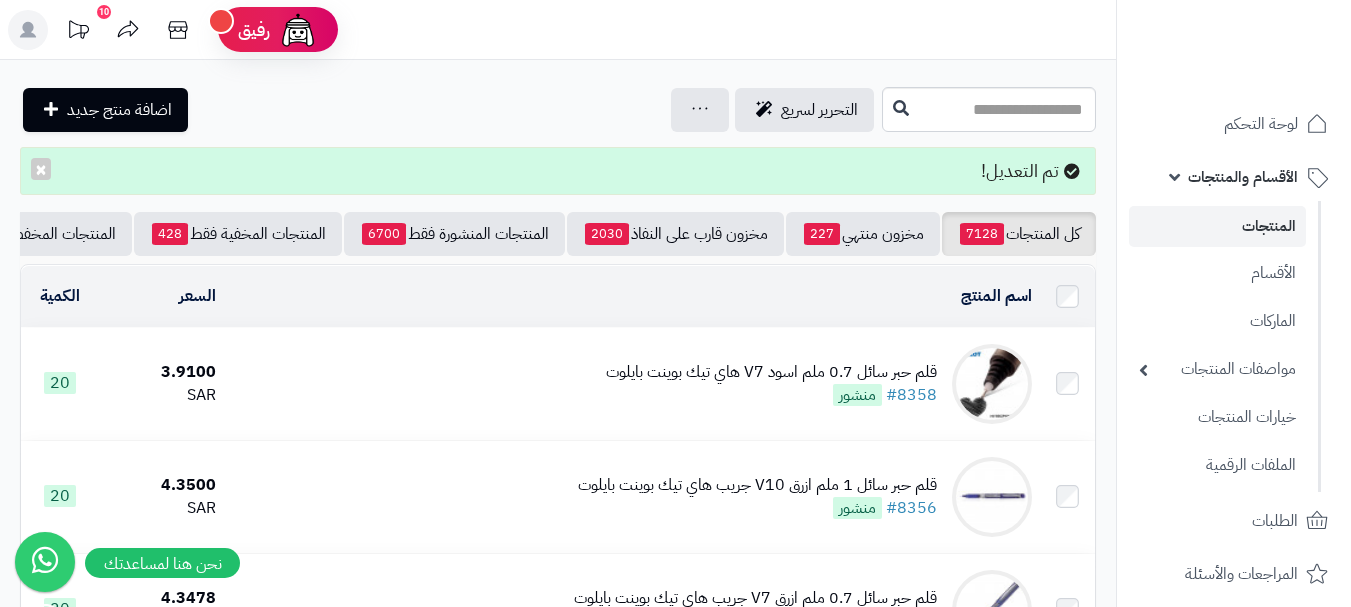 click on "قلم حبر سائل 0.7 ملم اسود V7 هاي تيك بوينت بايلوت" at bounding box center (771, 372) 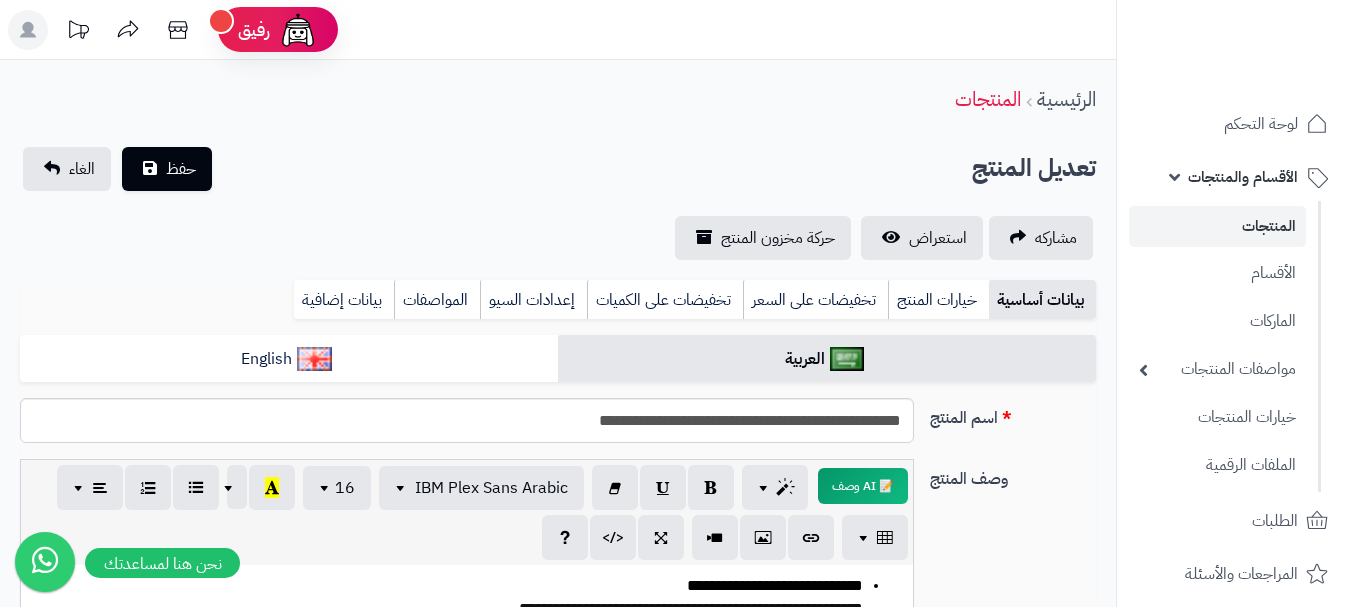 scroll, scrollTop: 968, scrollLeft: 0, axis: vertical 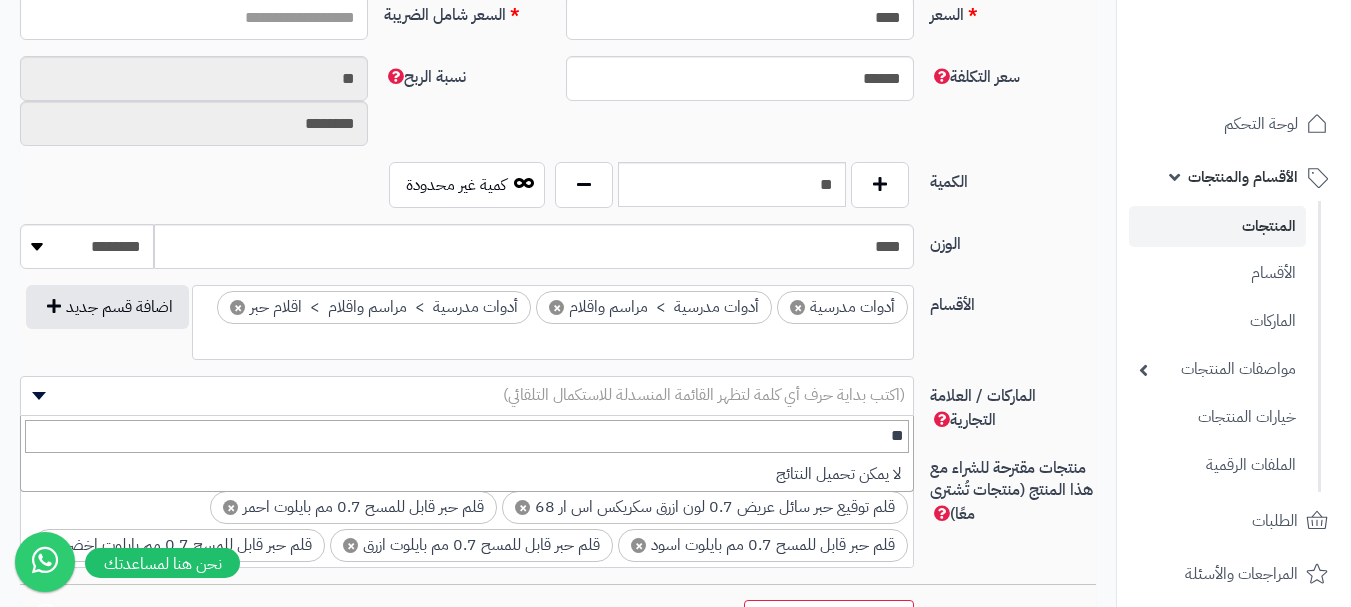 type on "****" 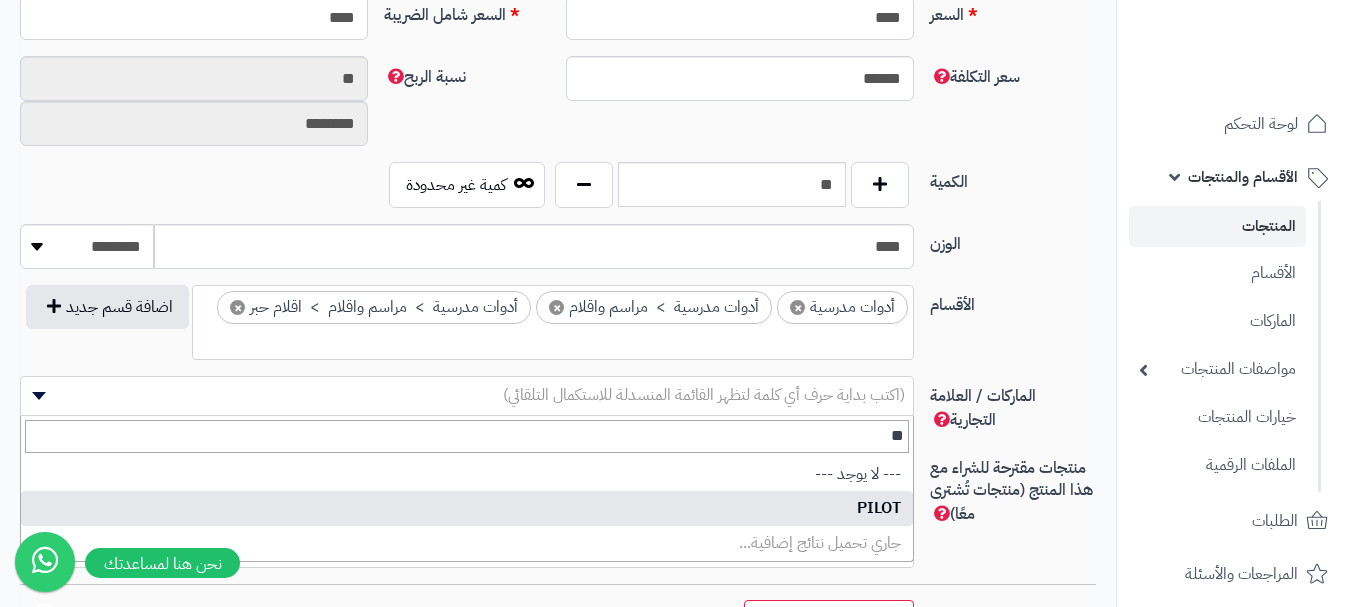 type on "**" 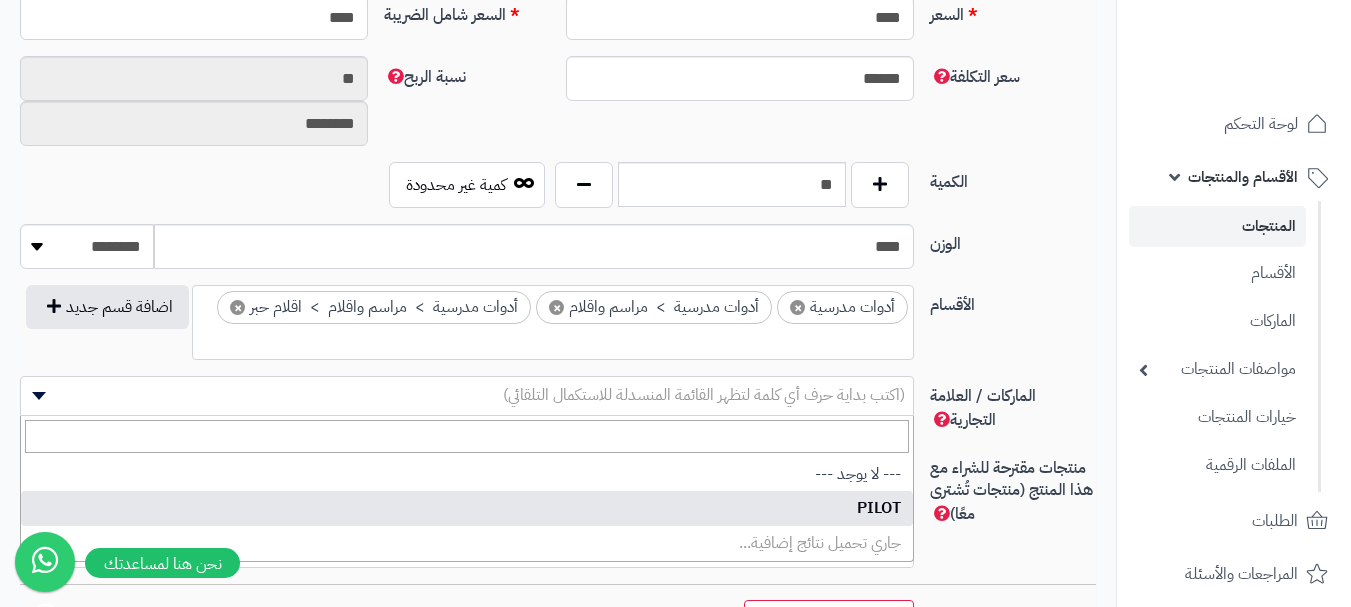 select on "**" 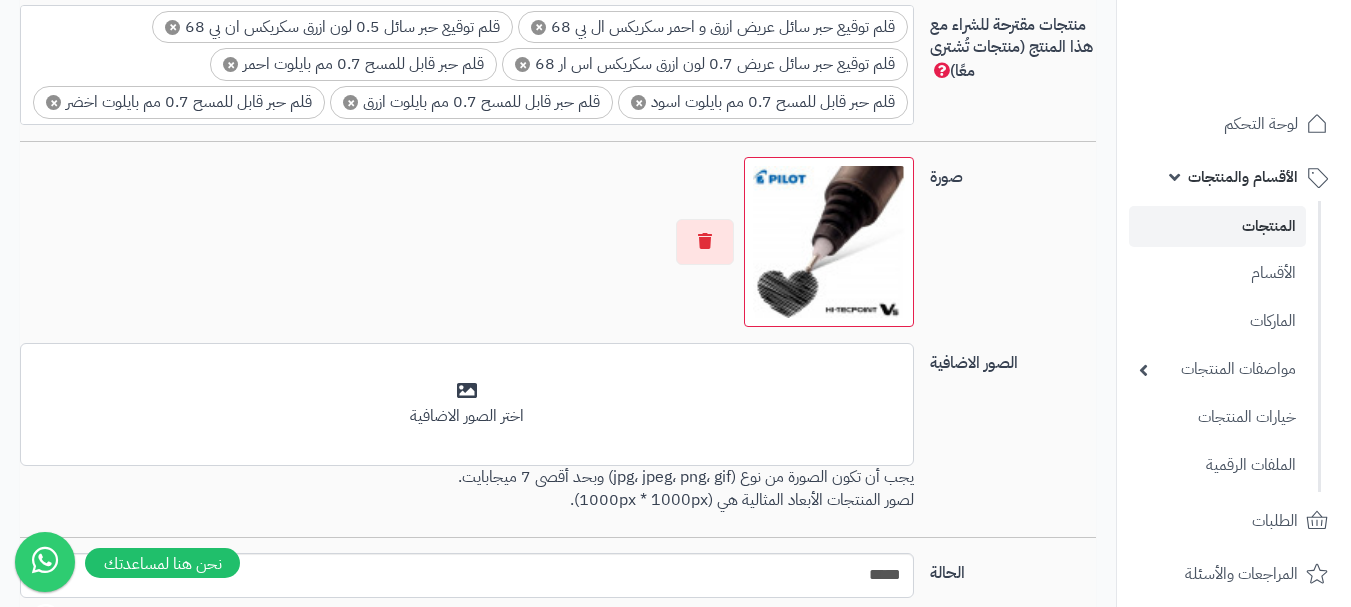 scroll, scrollTop: 1415, scrollLeft: 0, axis: vertical 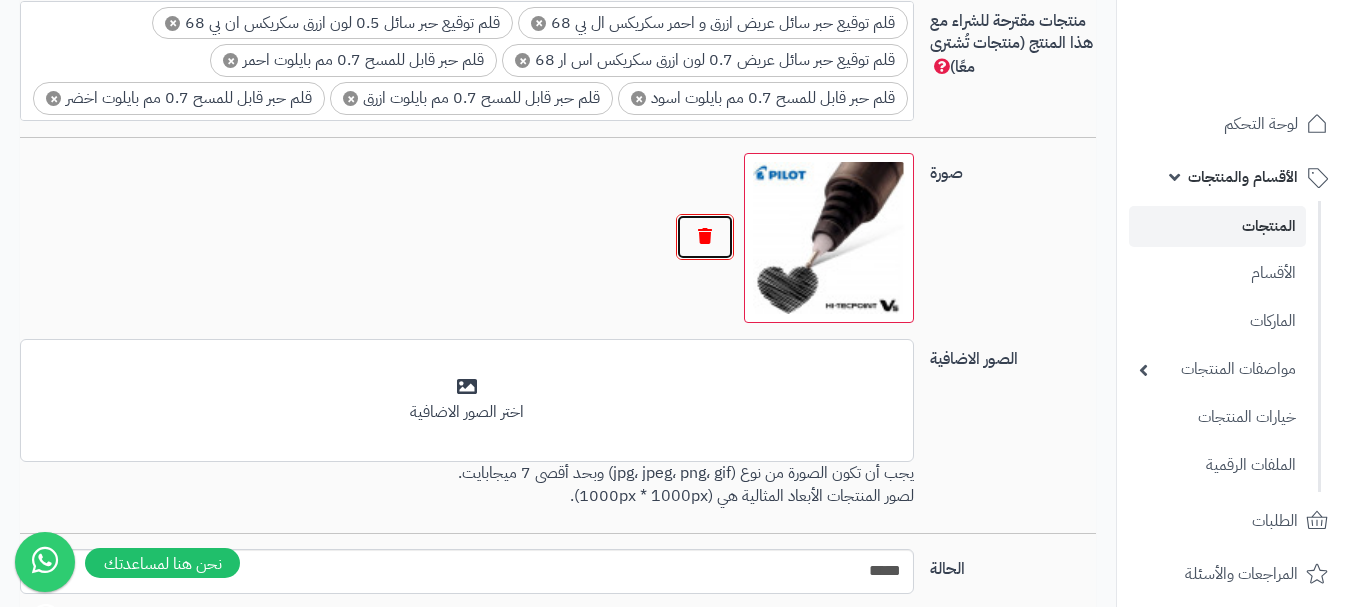 click at bounding box center [705, 237] 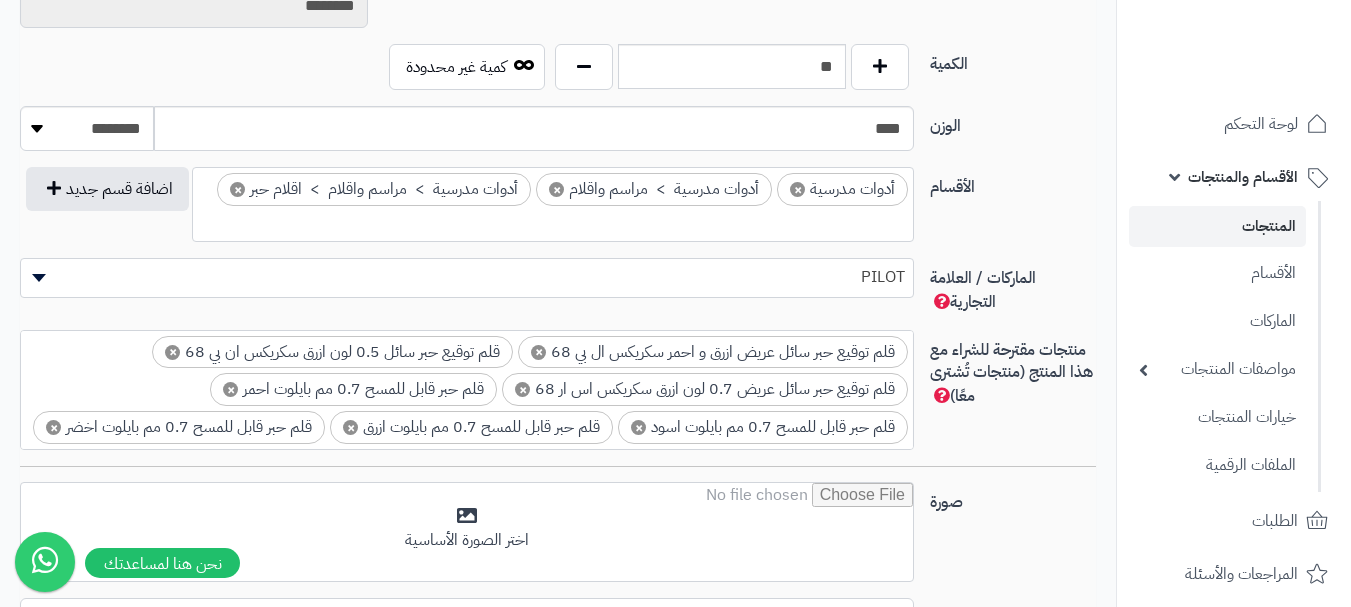 scroll, scrollTop: 0, scrollLeft: 0, axis: both 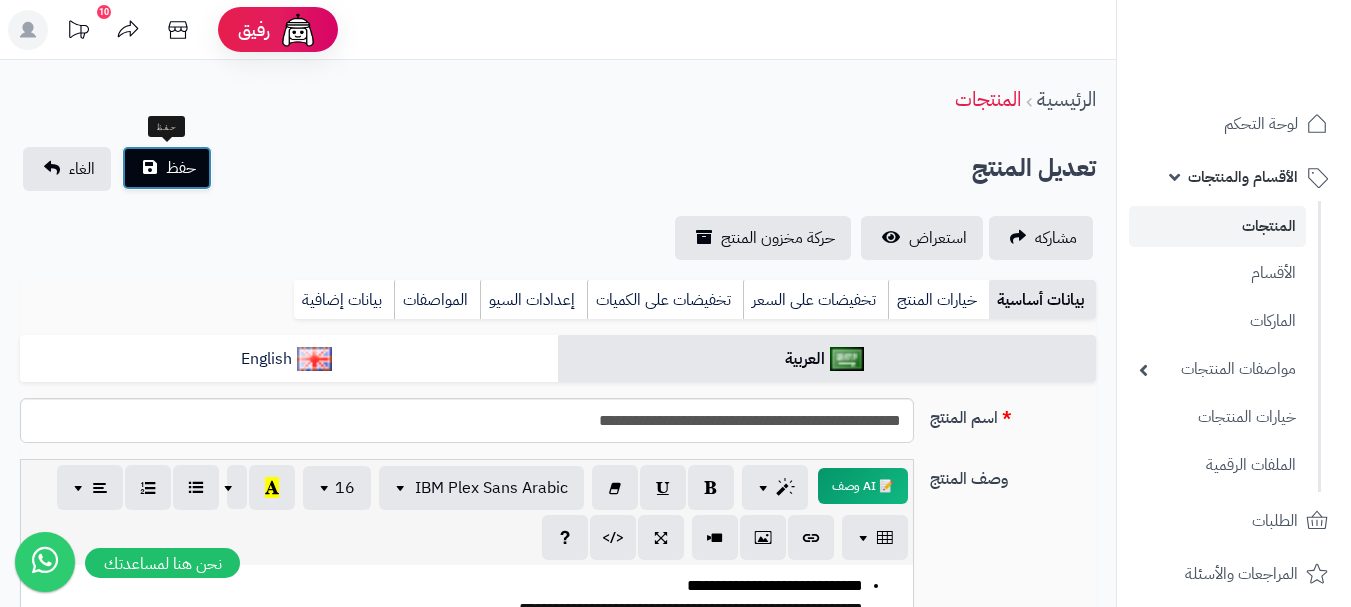 click on "حفظ" at bounding box center [167, 168] 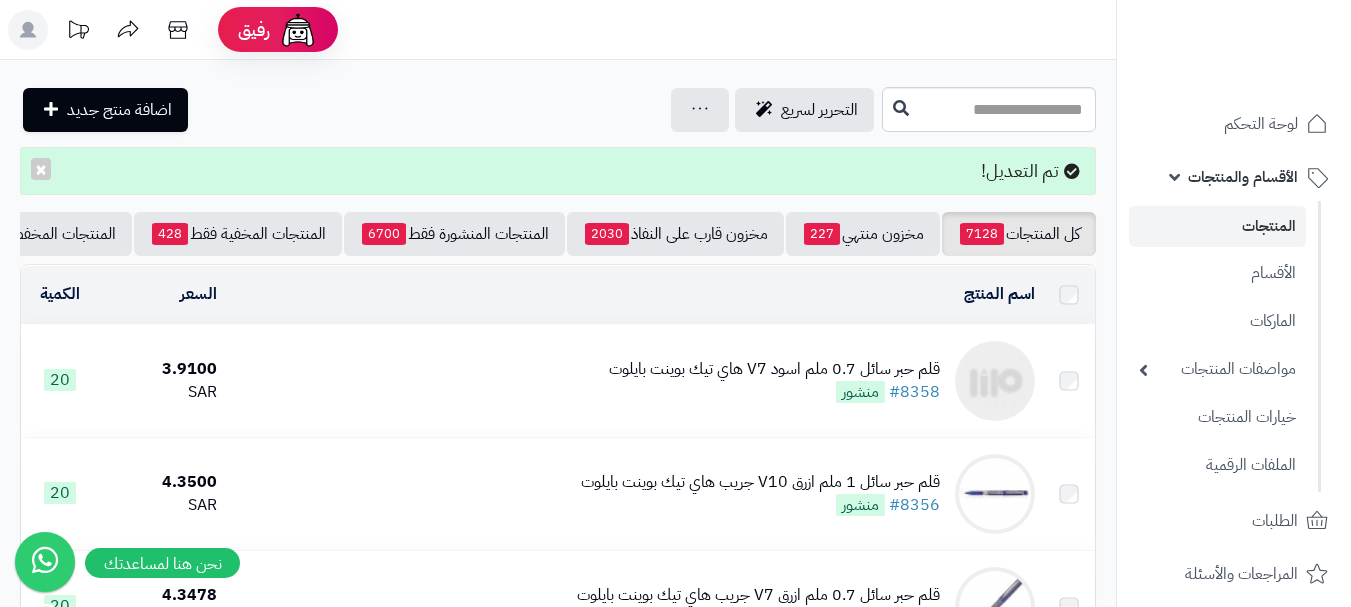 scroll, scrollTop: 0, scrollLeft: 0, axis: both 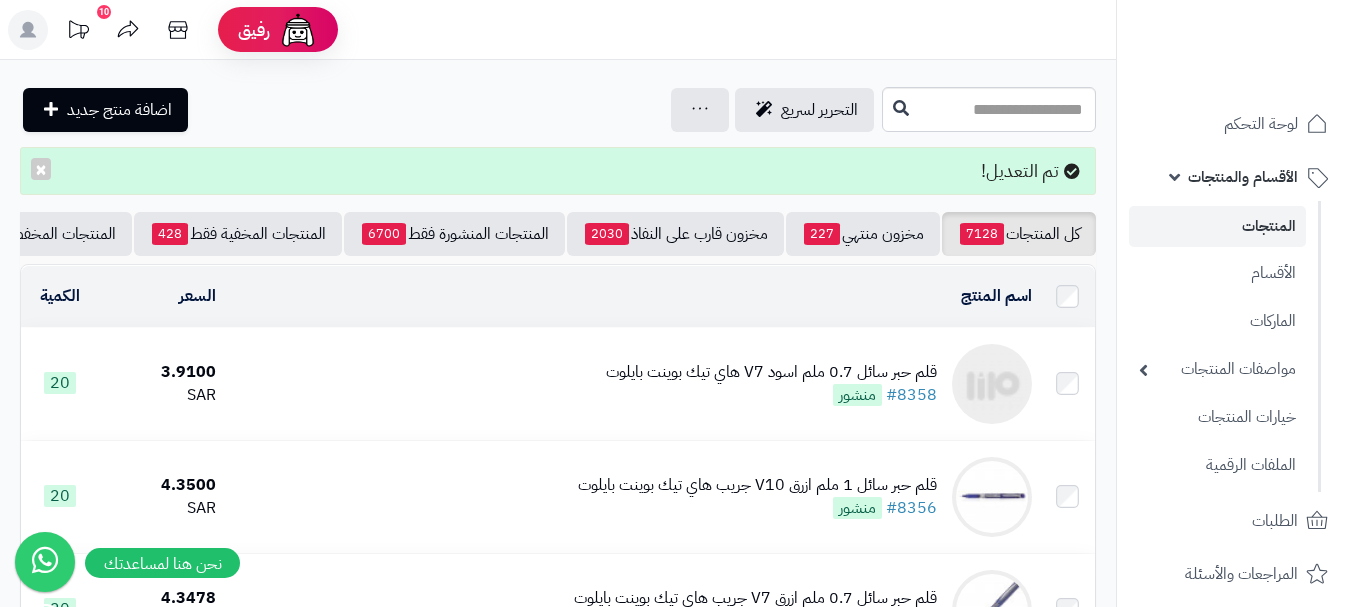 click on "قلم حبر سائل 0.7 ملم اسود V7 هاي تيك بوينت بايلوت" at bounding box center (771, 372) 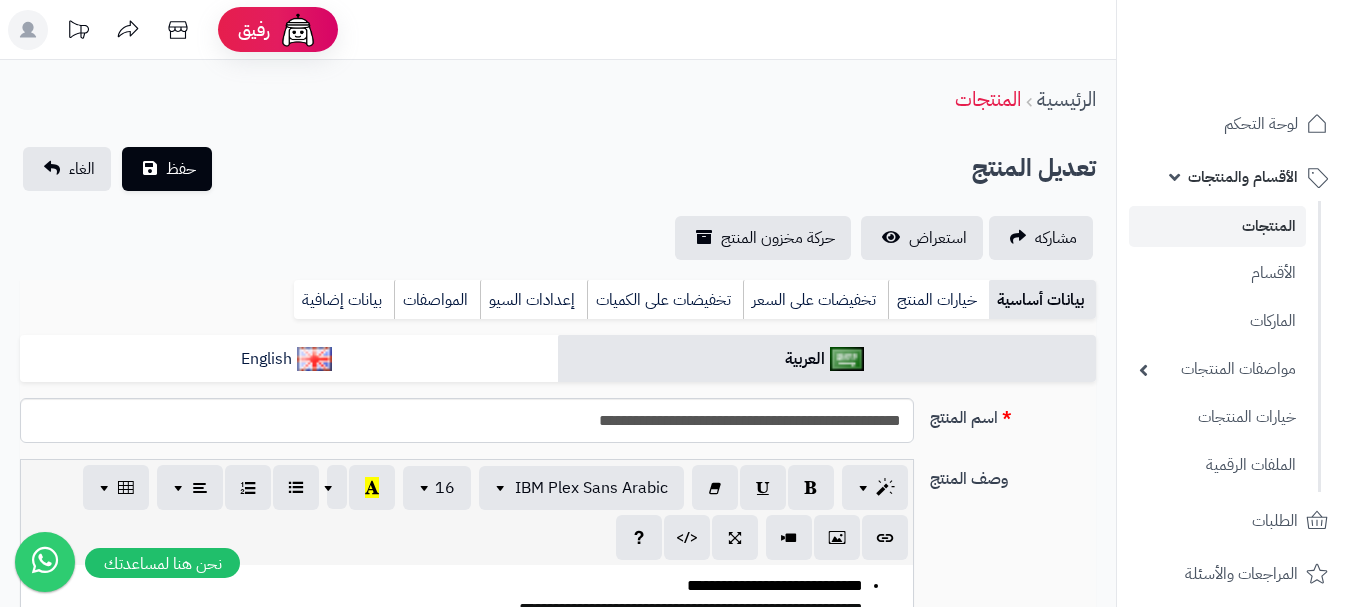 scroll, scrollTop: 0, scrollLeft: 0, axis: both 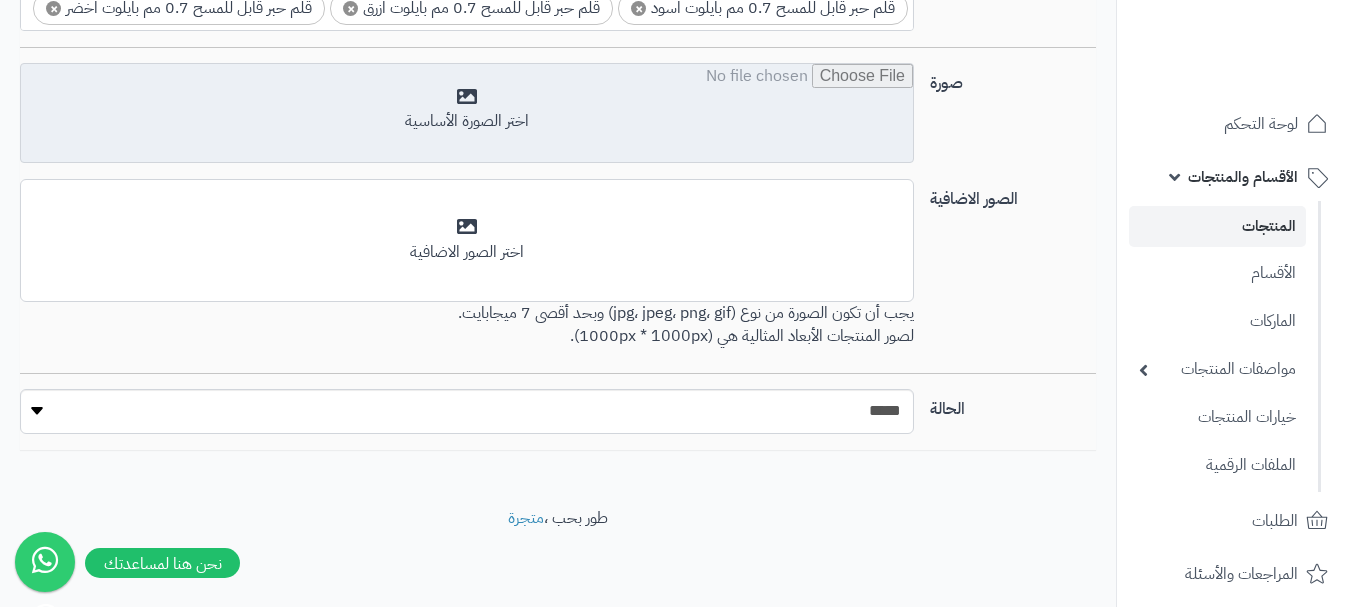 click at bounding box center (467, 114) 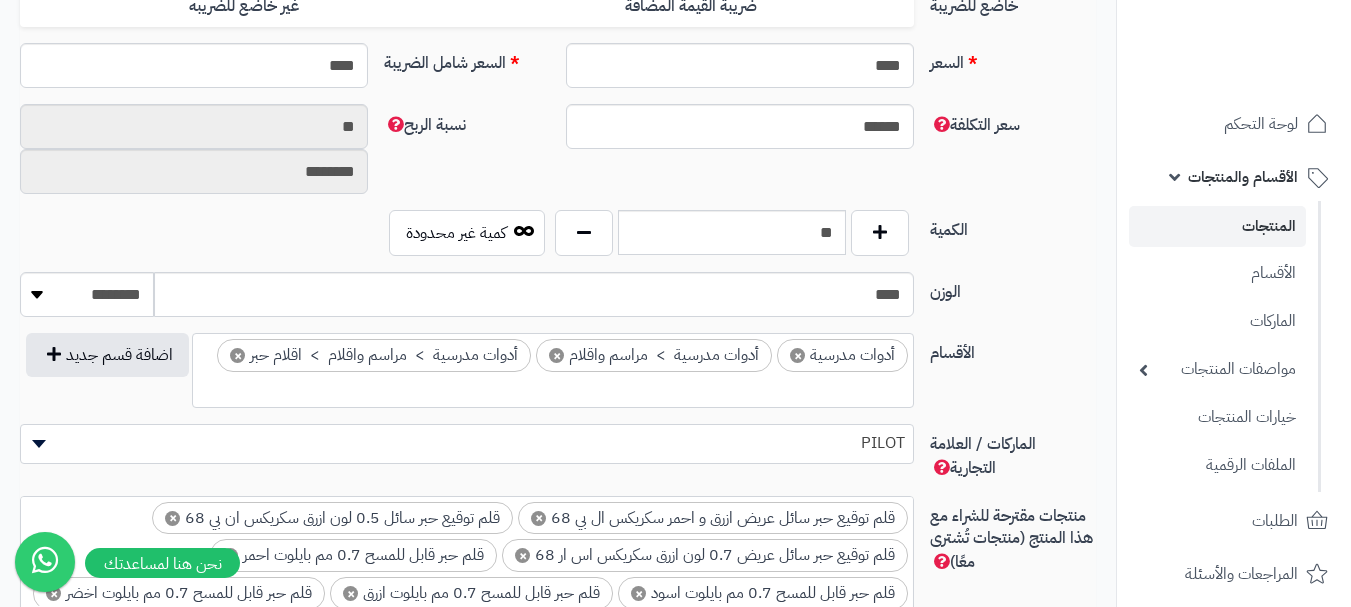 scroll, scrollTop: 0, scrollLeft: 0, axis: both 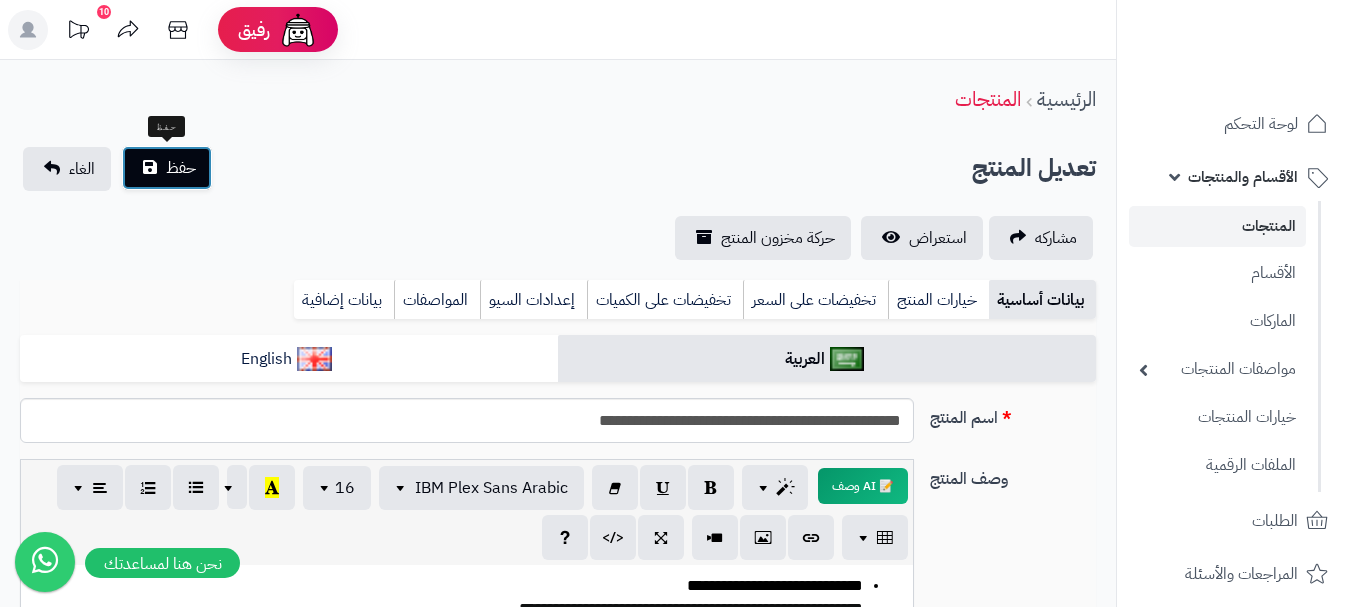click on "حفظ" at bounding box center (167, 168) 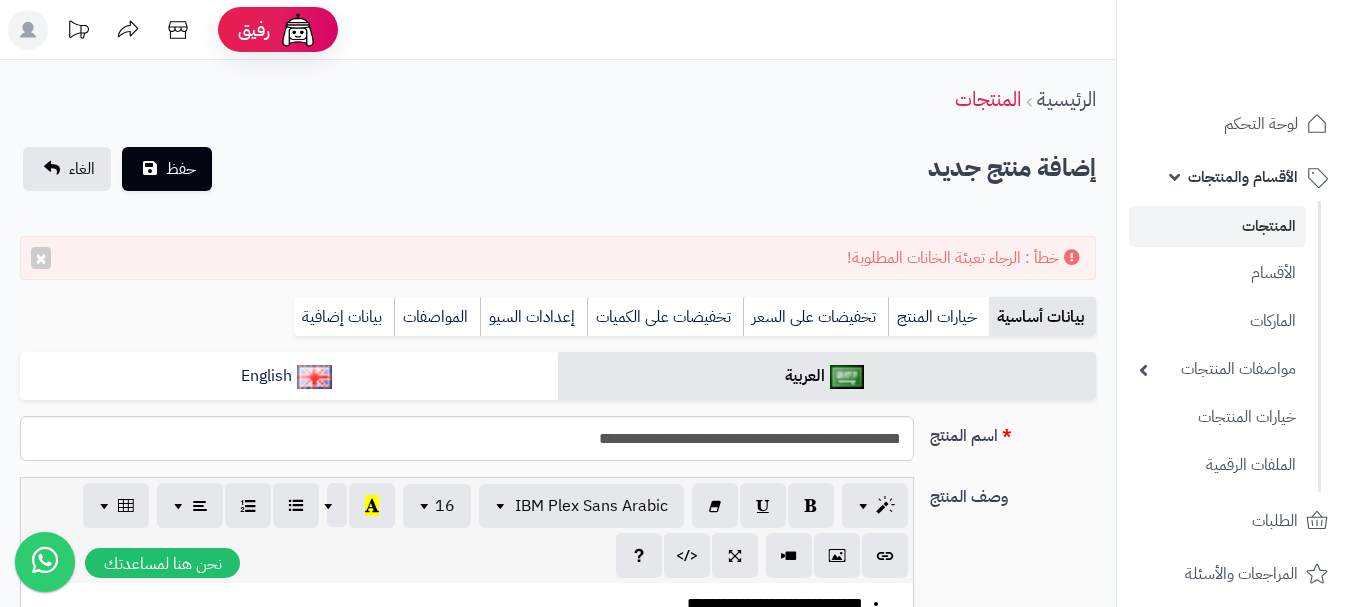 scroll, scrollTop: 0, scrollLeft: 0, axis: both 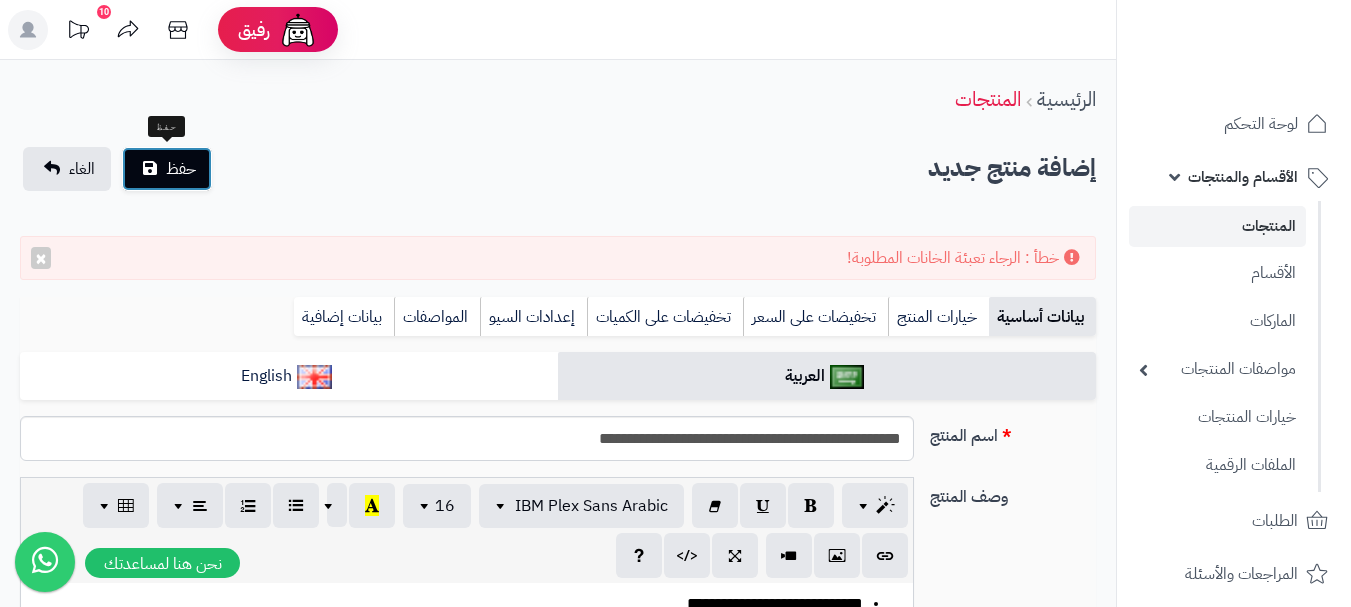 click on "حفظ" at bounding box center [167, 169] 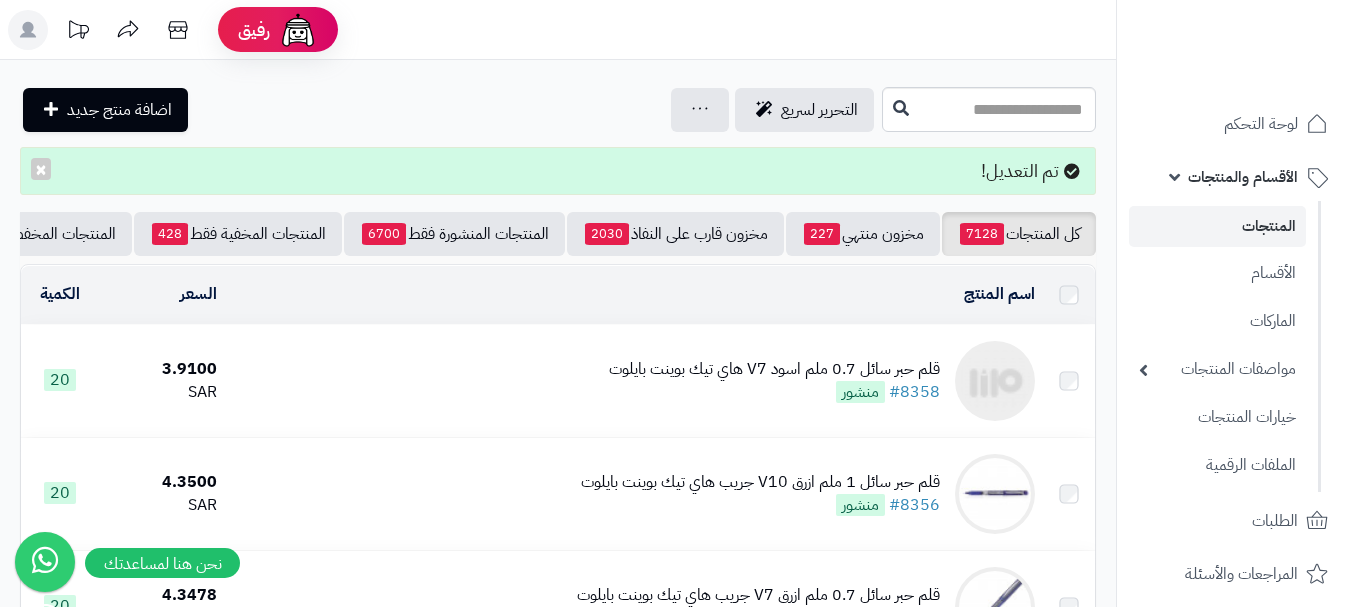 scroll, scrollTop: 0, scrollLeft: 0, axis: both 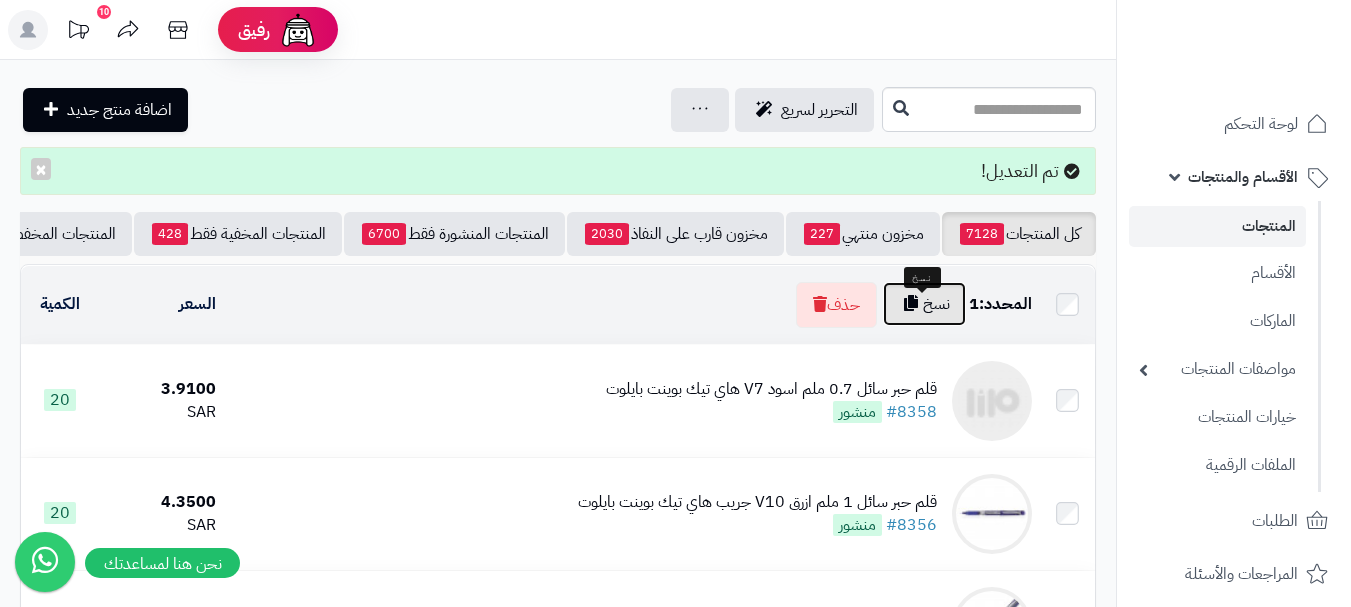 click on "نسخ" at bounding box center (924, 304) 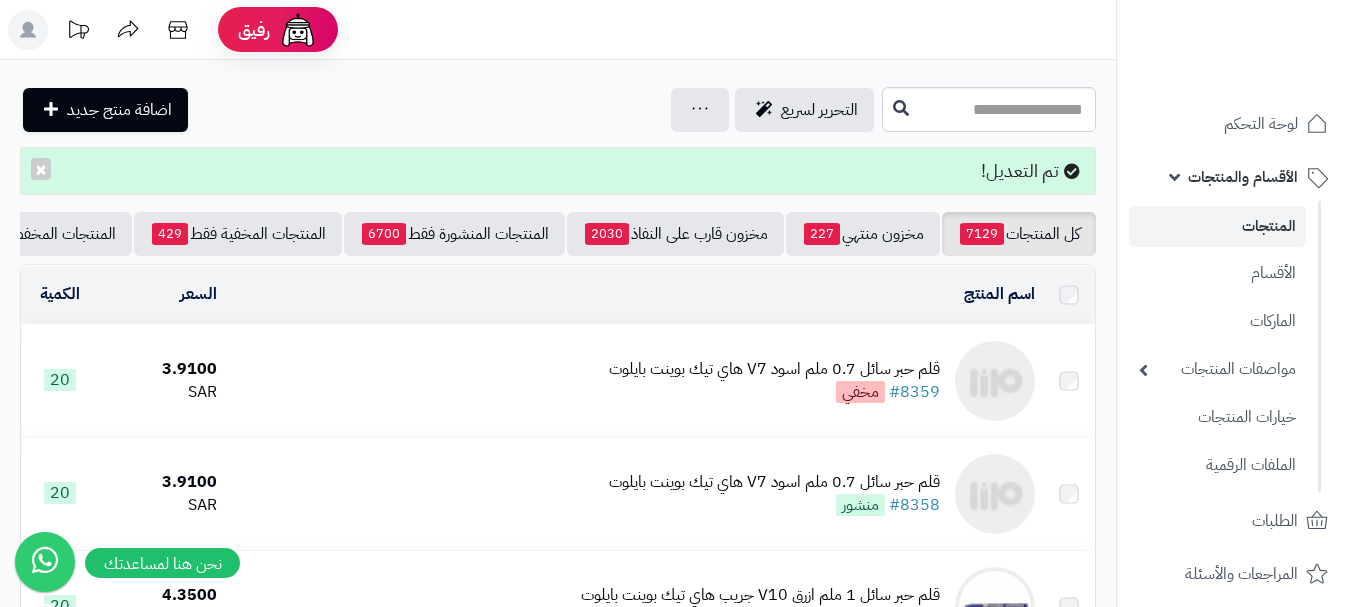 scroll, scrollTop: 0, scrollLeft: 0, axis: both 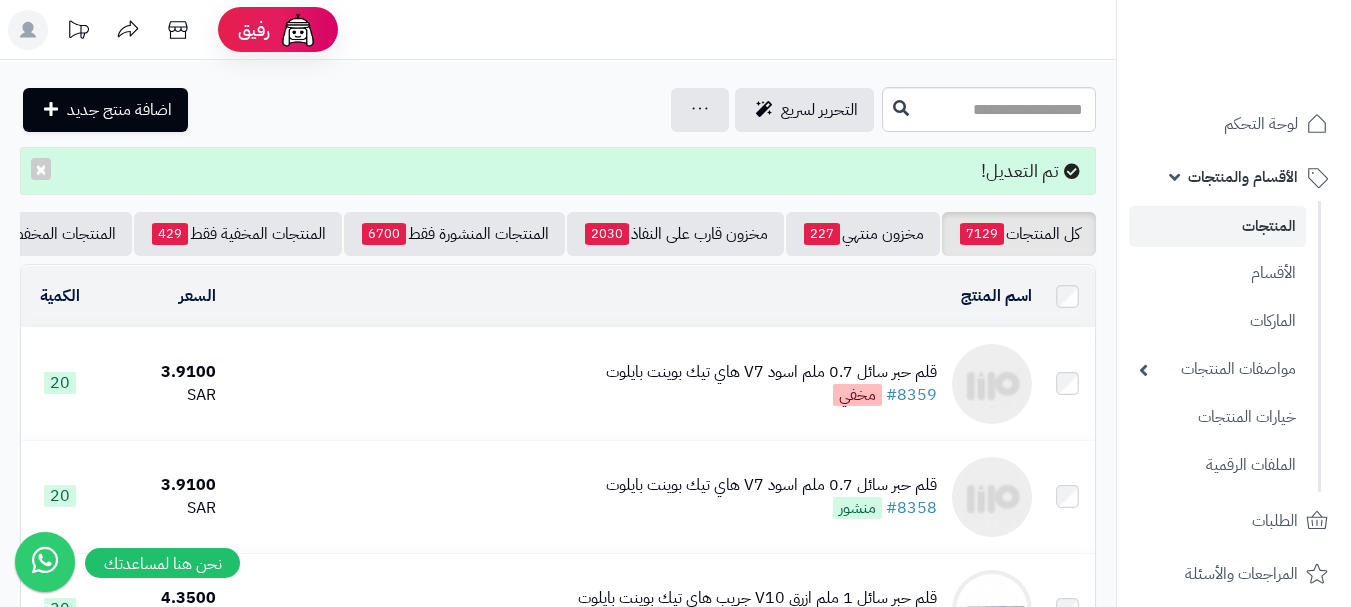 click on "قلم حبر سائل 0.7 ملم اسود V7 هاي تيك بوينت بايلوت" at bounding box center [771, 372] 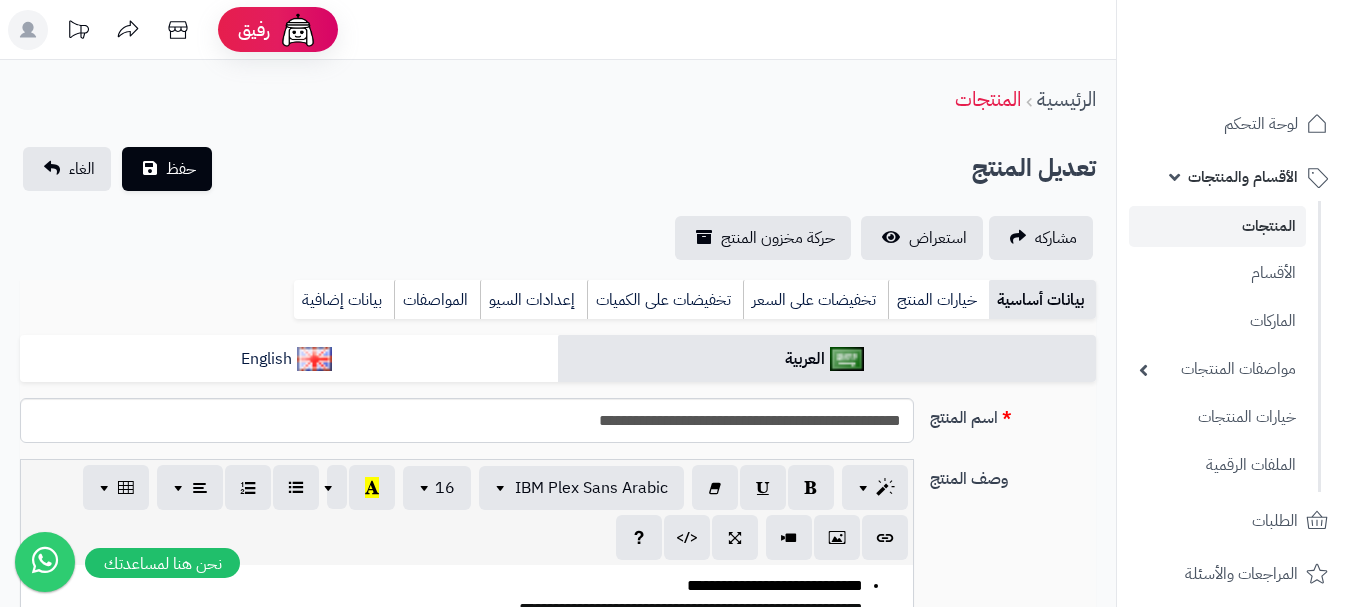 scroll, scrollTop: 0, scrollLeft: 0, axis: both 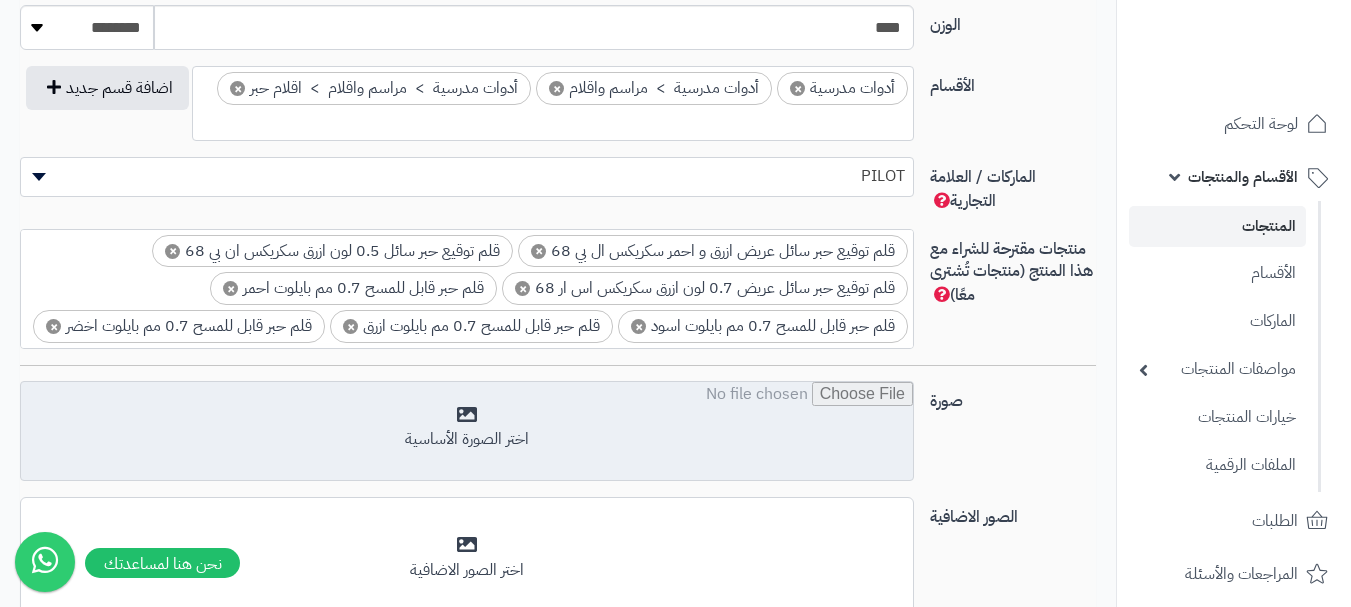 click at bounding box center [467, 432] 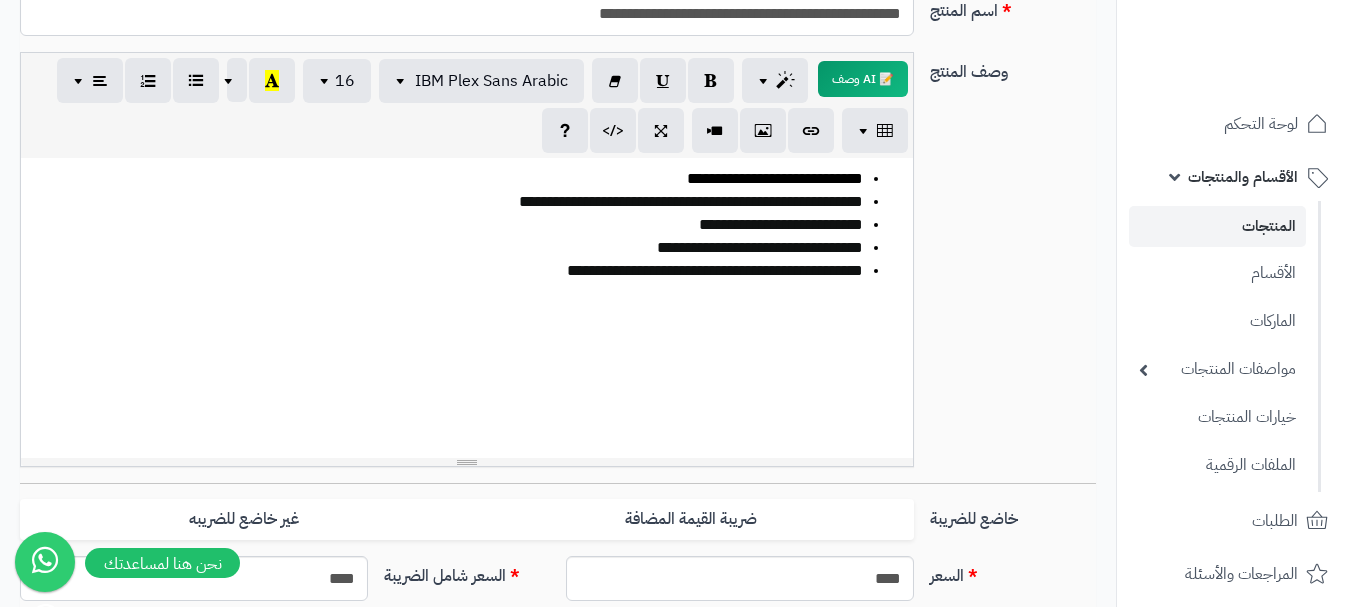 scroll, scrollTop: 403, scrollLeft: 0, axis: vertical 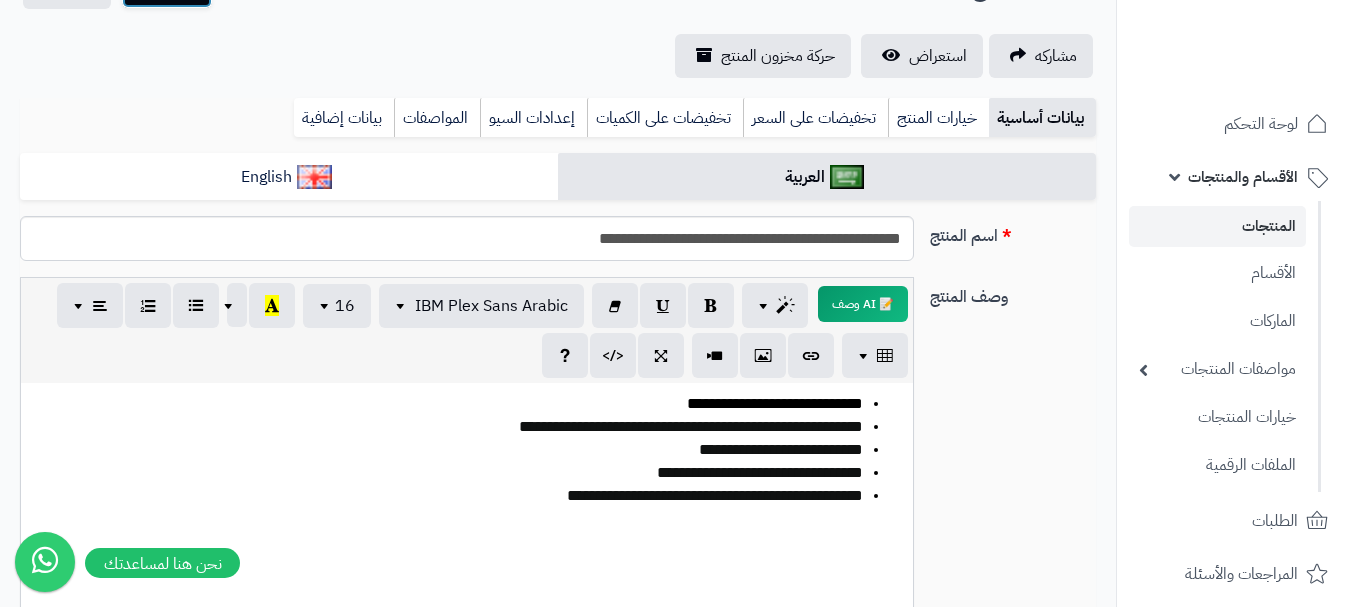 click on "حفظ" at bounding box center [167, -14] 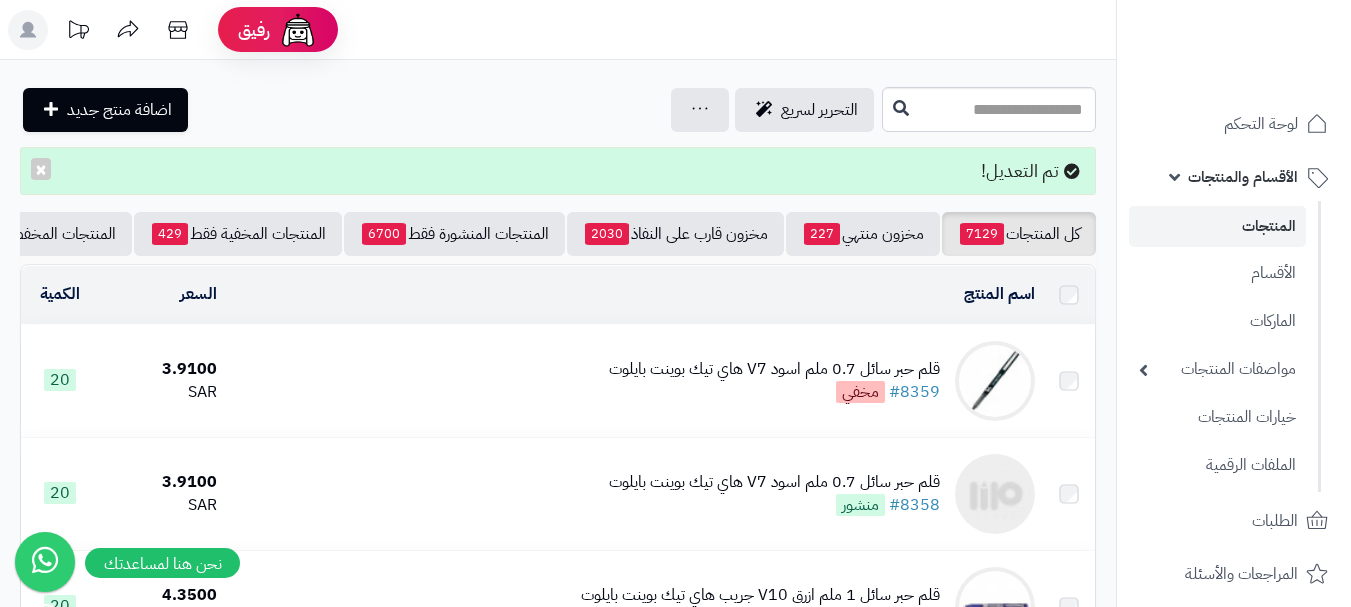 scroll, scrollTop: 0, scrollLeft: 0, axis: both 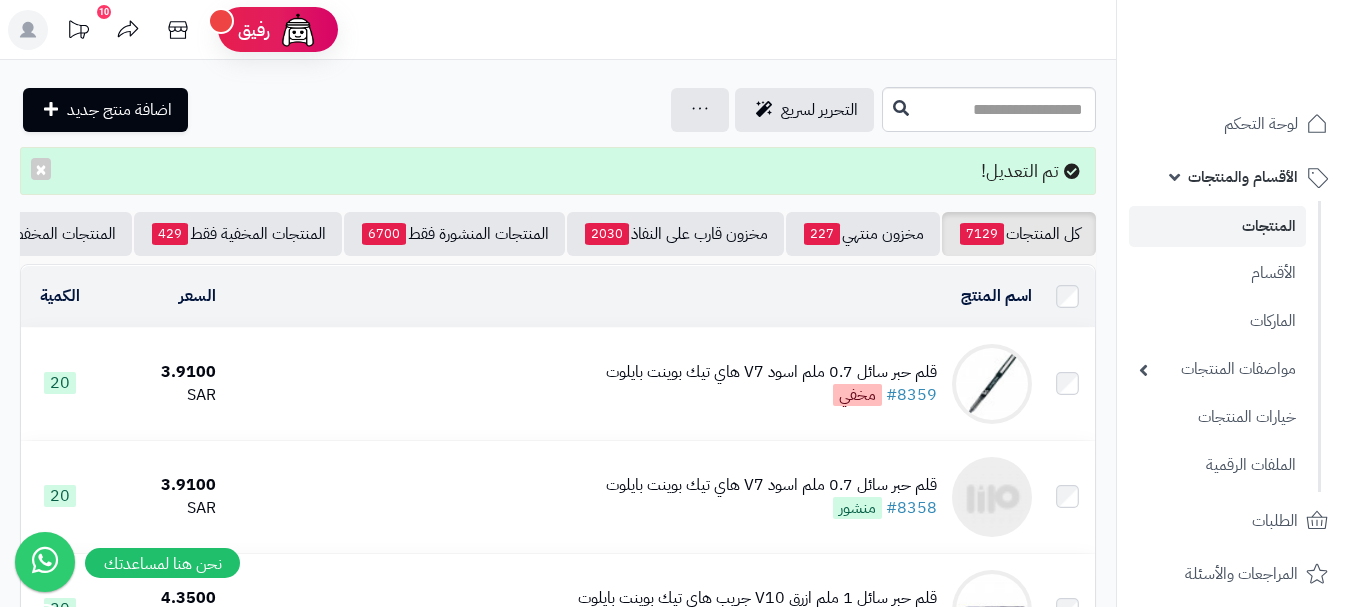 click on "قلم حبر سائل 0.7 ملم اسود V7 هاي تيك بوينت بايلوت" at bounding box center (771, 372) 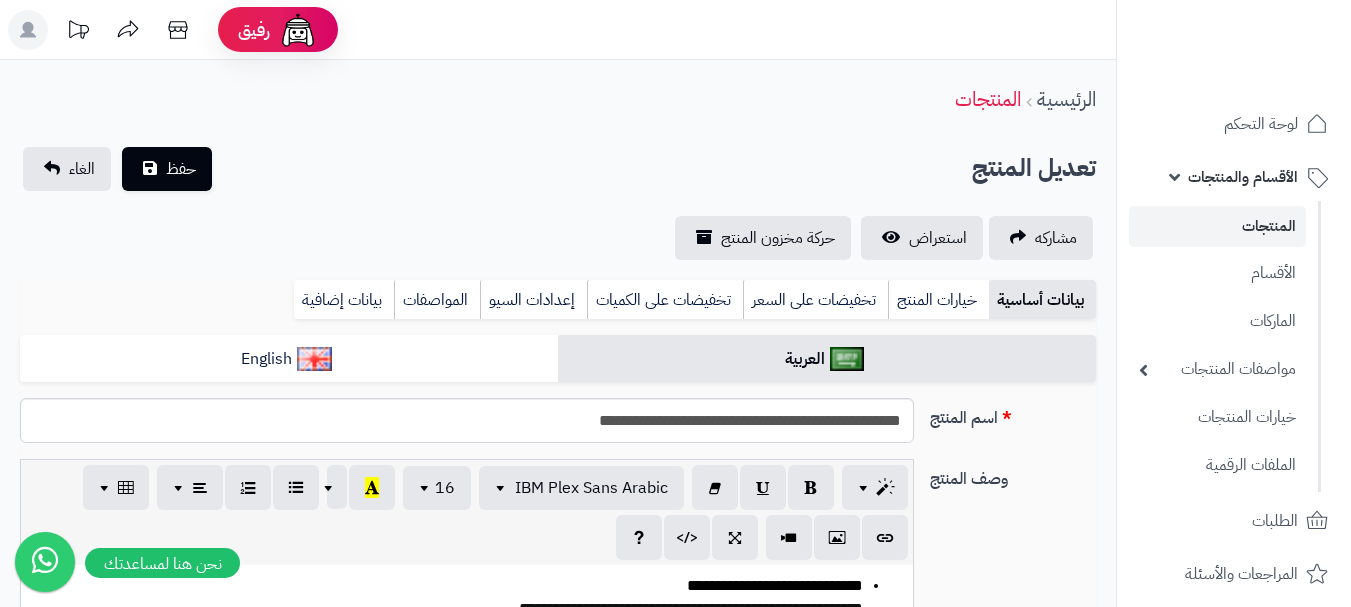 scroll, scrollTop: 0, scrollLeft: 0, axis: both 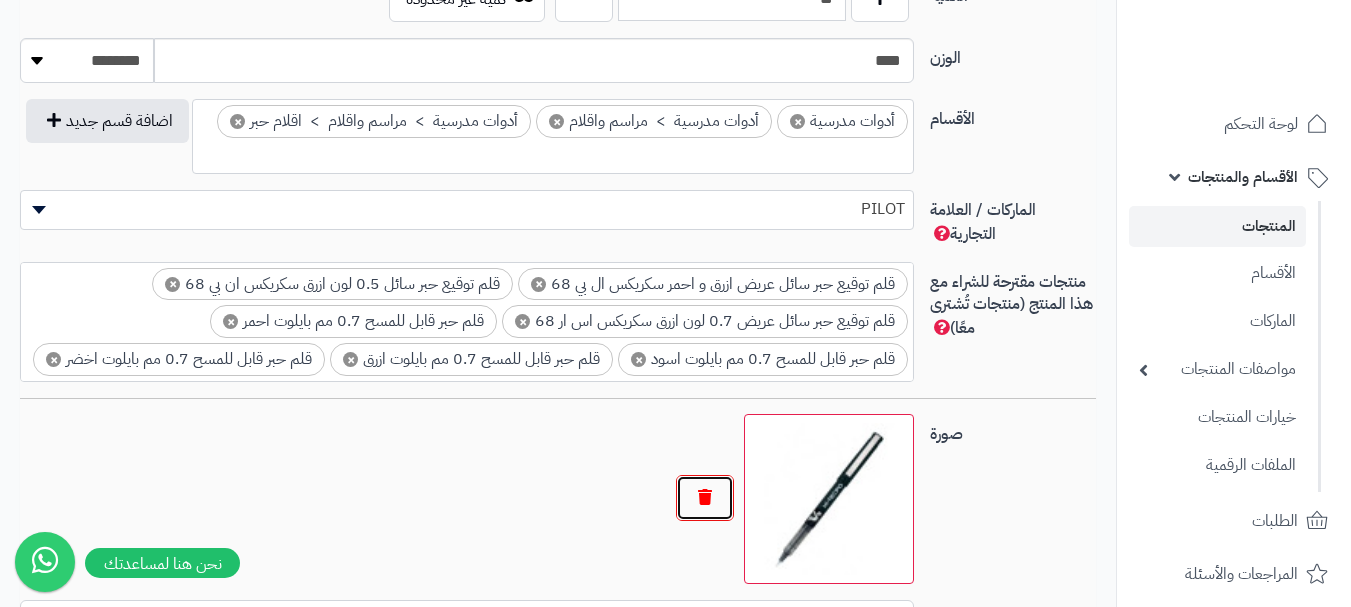 click at bounding box center (705, 498) 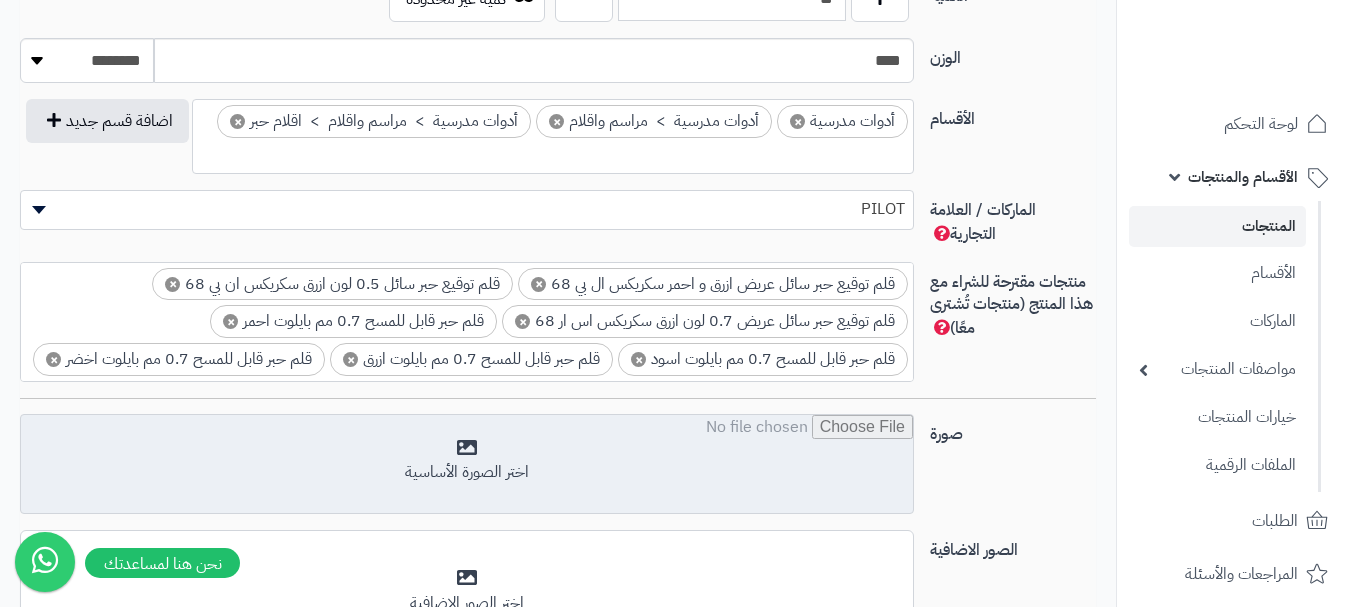 click at bounding box center (467, 465) 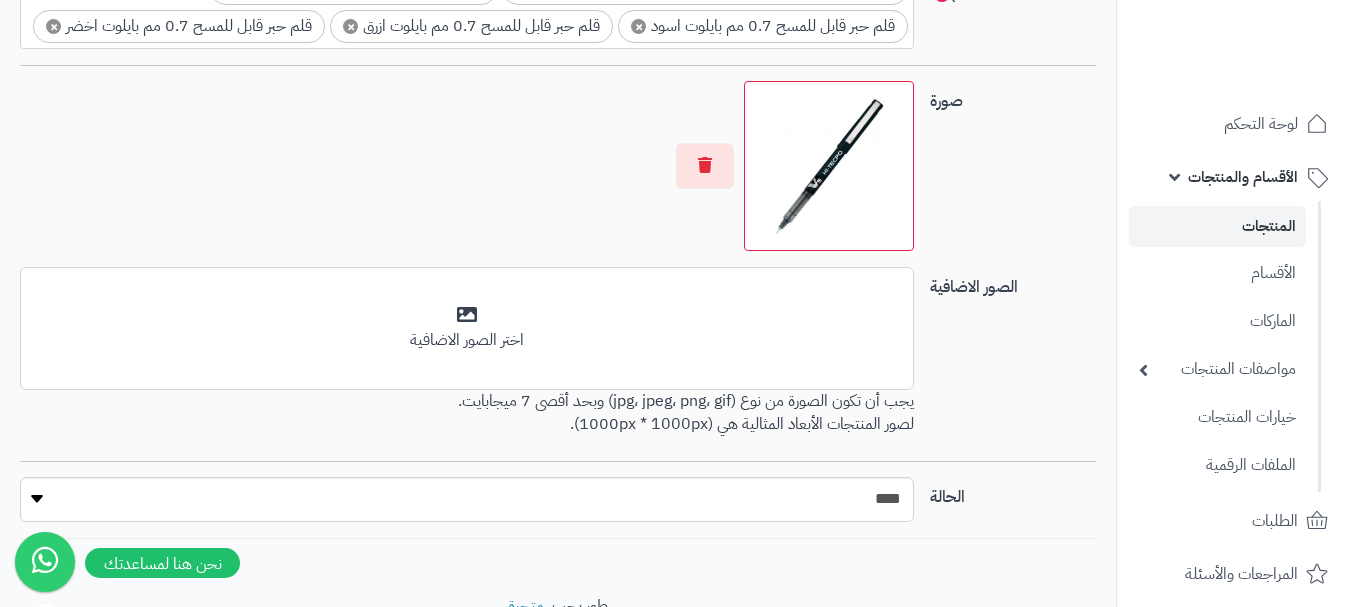 scroll, scrollTop: 1575, scrollLeft: 0, axis: vertical 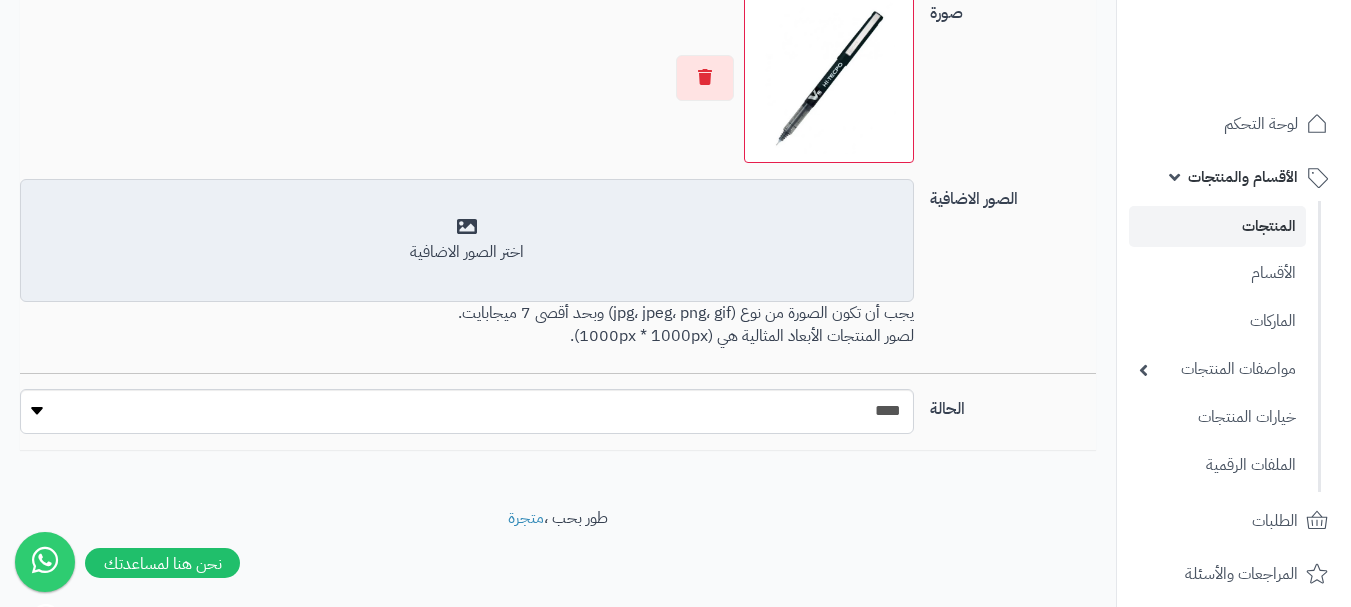 click on "أضف الصور الاضافية
اختر الصور الاضافية" at bounding box center [467, 241] 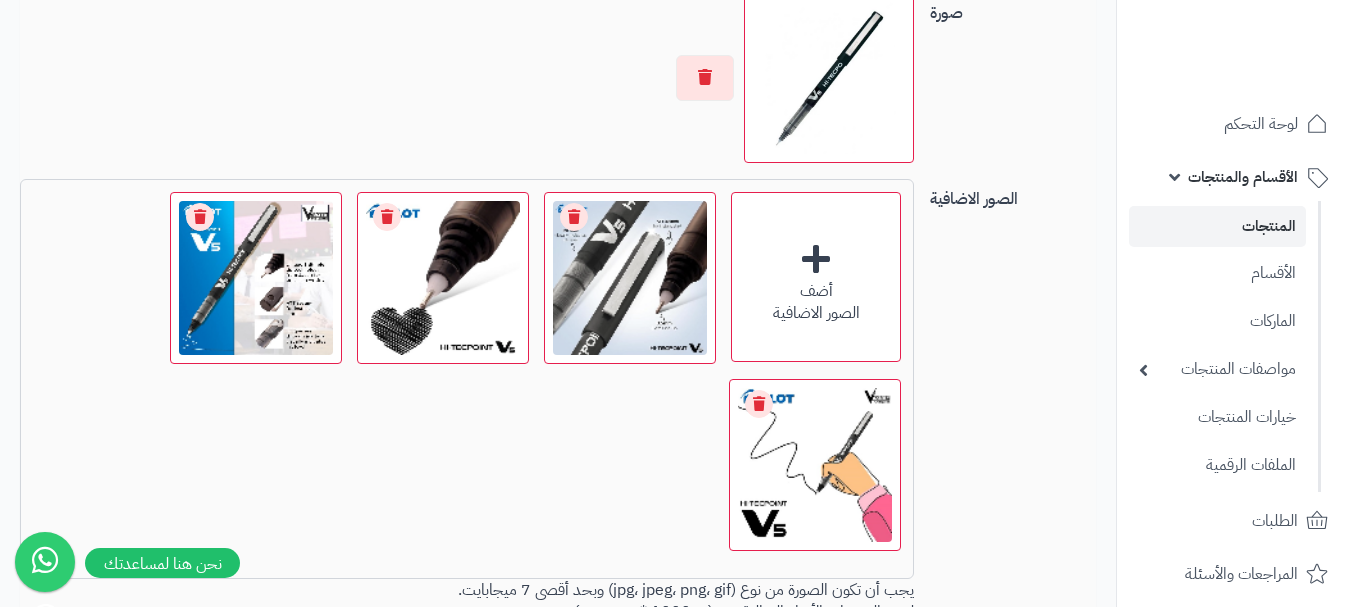scroll, scrollTop: 1851, scrollLeft: 0, axis: vertical 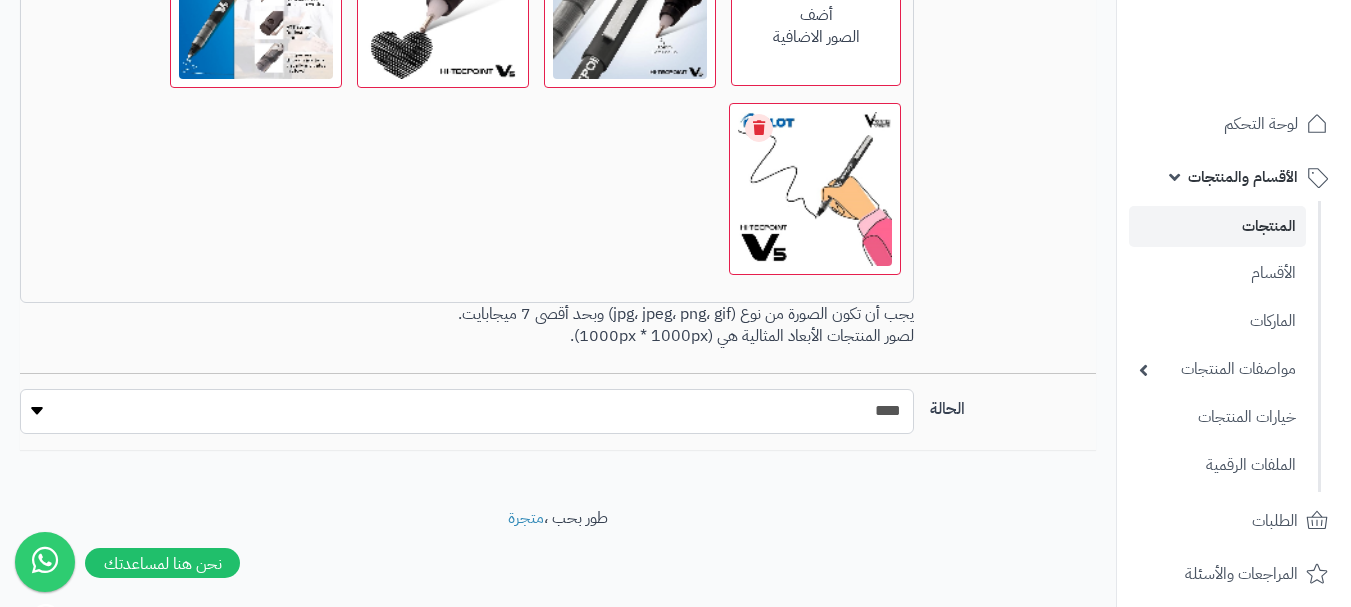 click on "***** ****" at bounding box center (467, 411) 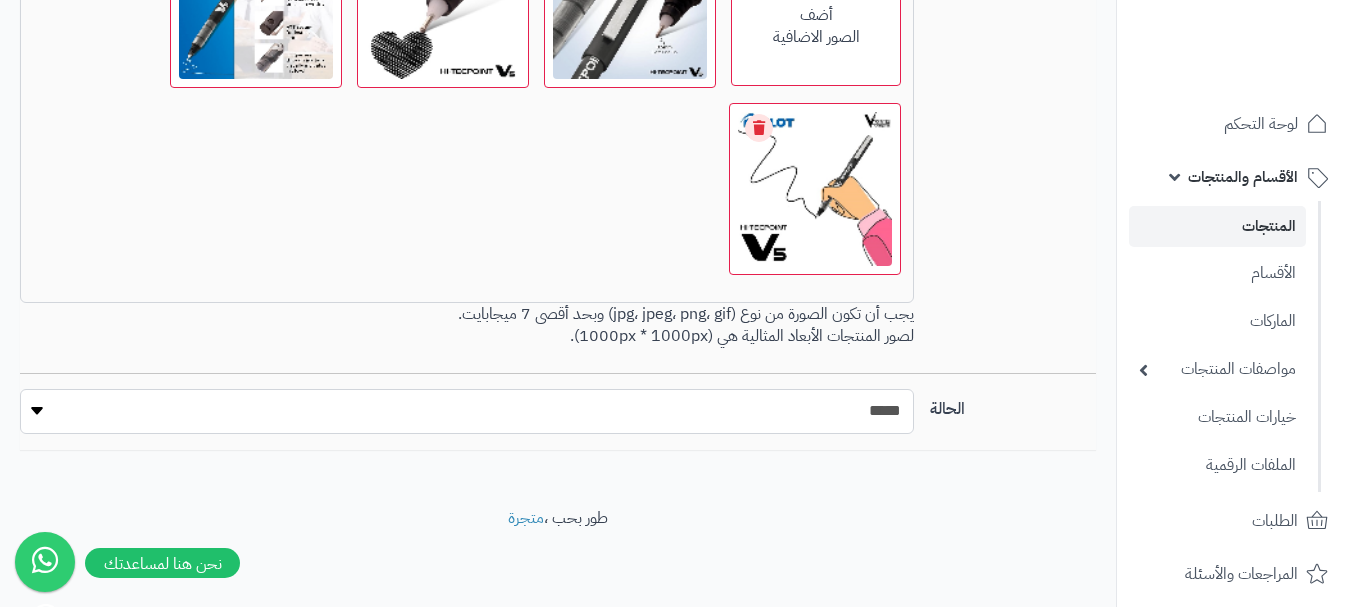 click on "***** ****" at bounding box center [467, 411] 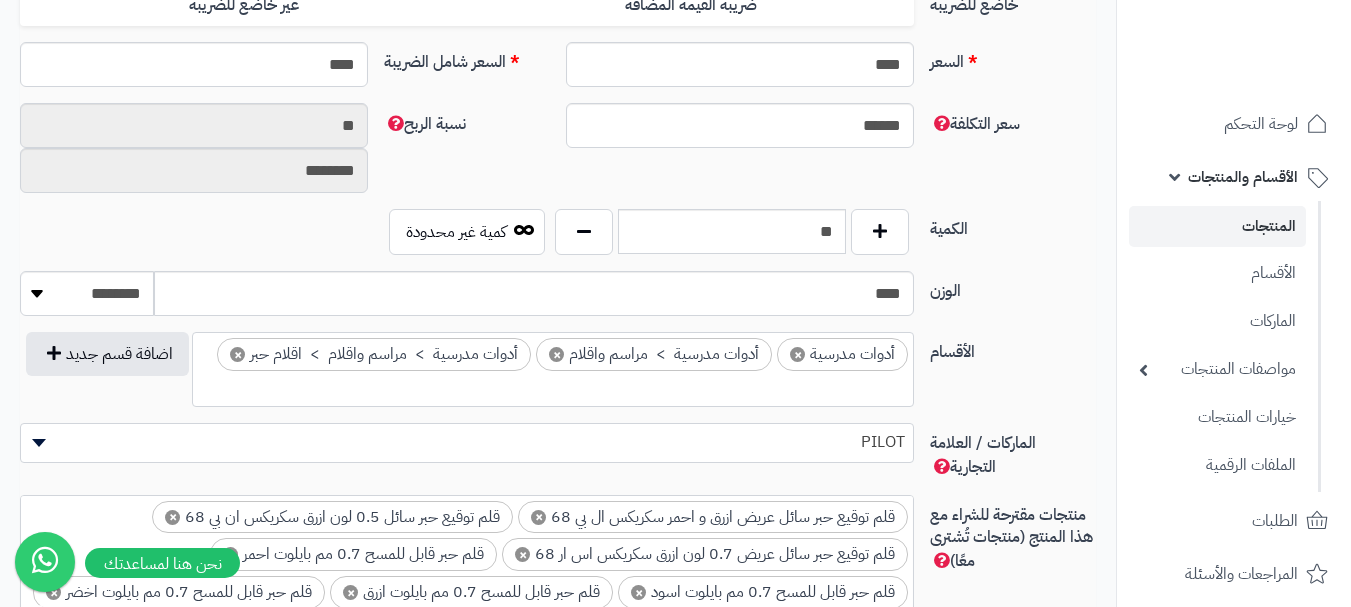 scroll, scrollTop: 917, scrollLeft: 0, axis: vertical 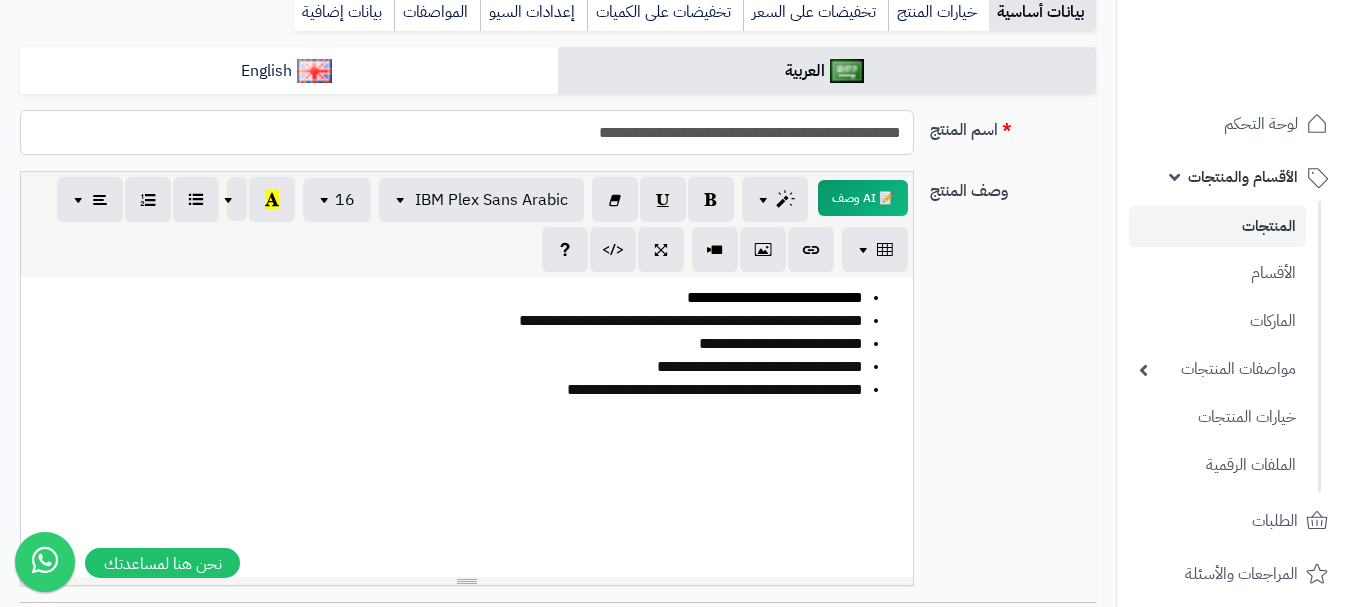 click on "**********" at bounding box center (467, 132) 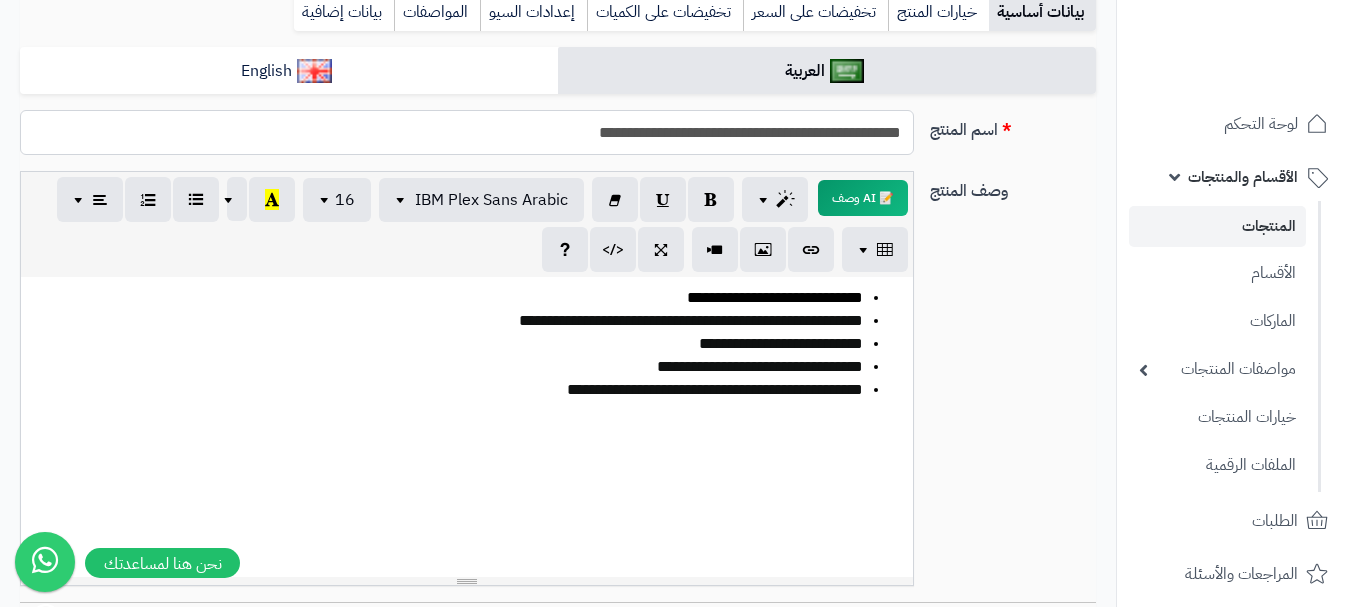 click on "**********" at bounding box center (467, 132) 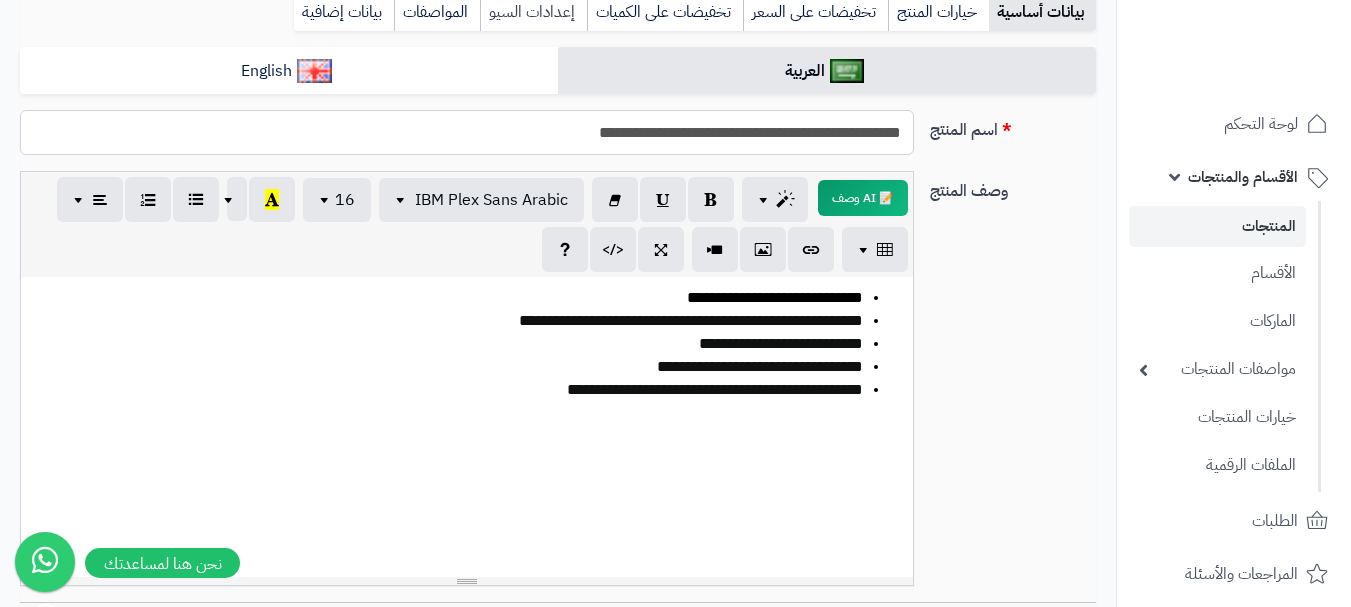 type on "**********" 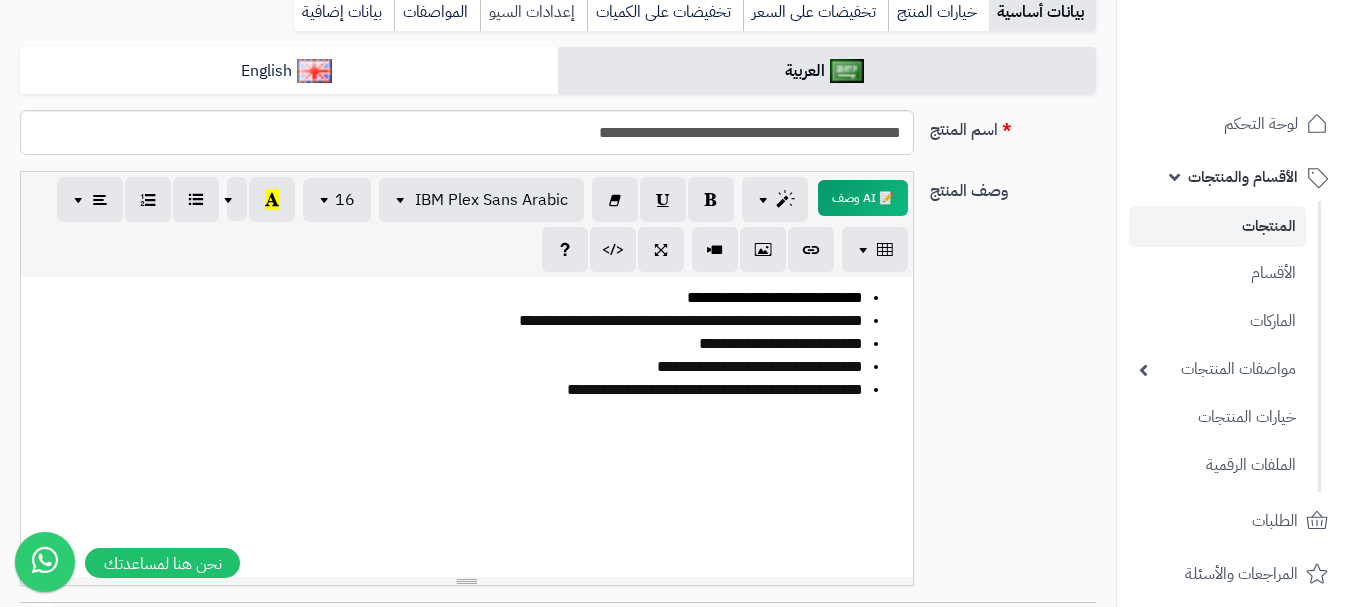 click on "إعدادات السيو" at bounding box center (533, 12) 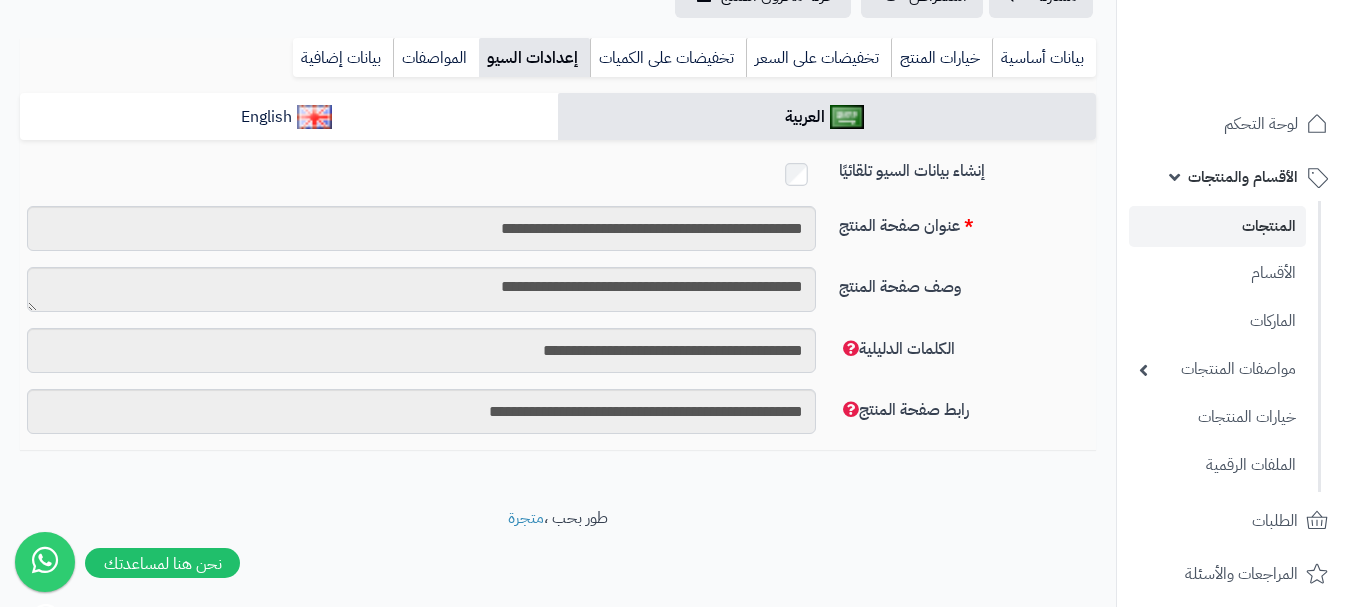 scroll, scrollTop: 238, scrollLeft: 0, axis: vertical 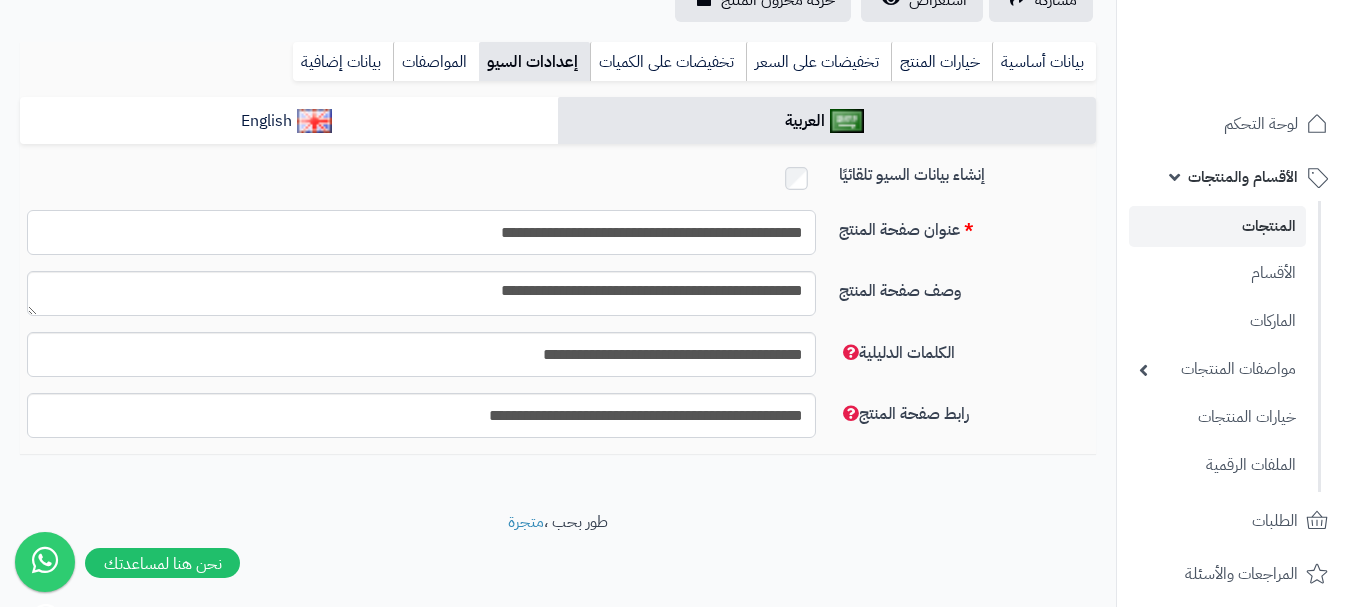 click on "**********" at bounding box center [421, 232] 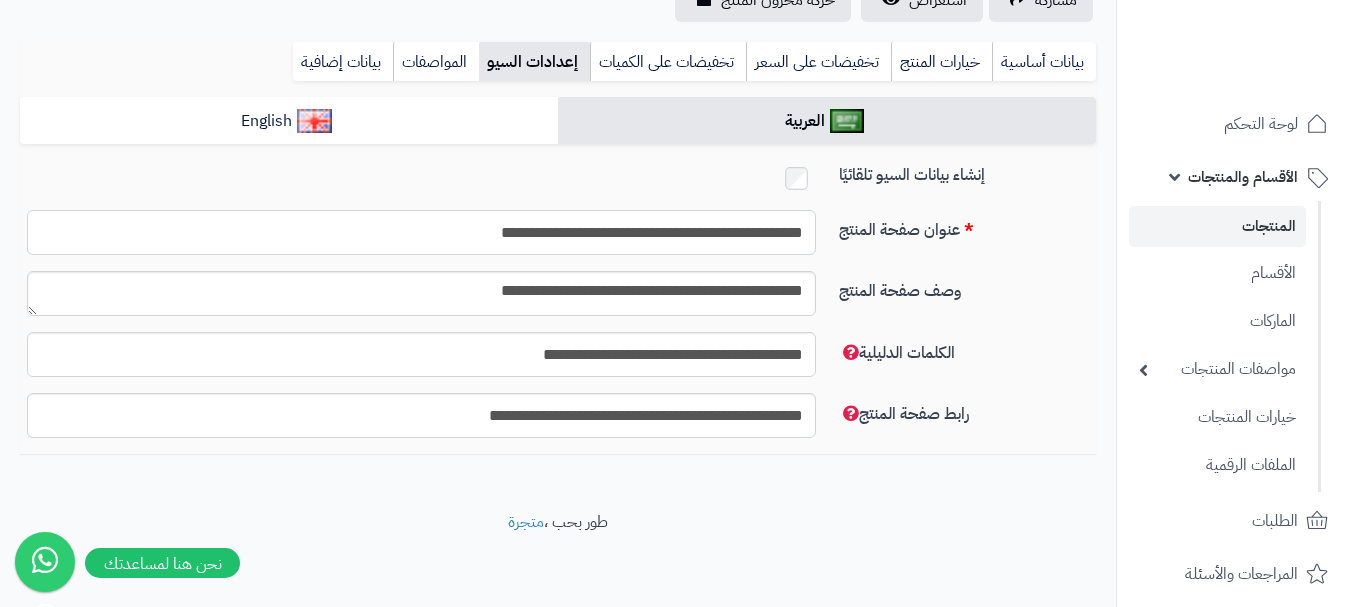 type on "**********" 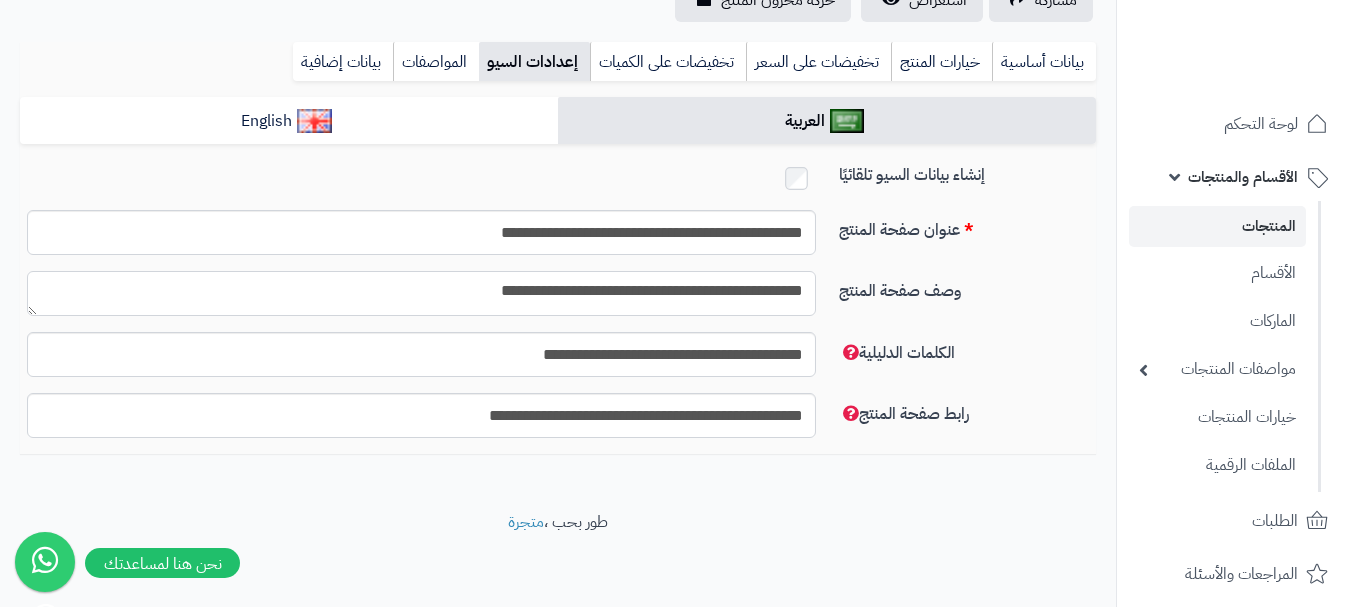 click on "**********" at bounding box center (421, 293) 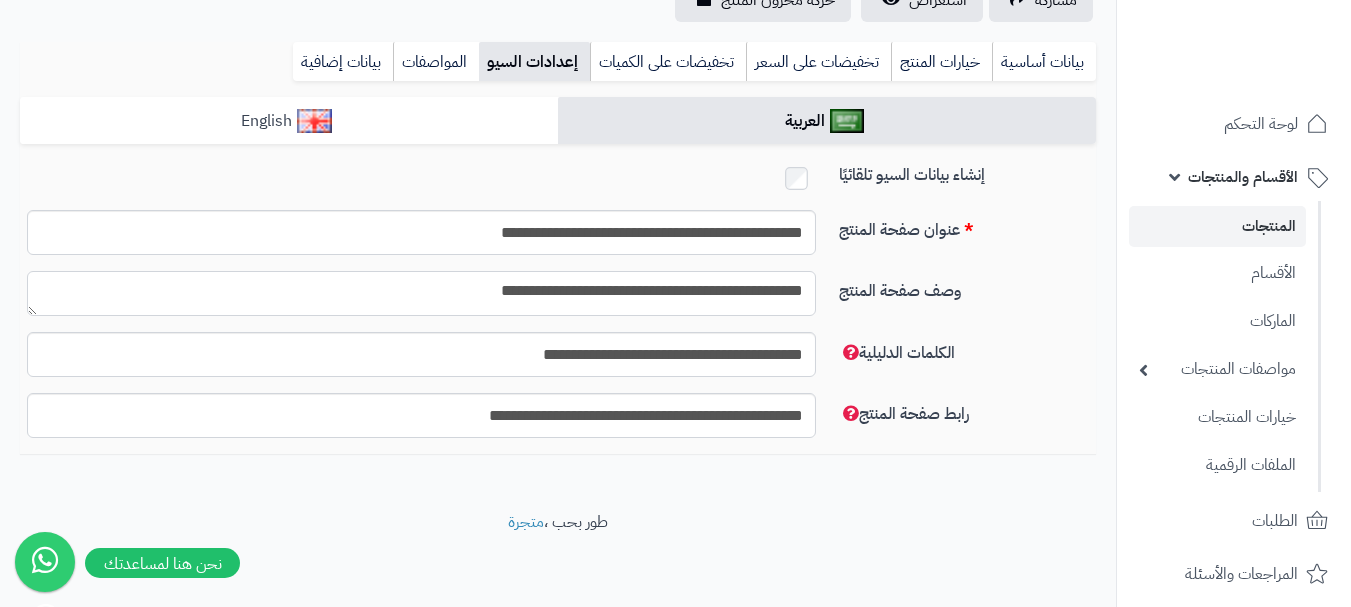type on "**********" 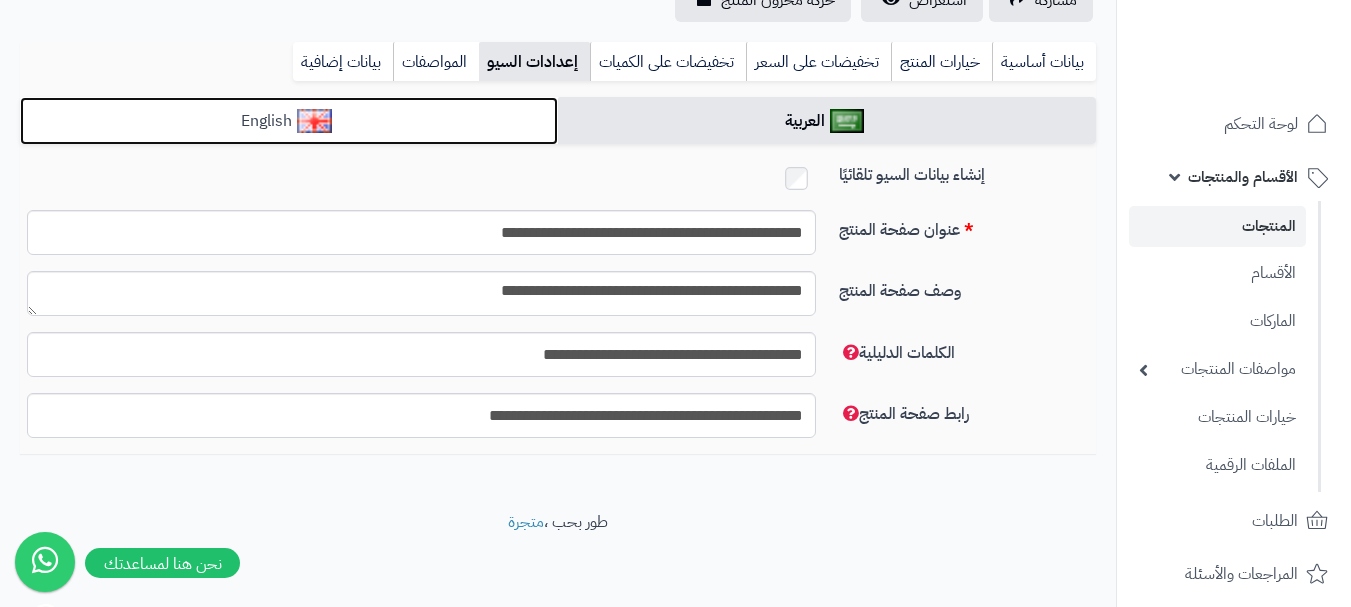 click on "English" at bounding box center (289, 121) 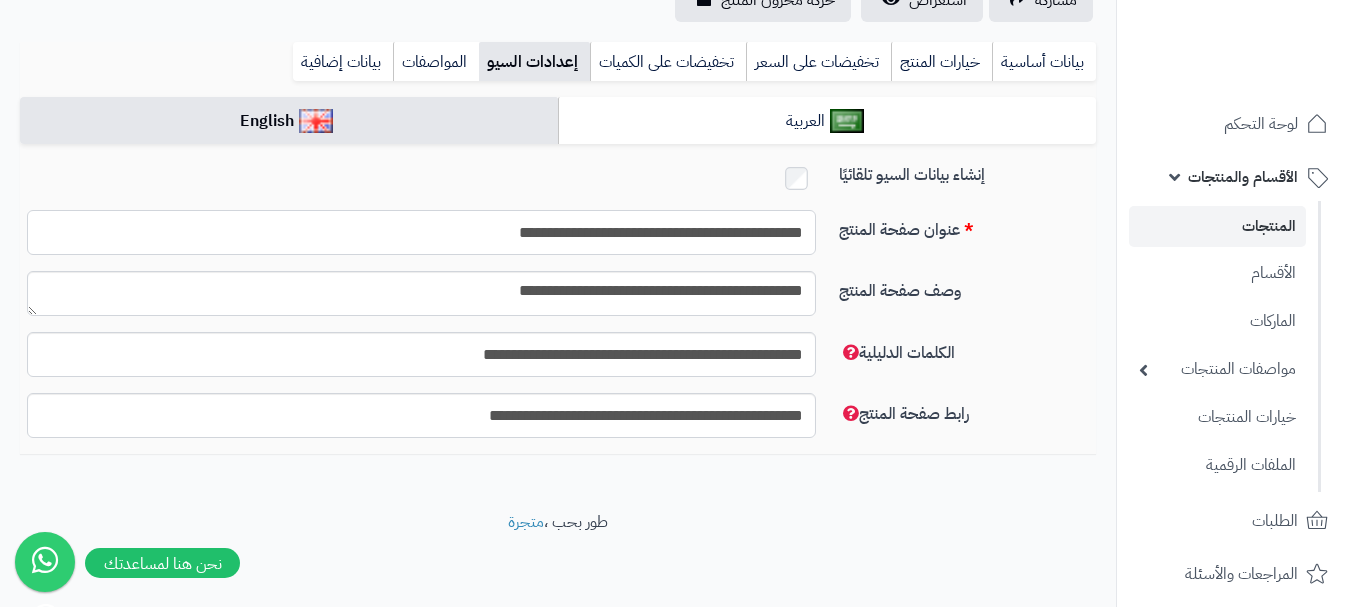 click on "**********" at bounding box center (421, 232) 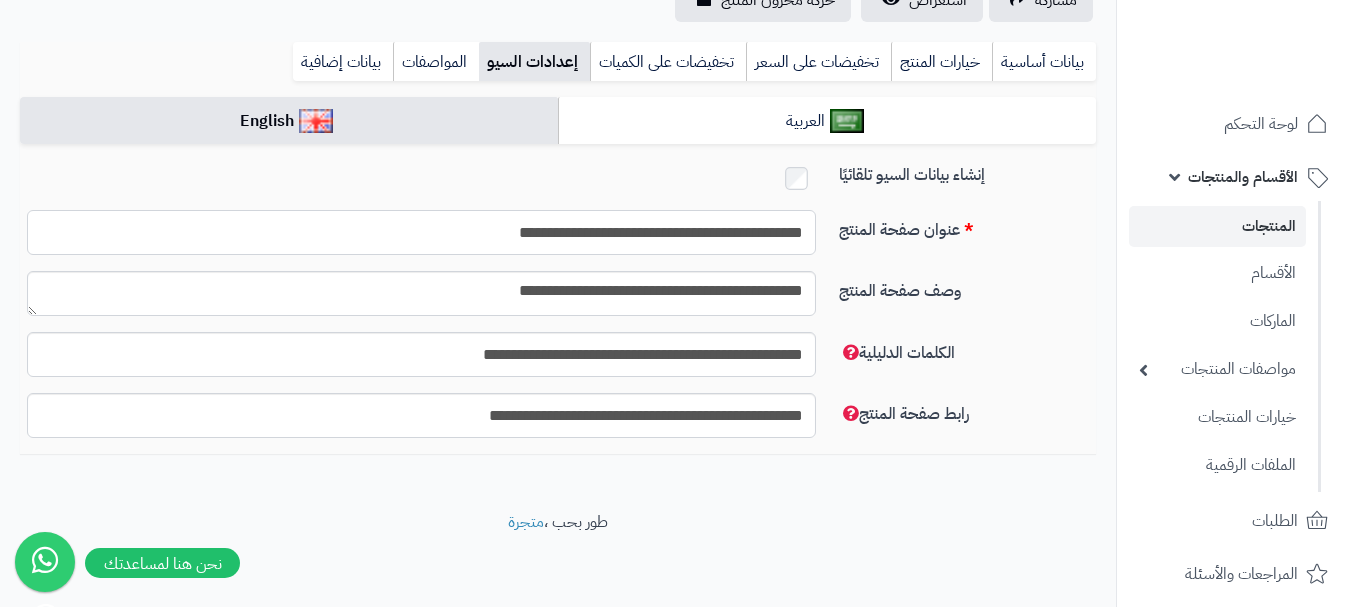 click on "**********" at bounding box center (421, 232) 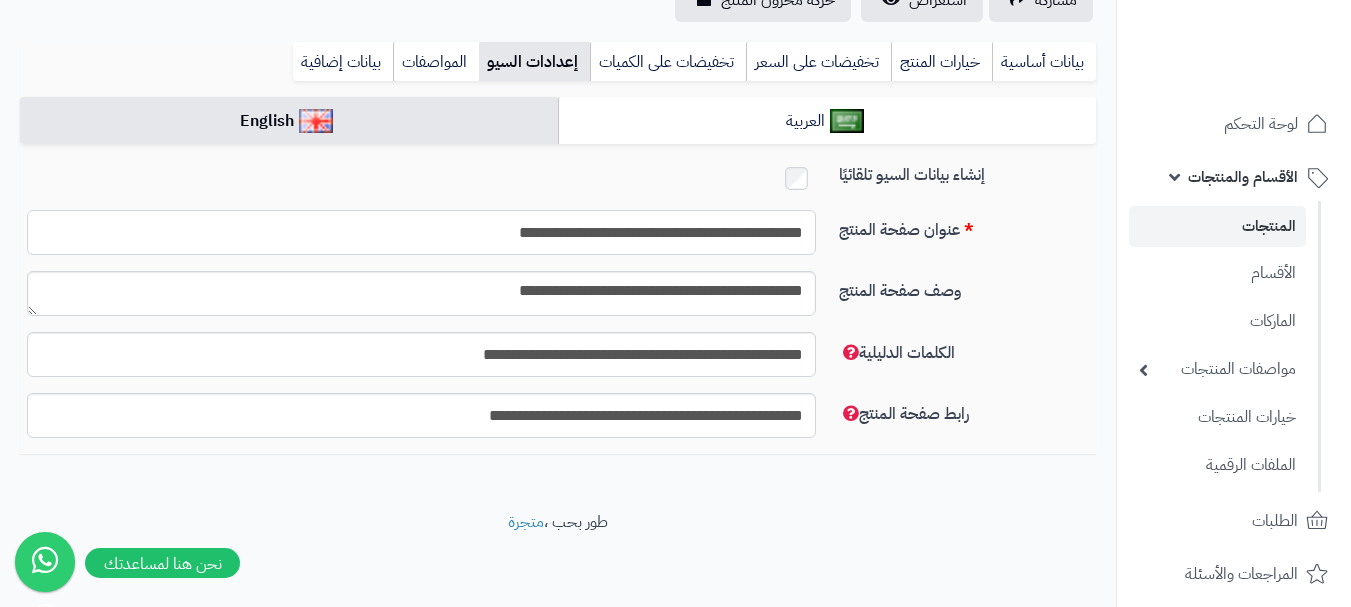 type on "**********" 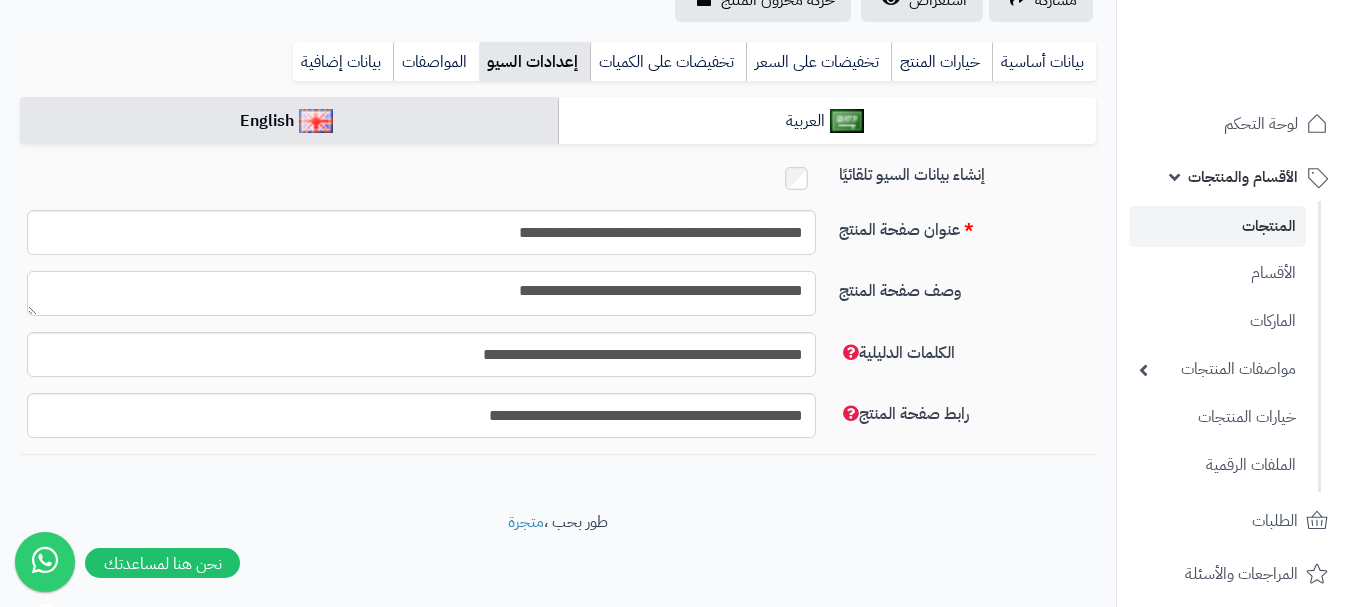 click on "**********" at bounding box center [421, 293] 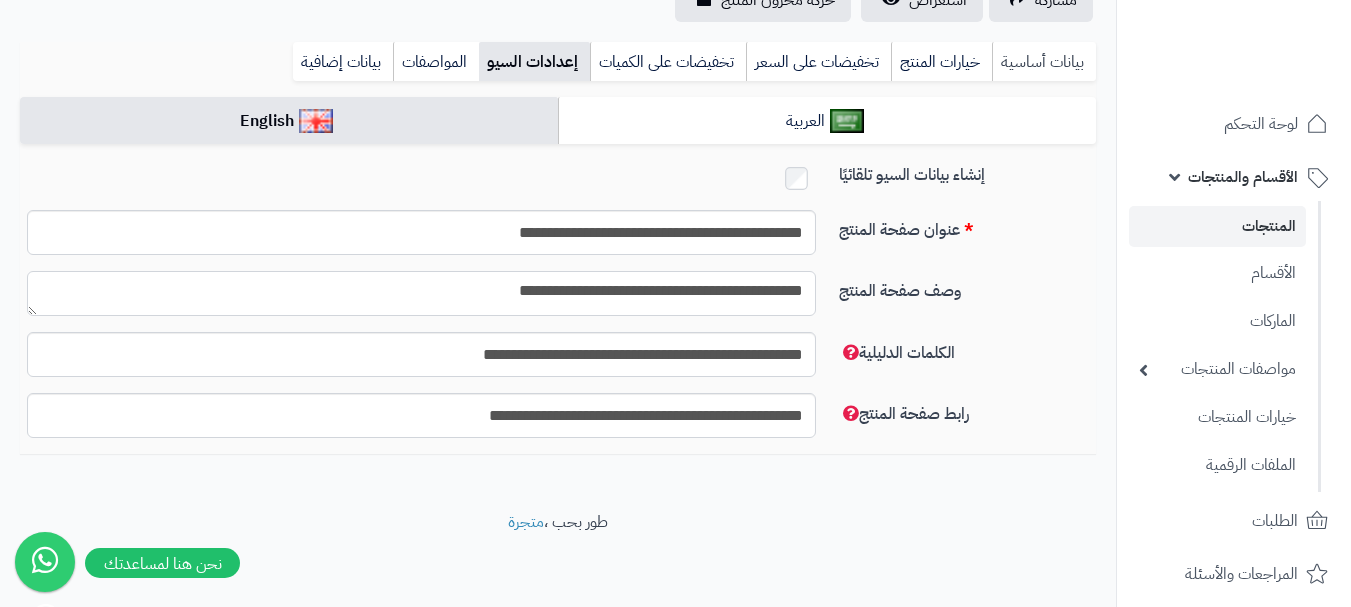 type on "**********" 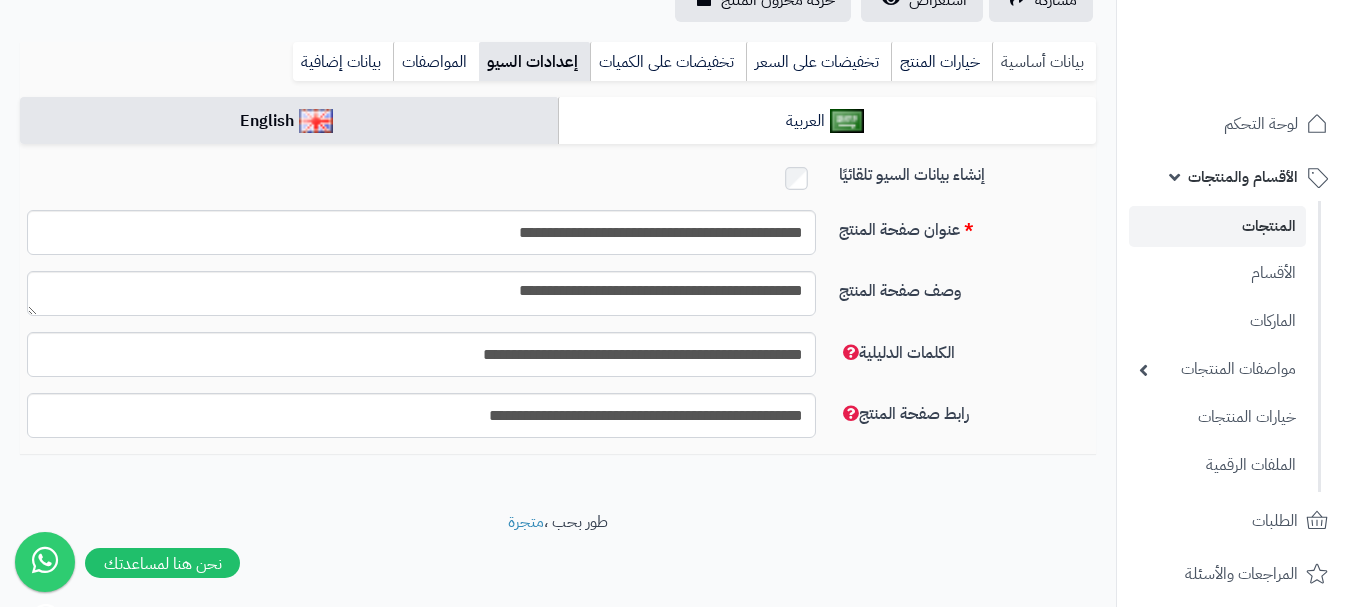 click on "بيانات أساسية" at bounding box center [1044, 62] 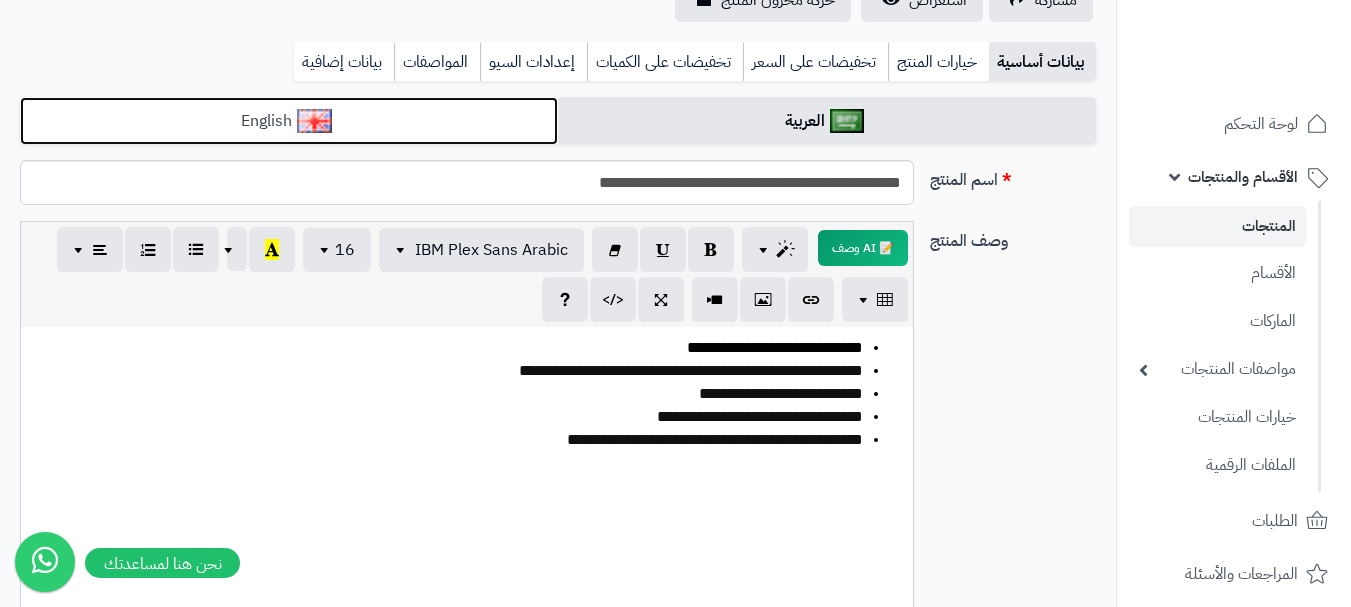 click on "English" at bounding box center [289, 121] 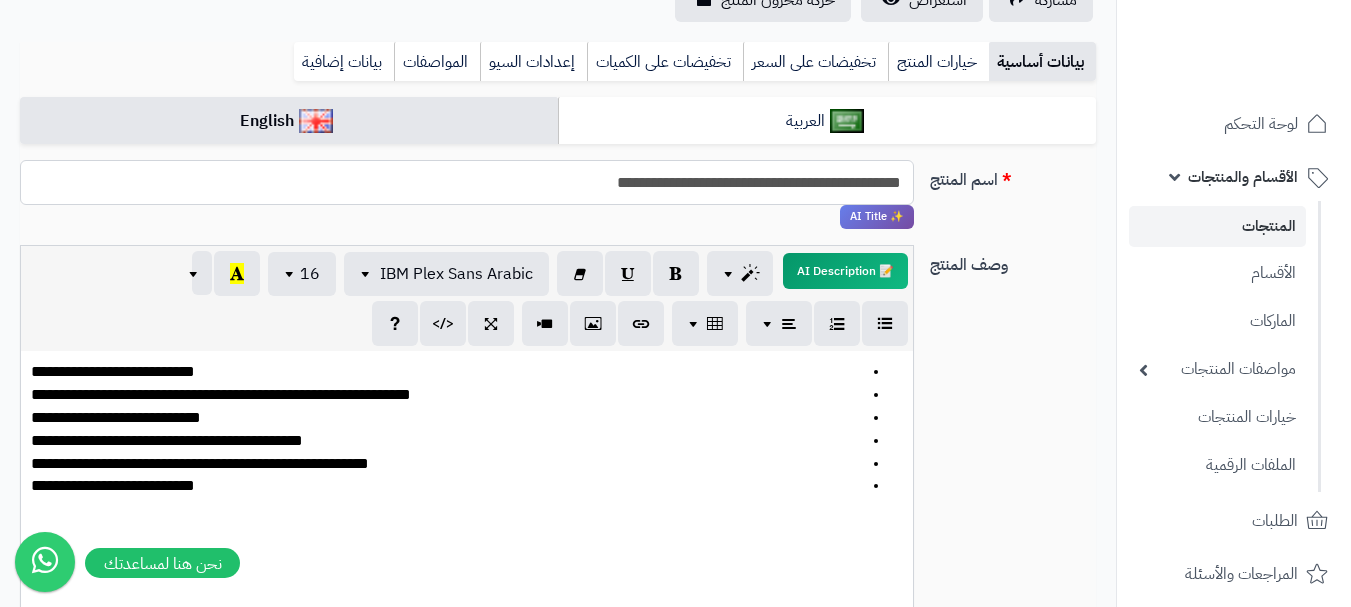 click on "**********" at bounding box center (467, 182) 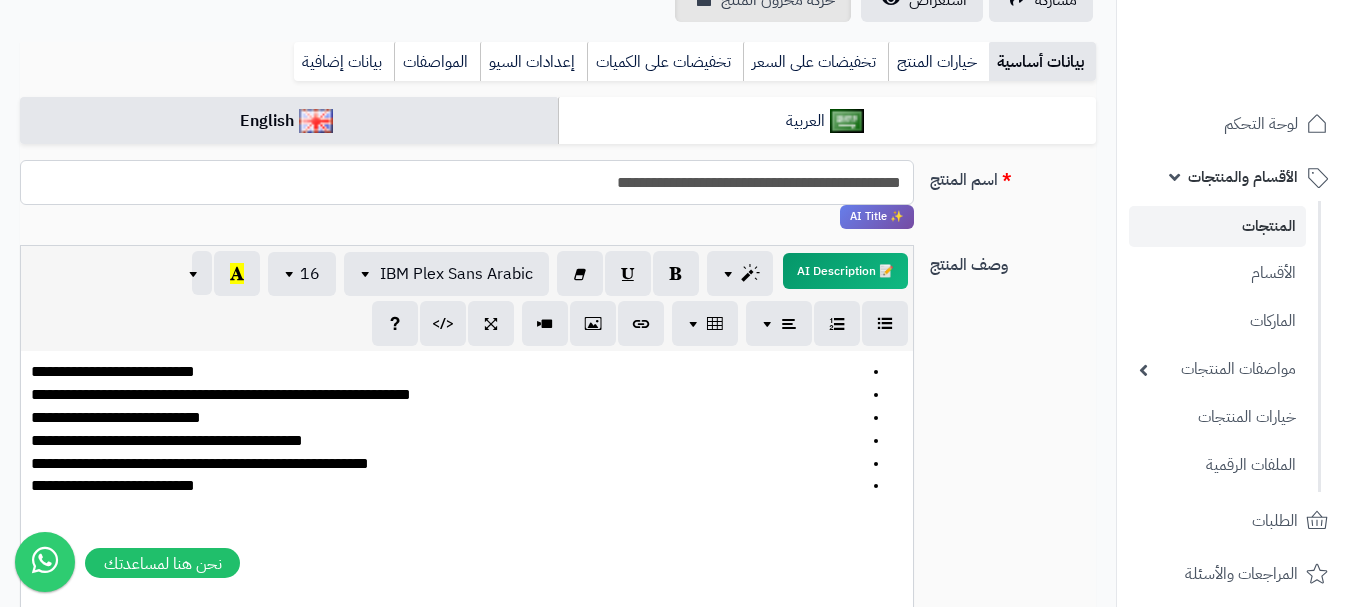 type on "**********" 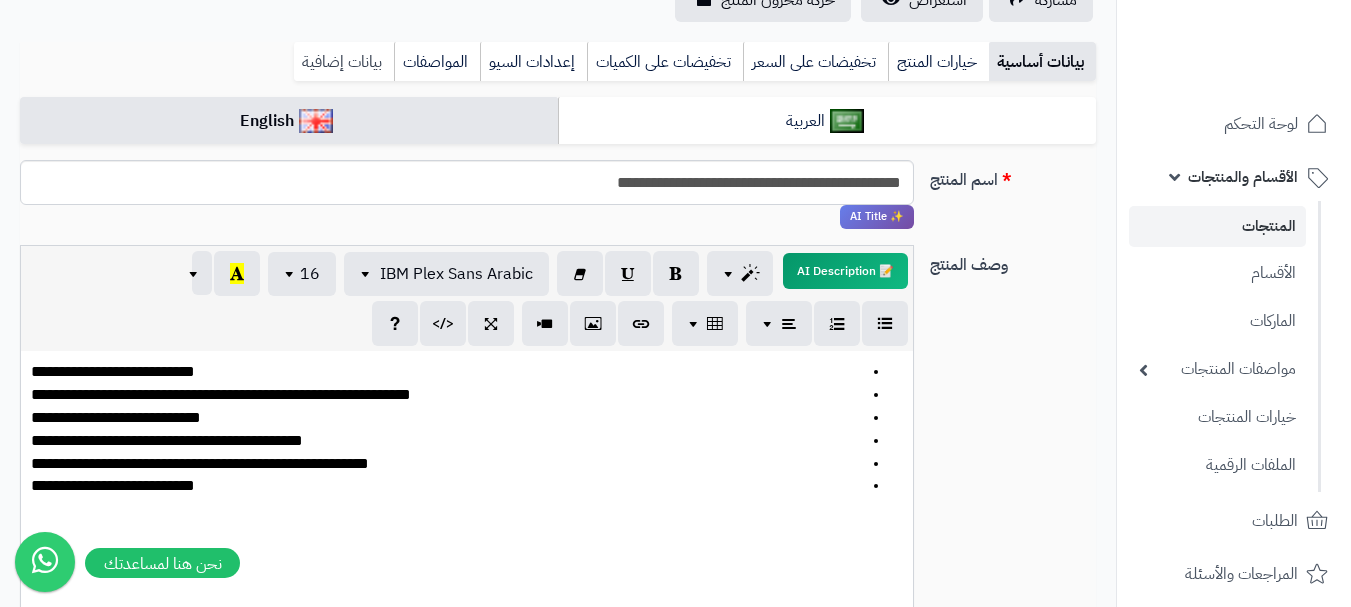 click on "بيانات إضافية" at bounding box center [344, 62] 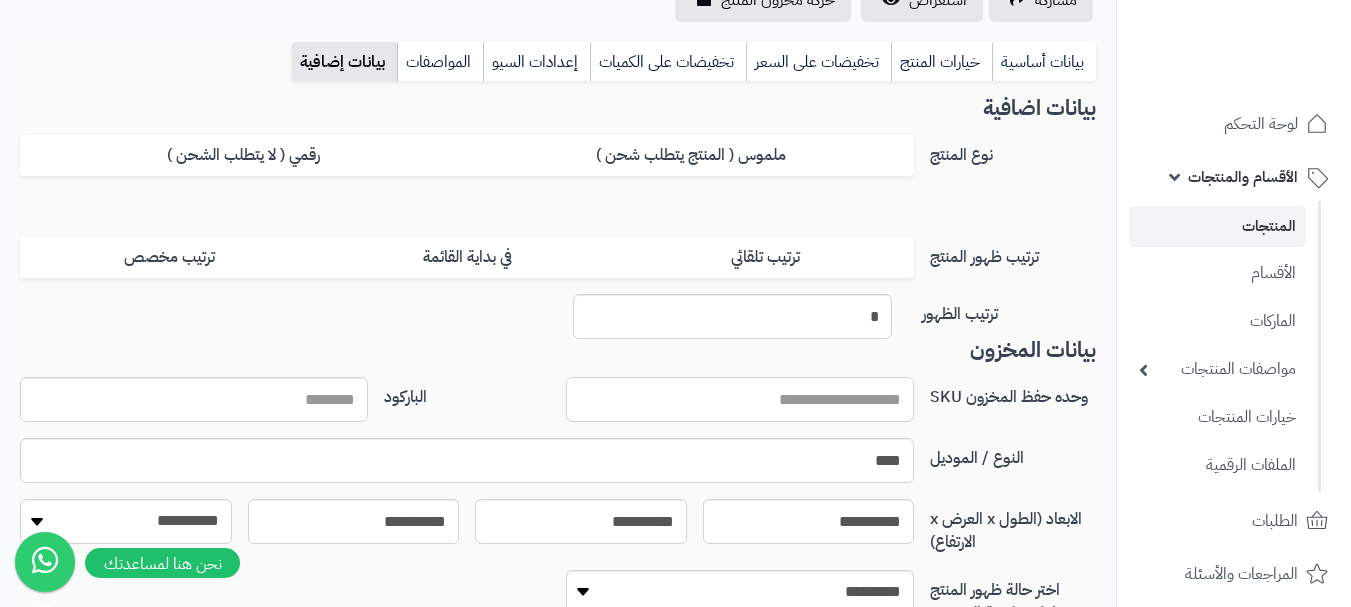 click on "وحده حفظ المخزون SKU" at bounding box center [740, 399] 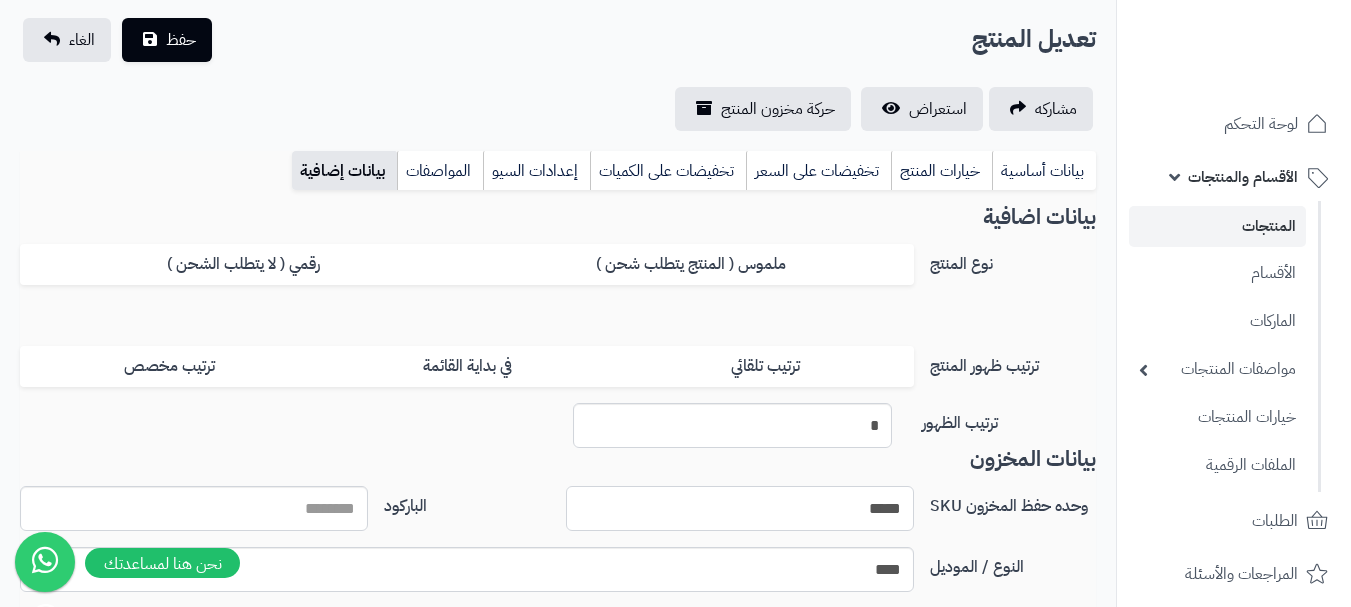 scroll, scrollTop: 109, scrollLeft: 0, axis: vertical 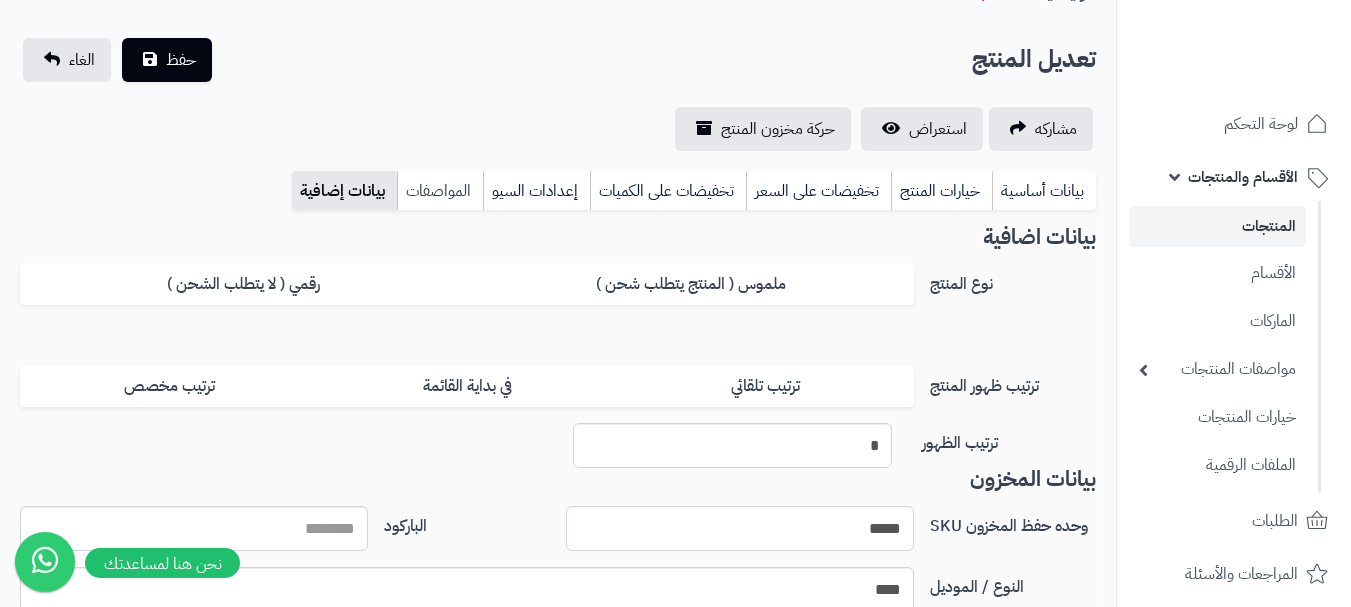type on "*****" 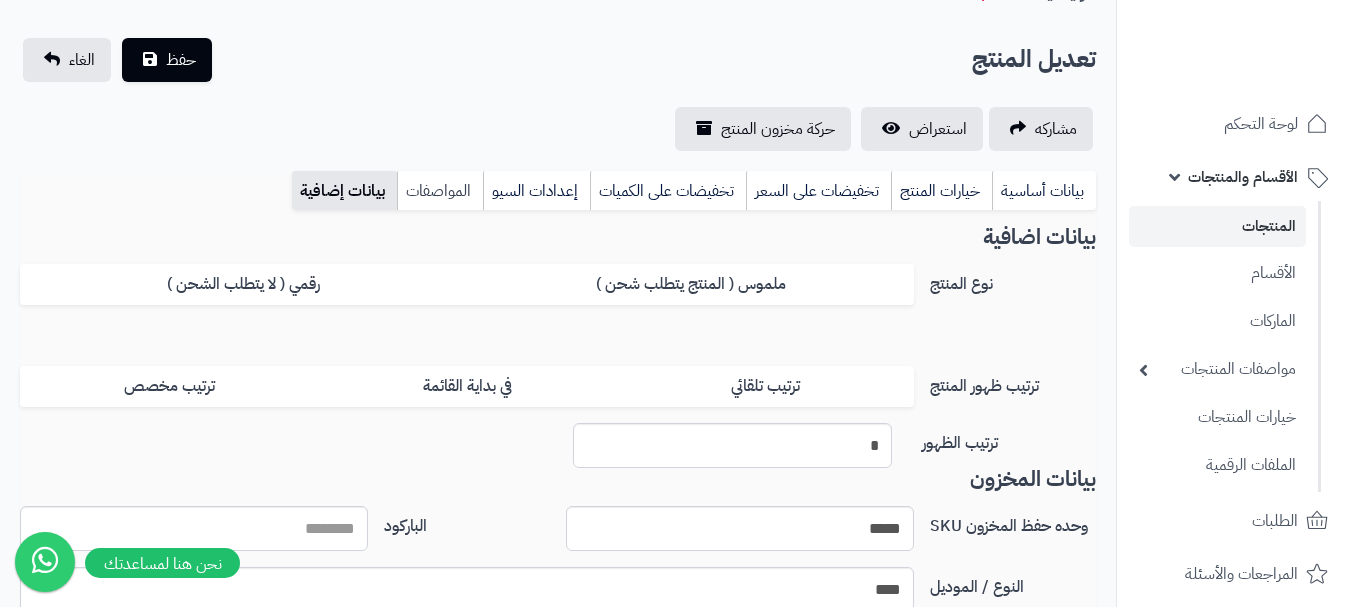 click on "المواصفات" at bounding box center [440, 191] 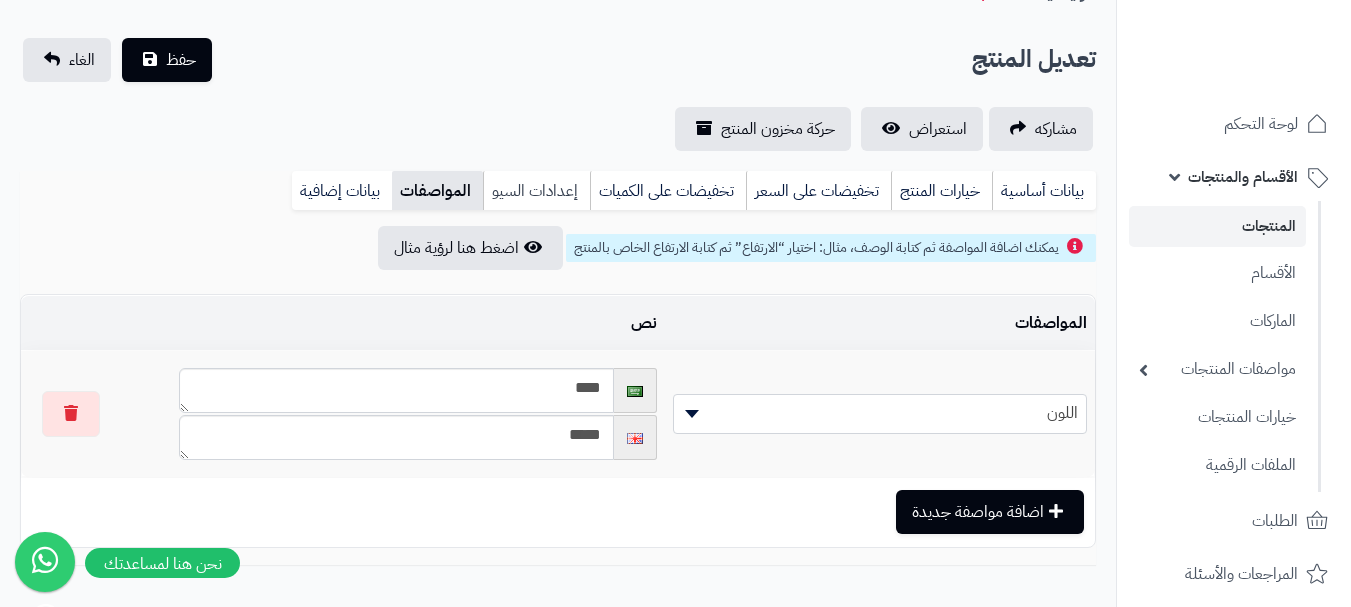 click on "إعدادات السيو" at bounding box center [536, 191] 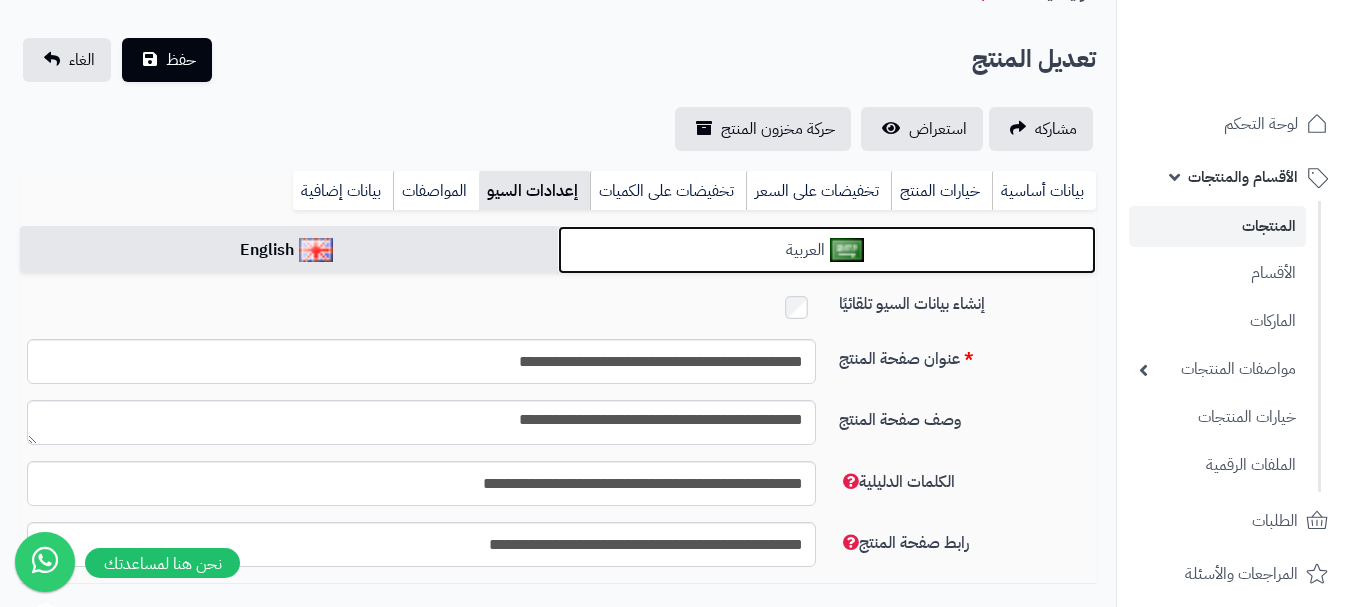 click on "العربية" at bounding box center (827, 250) 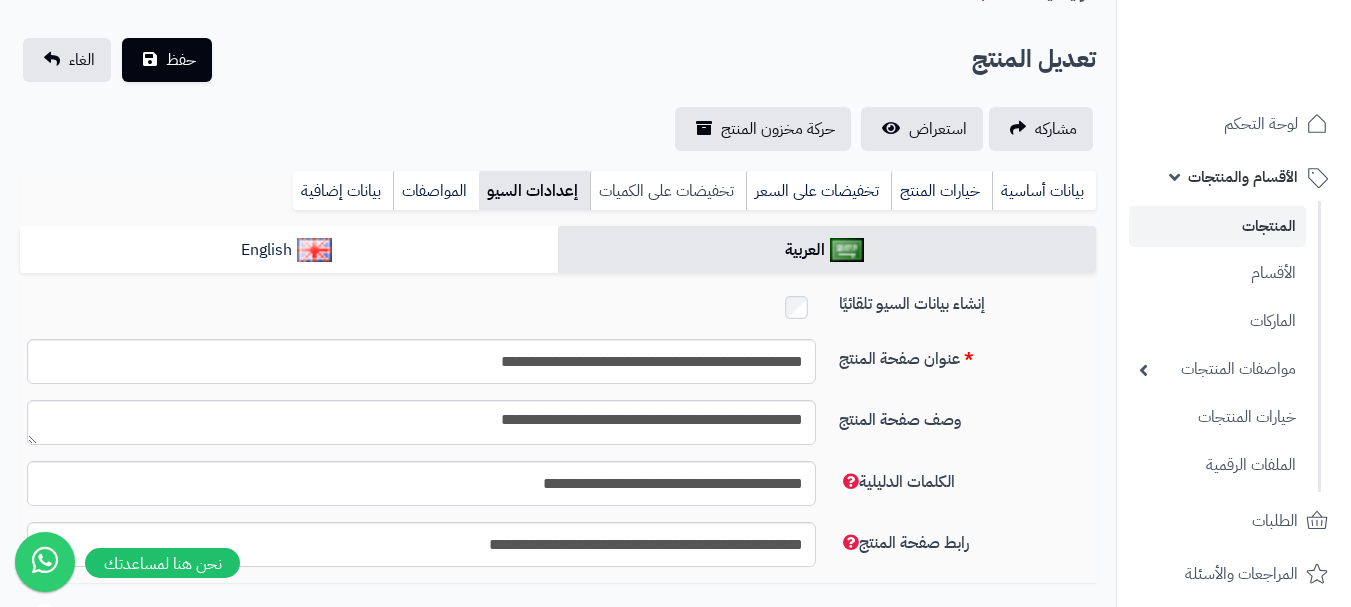 click on "تخفيضات على الكميات" at bounding box center [668, 191] 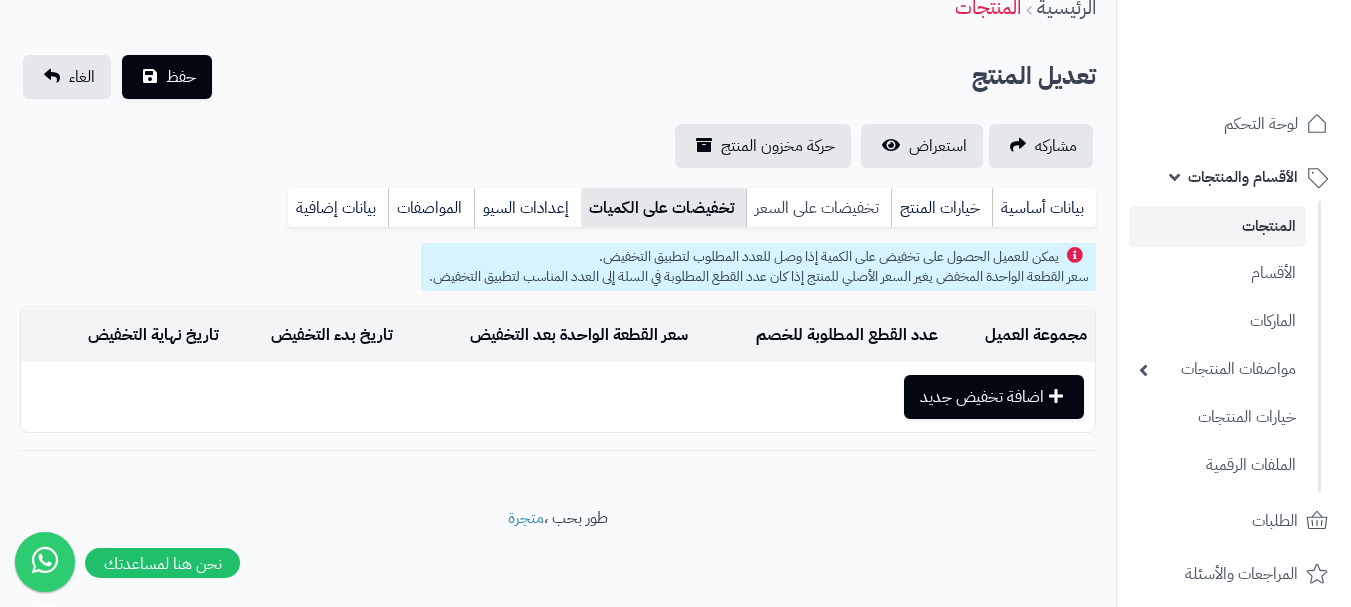 click on "تخفيضات على السعر" at bounding box center (818, 208) 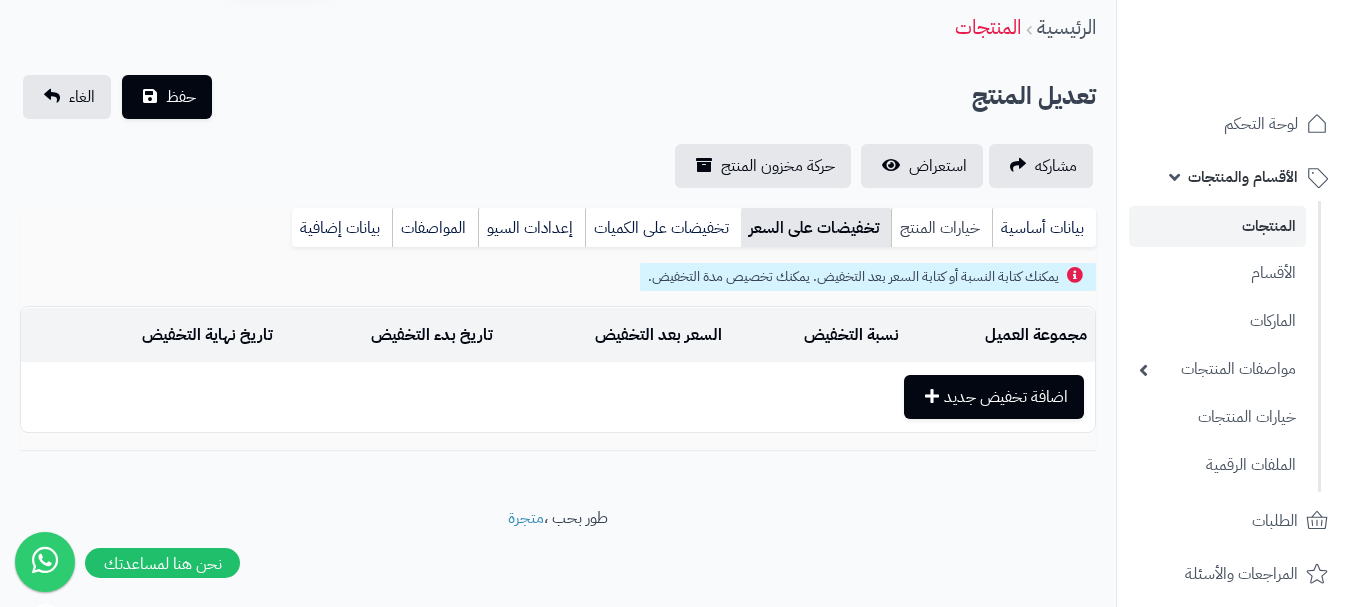 click on "خيارات المنتج" at bounding box center (941, 228) 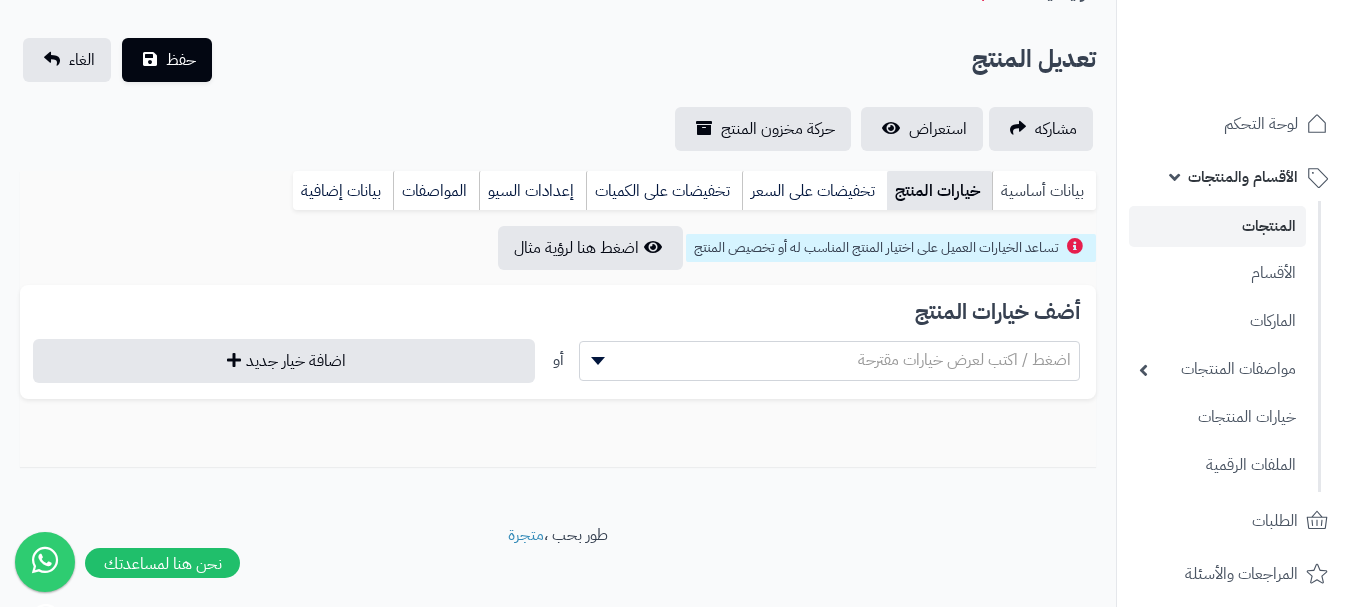 click on "بيانات أساسية" at bounding box center (1044, 191) 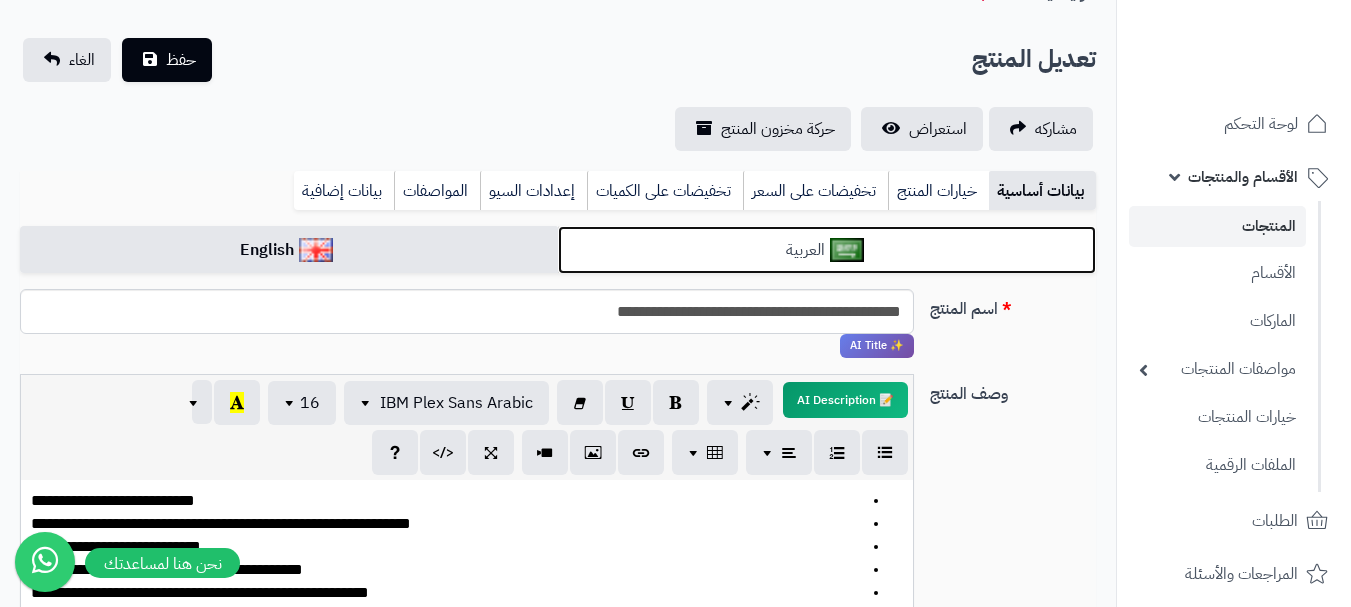 click on "العربية" at bounding box center [827, 250] 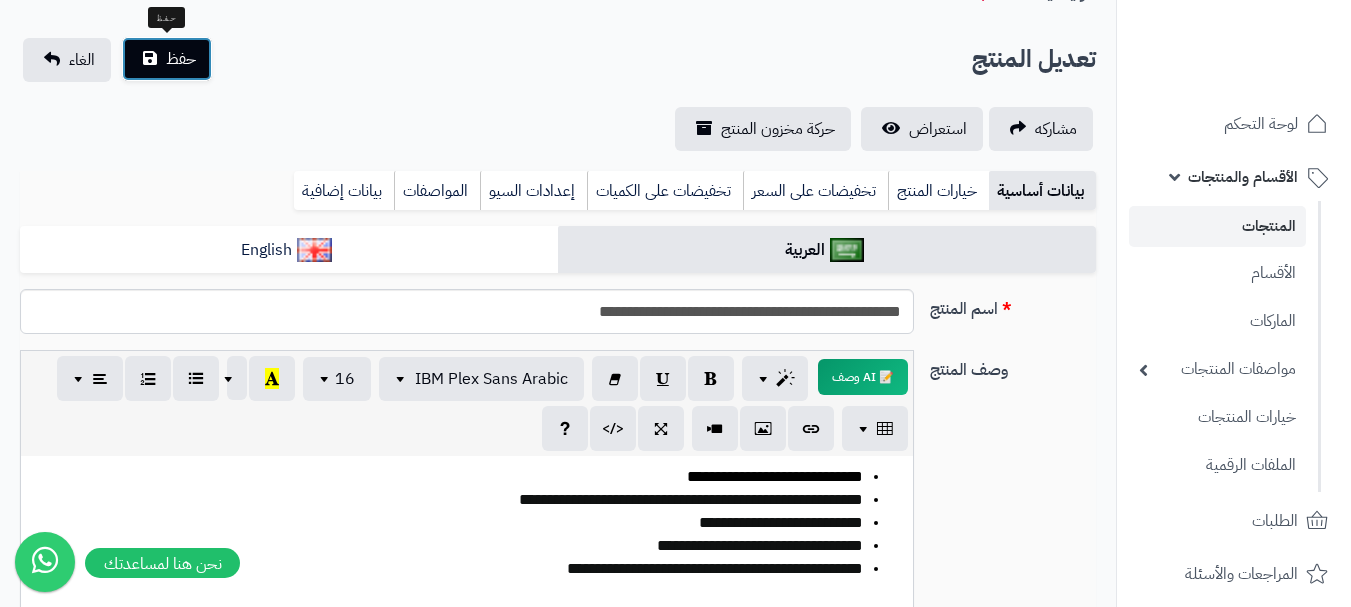 click on "حفظ" at bounding box center (181, 59) 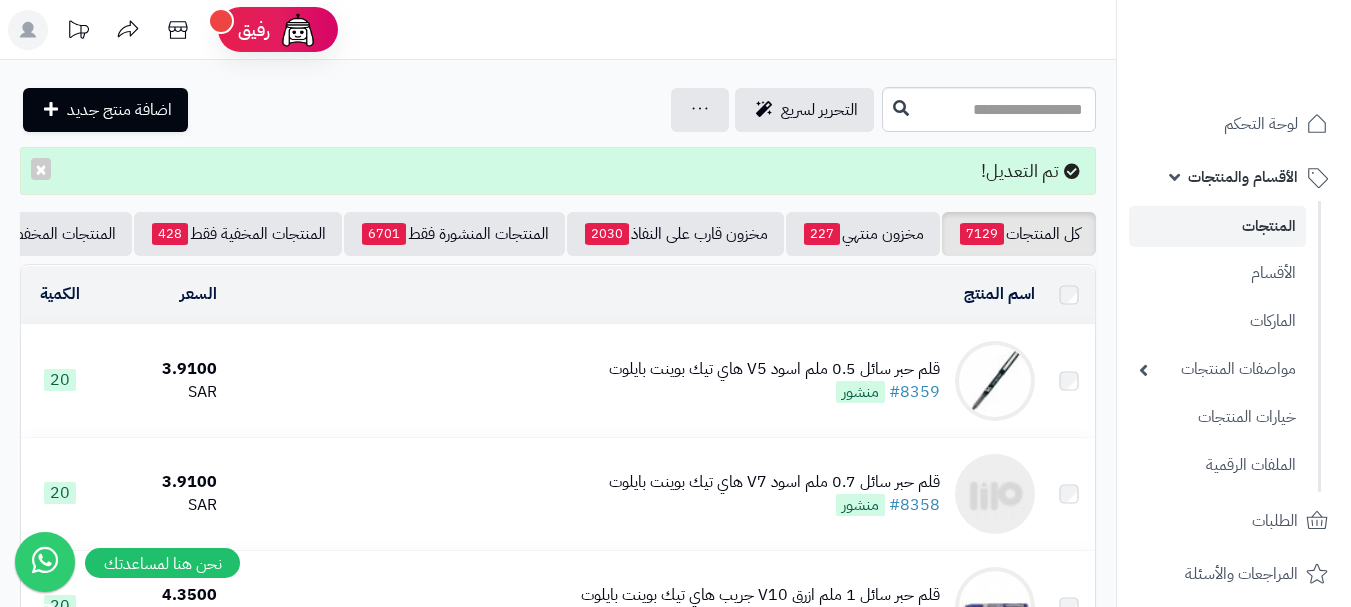 scroll, scrollTop: 0, scrollLeft: 0, axis: both 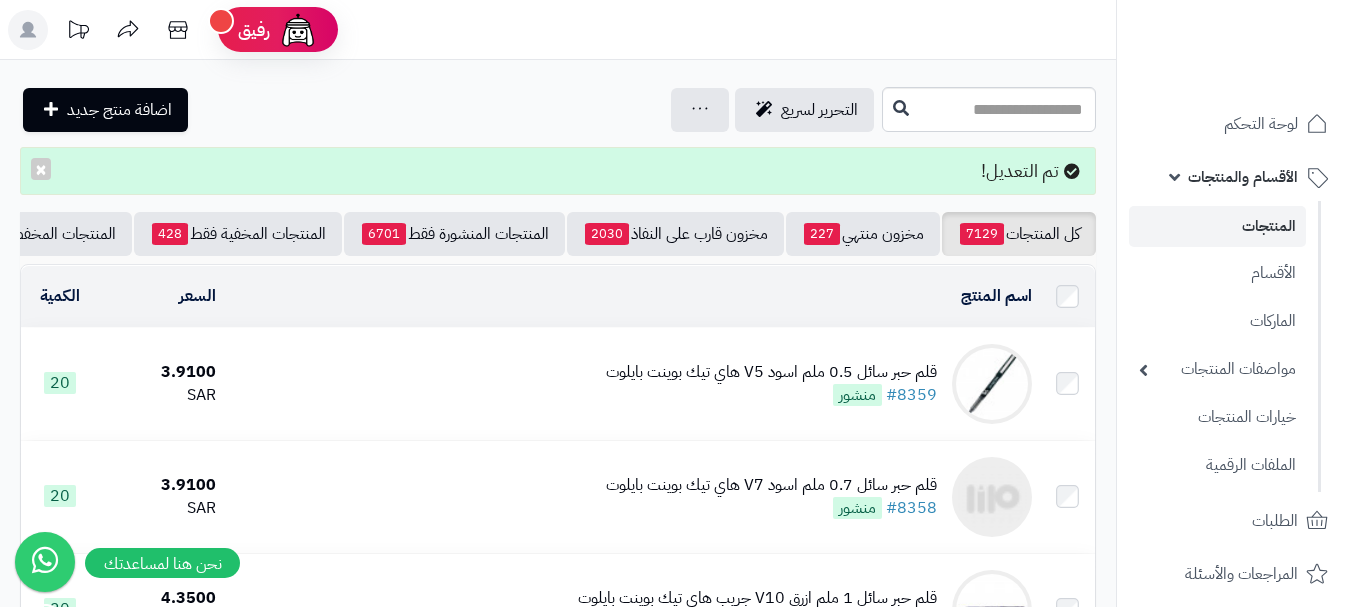 click on "قلم حبر سائل 0.5 ملم اسود V5 هاي تيك بوينت بايلوت
#8359
منشور" at bounding box center (771, 384) 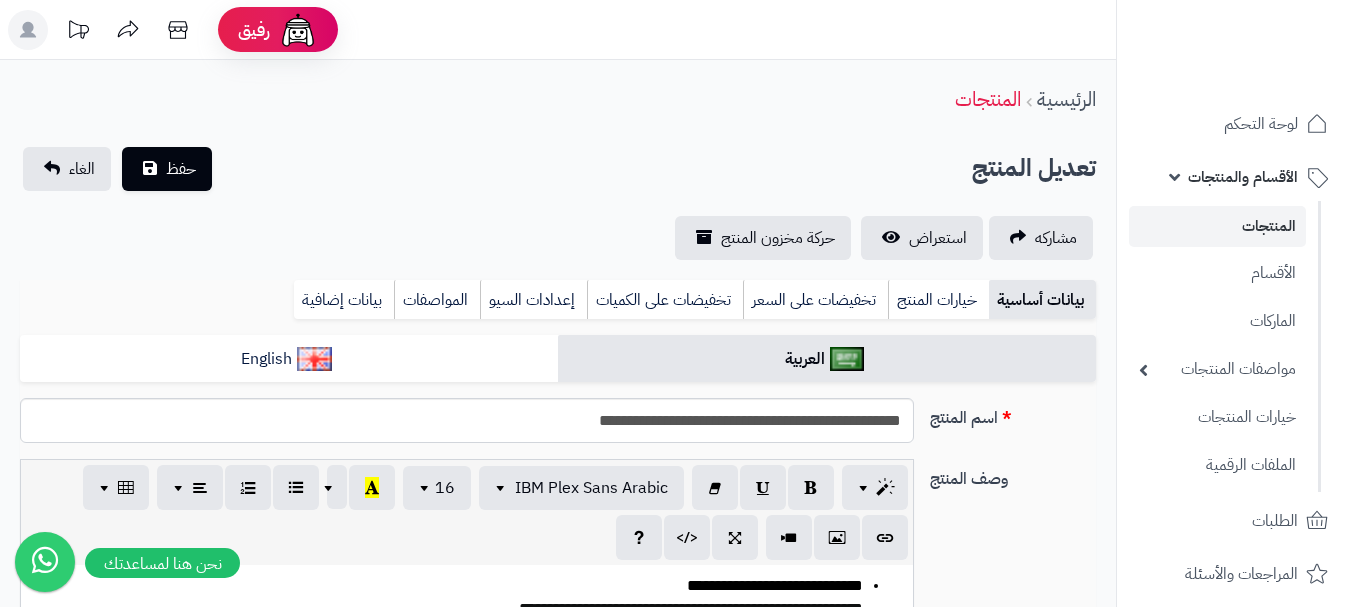 scroll, scrollTop: 0, scrollLeft: 0, axis: both 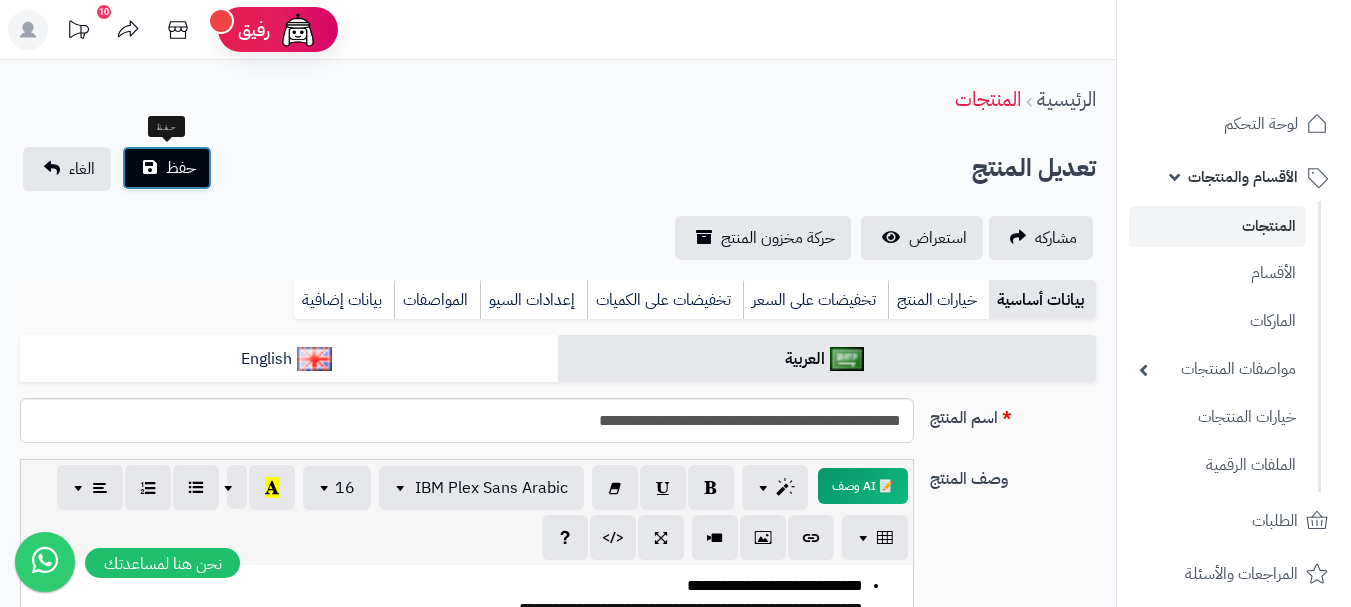 click on "حفظ" at bounding box center [167, 168] 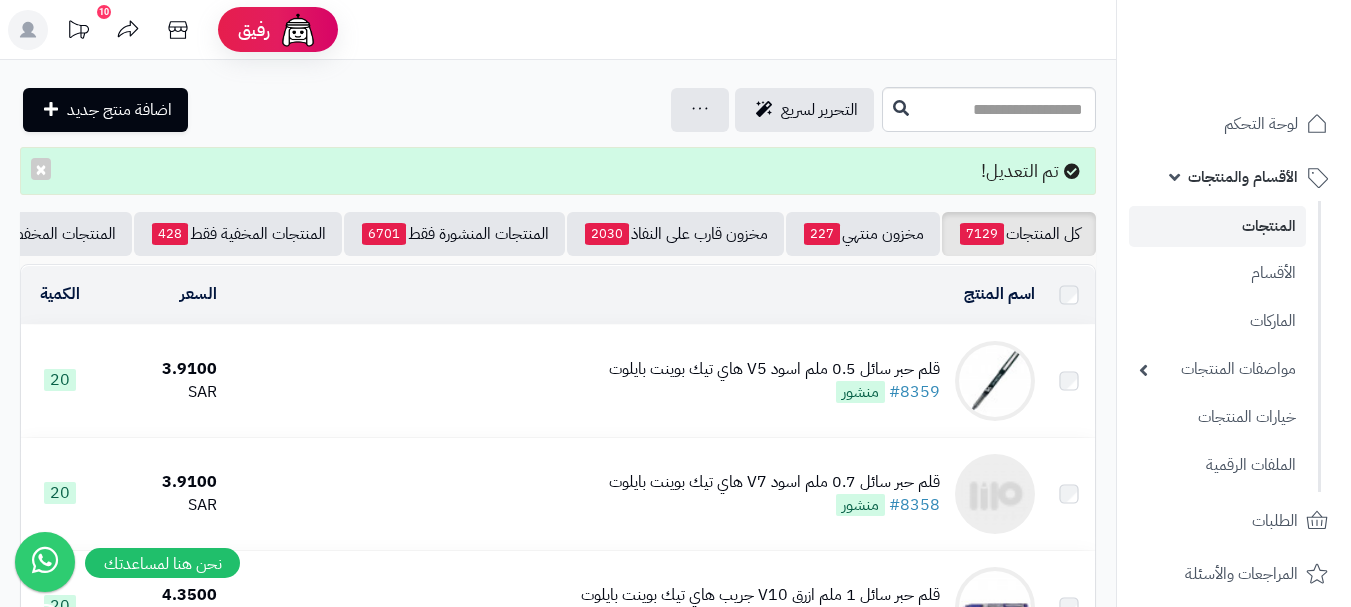 scroll, scrollTop: 0, scrollLeft: 0, axis: both 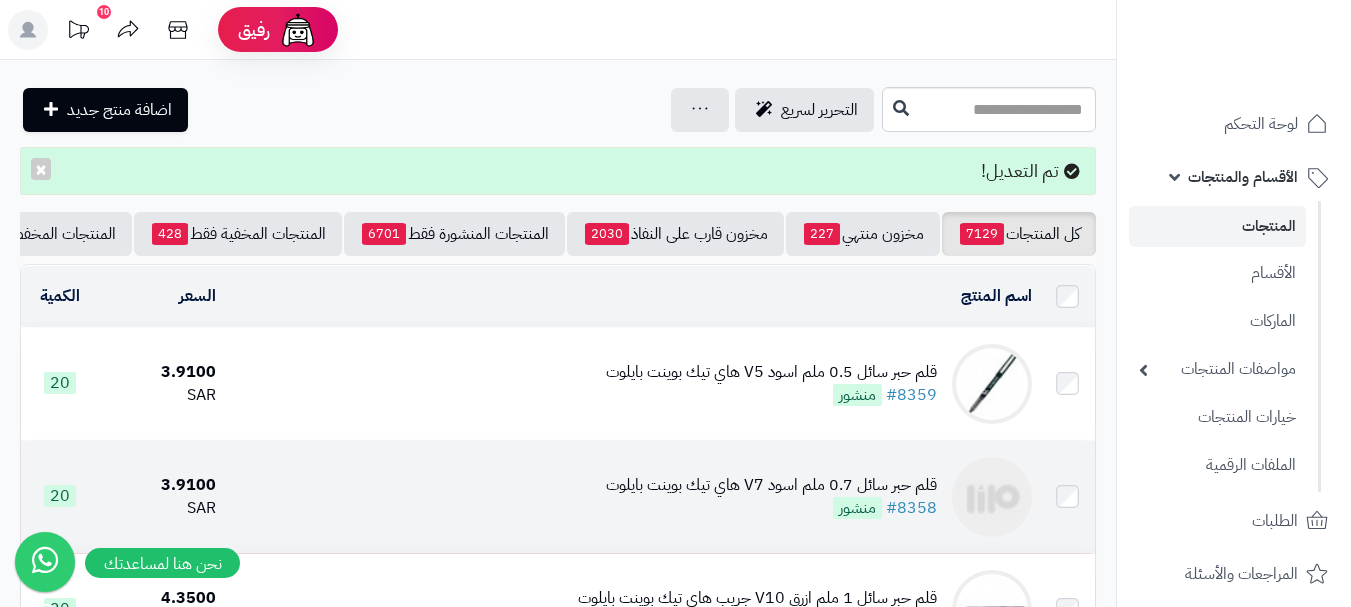 click on "قلم حبر سائل 0.7 ملم اسود V7 هاي تيك بوينت بايلوت" at bounding box center (771, 485) 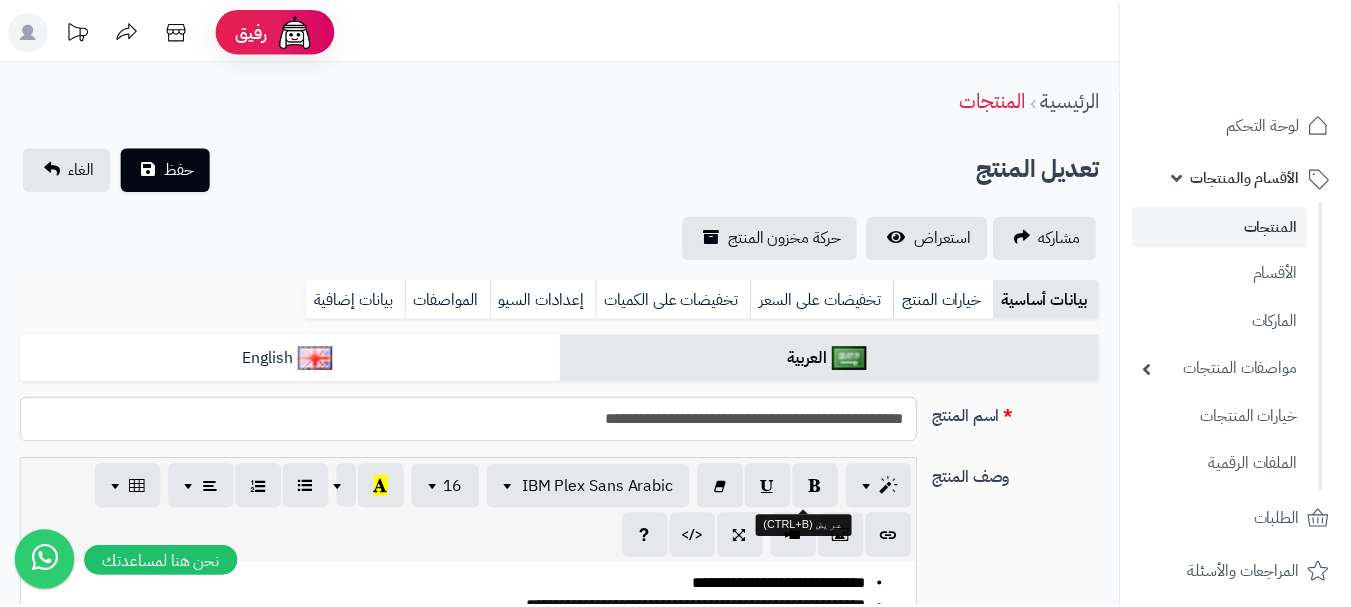 scroll, scrollTop: 0, scrollLeft: 0, axis: both 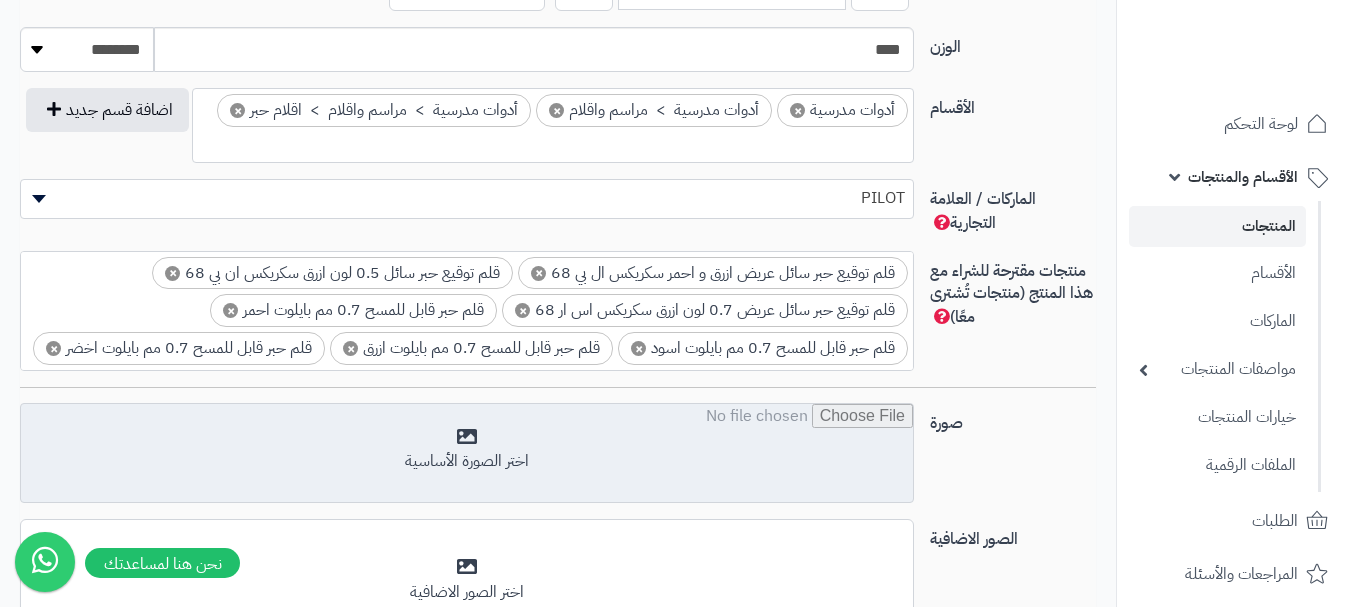 click at bounding box center [467, 454] 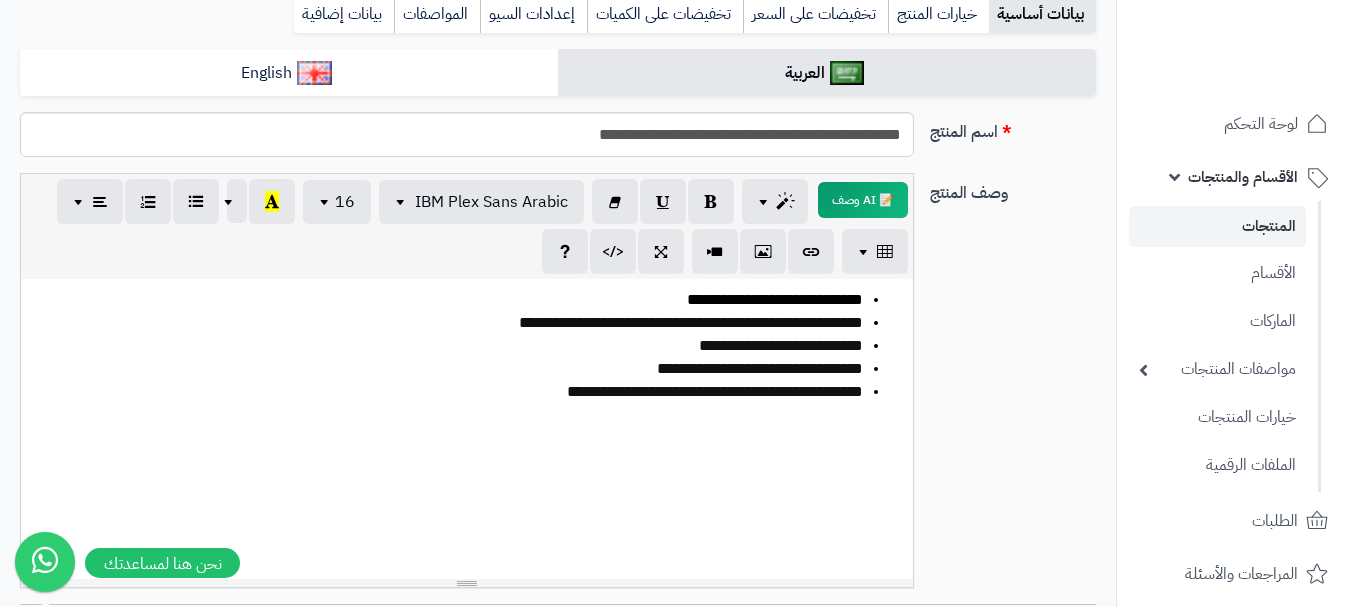 scroll, scrollTop: 232, scrollLeft: 0, axis: vertical 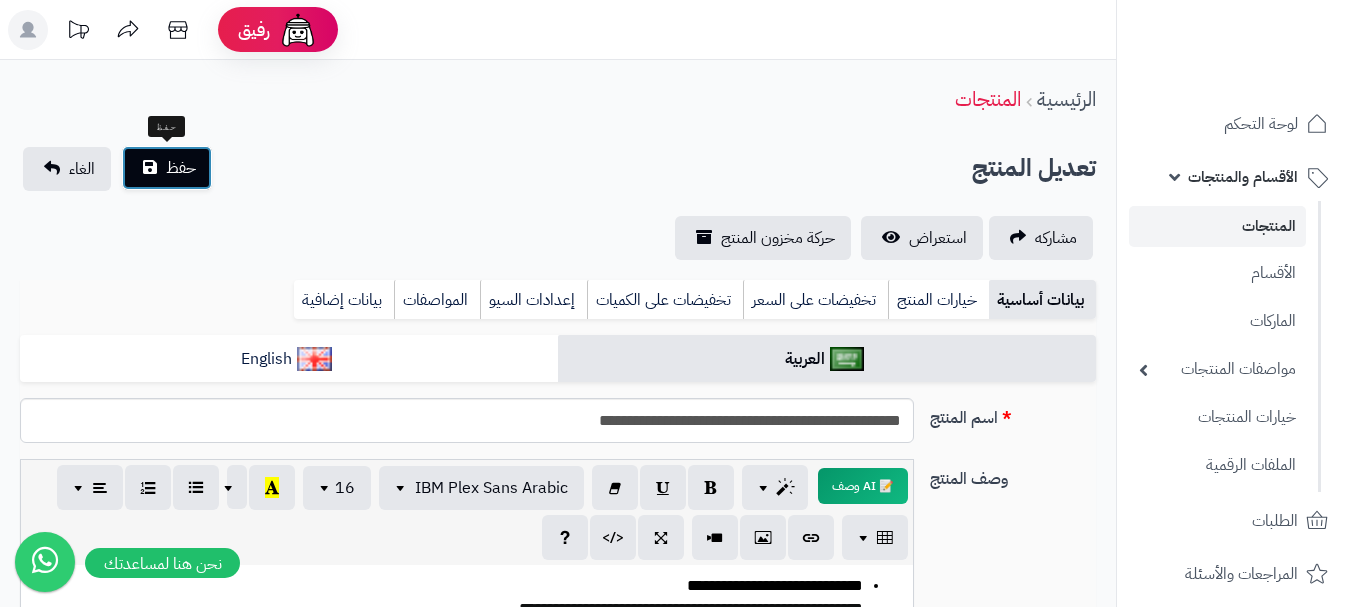 click on "حفظ" at bounding box center [181, 168] 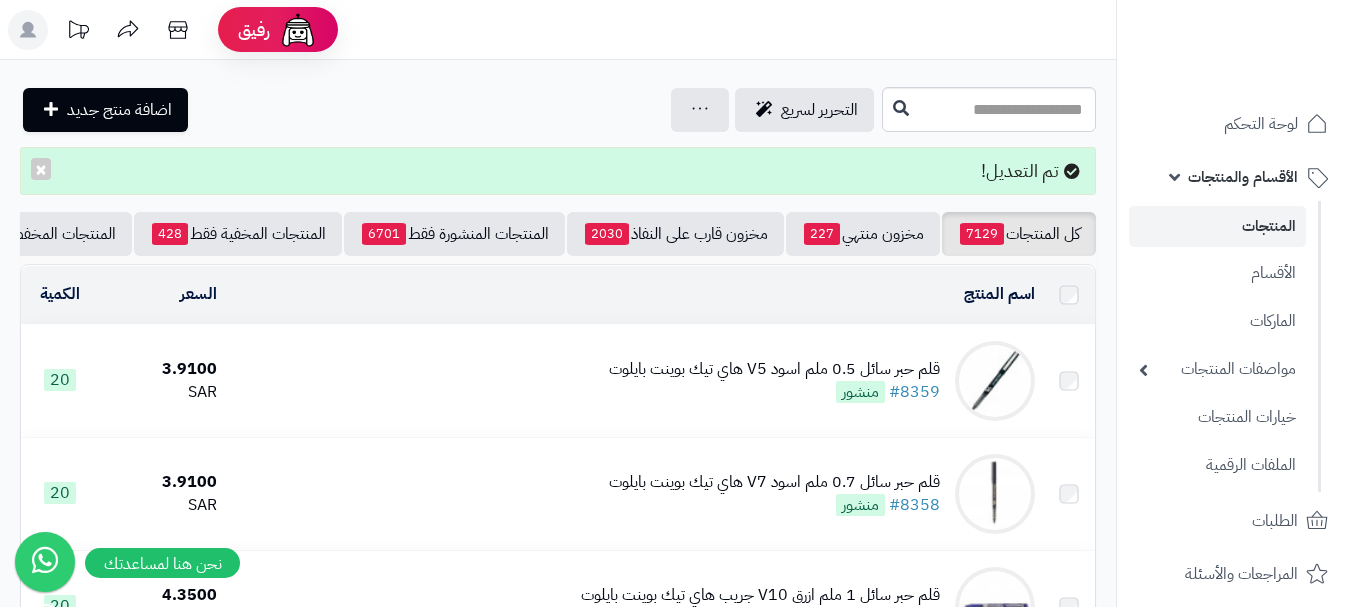 scroll, scrollTop: 0, scrollLeft: 0, axis: both 